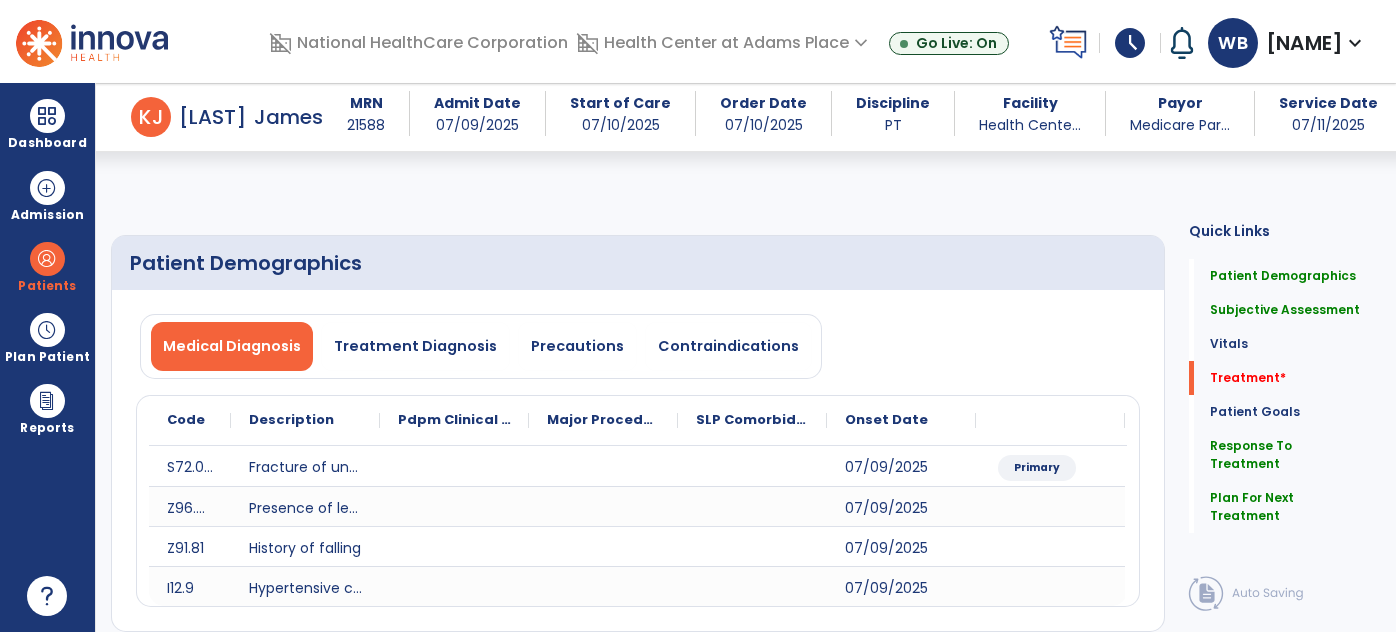 select on "*" 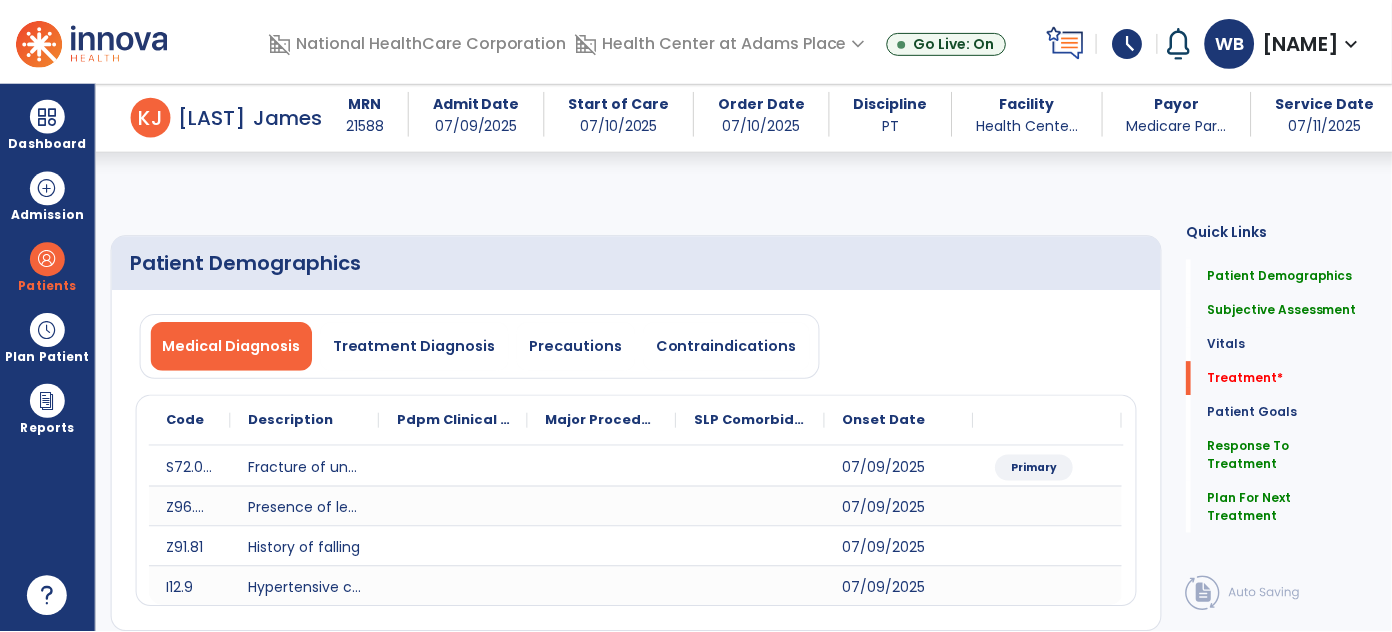 scroll, scrollTop: 1138, scrollLeft: 0, axis: vertical 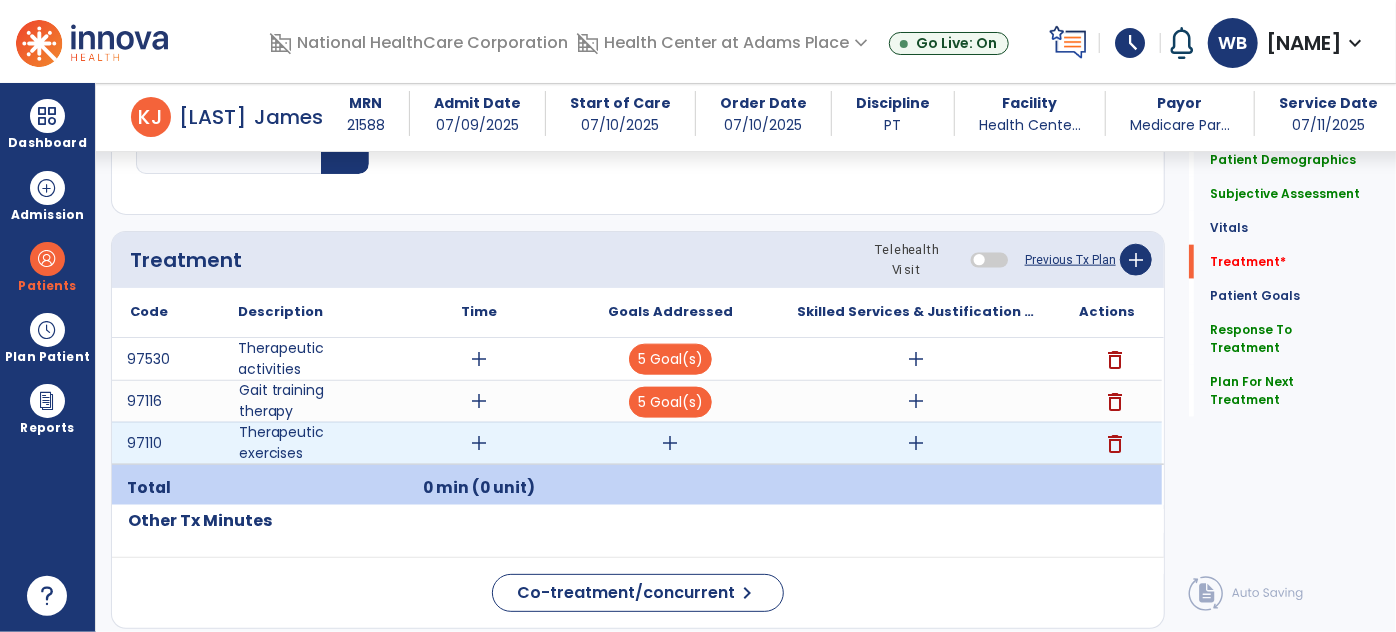 click on "add" at bounding box center [480, 443] 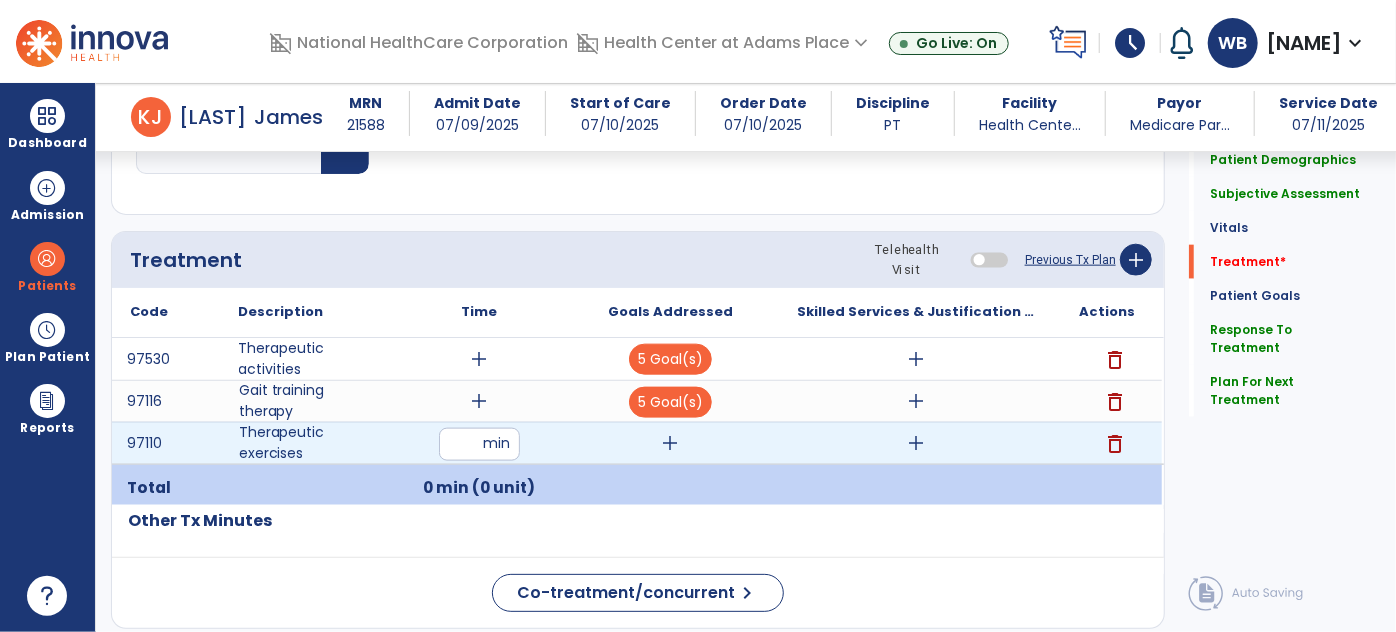 type on "**" 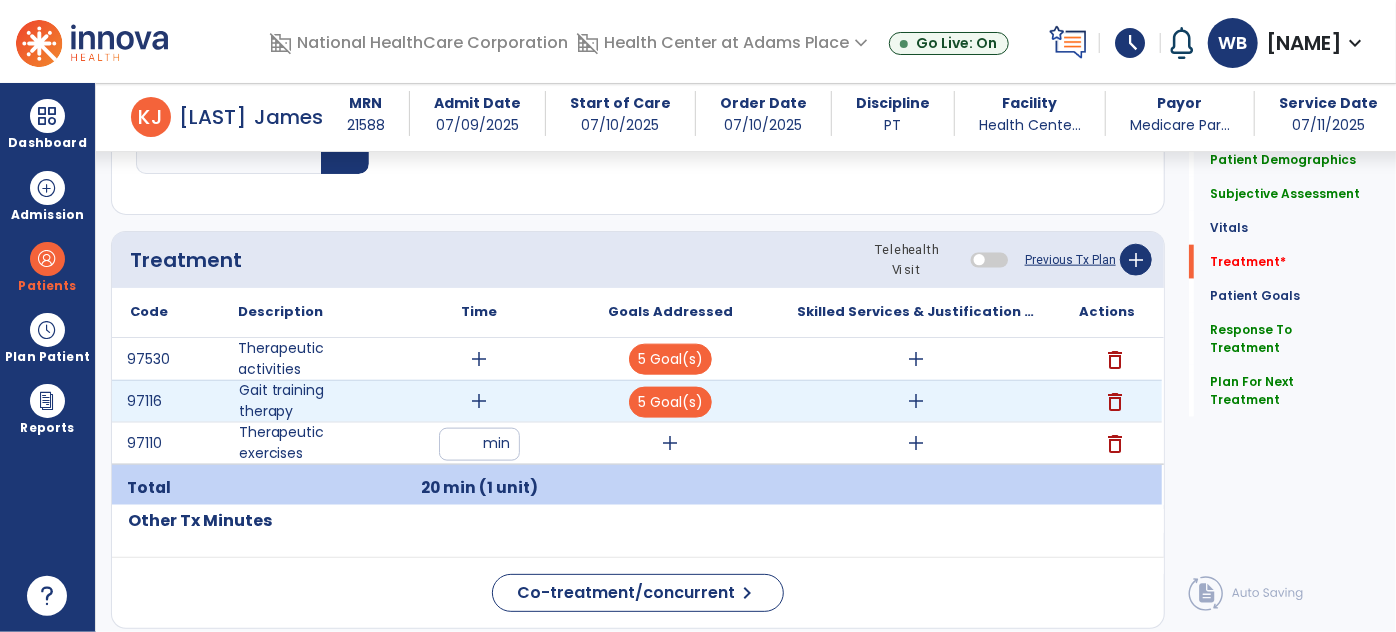 click on "add" at bounding box center [480, 401] 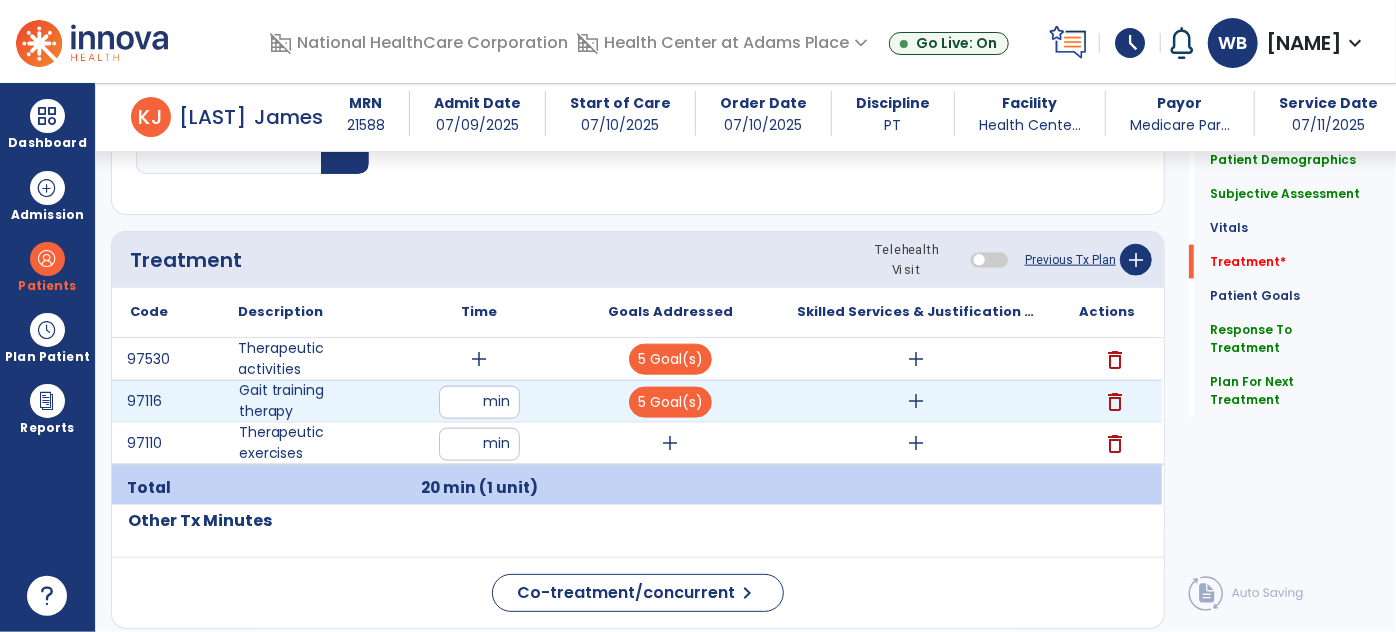 type on "*" 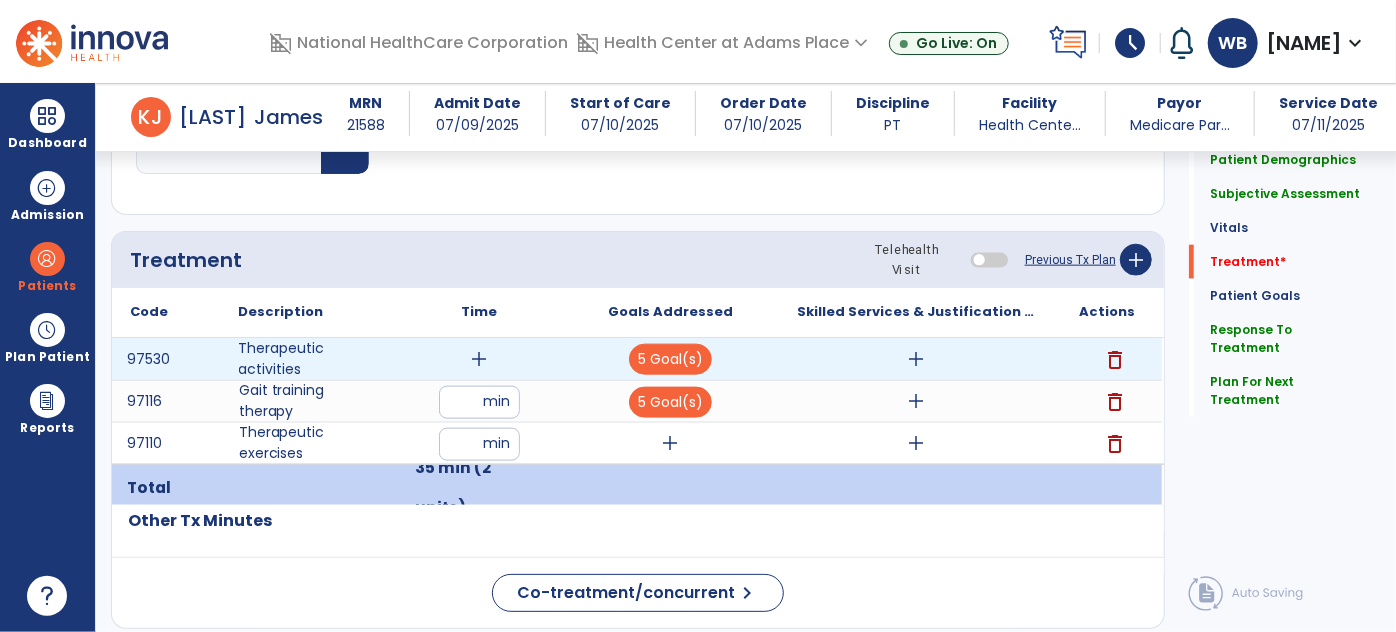 click on "add" at bounding box center (480, 359) 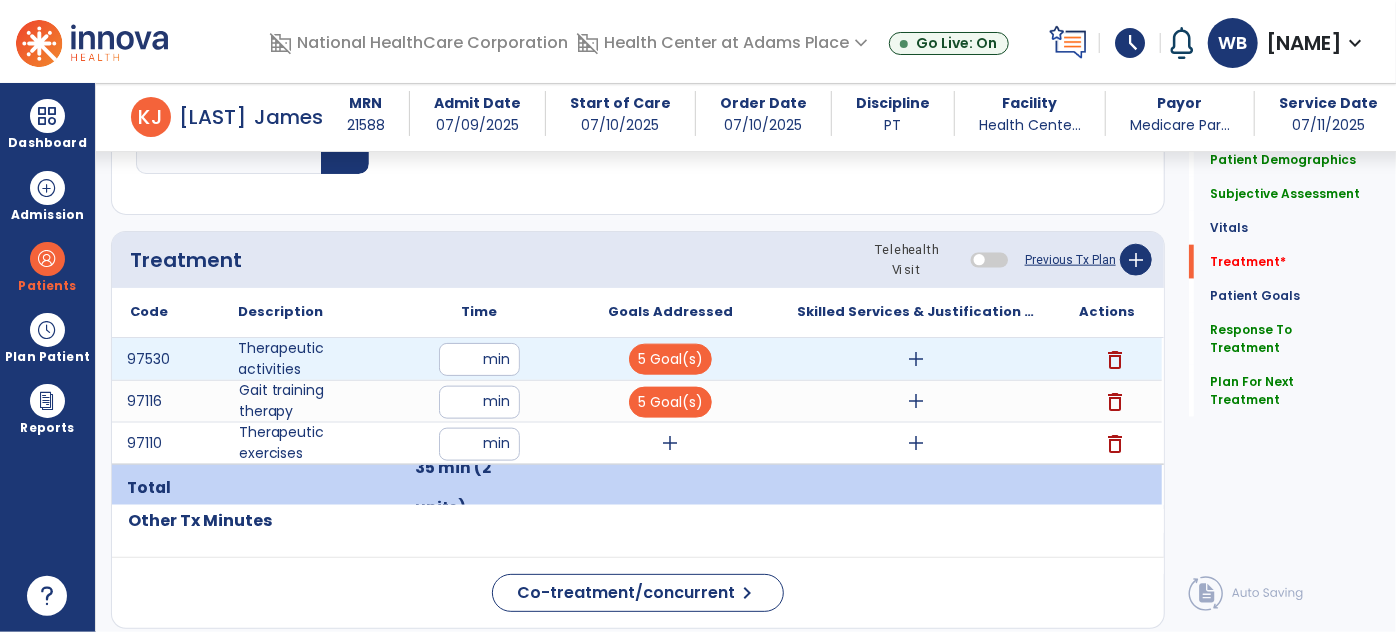 type on "**" 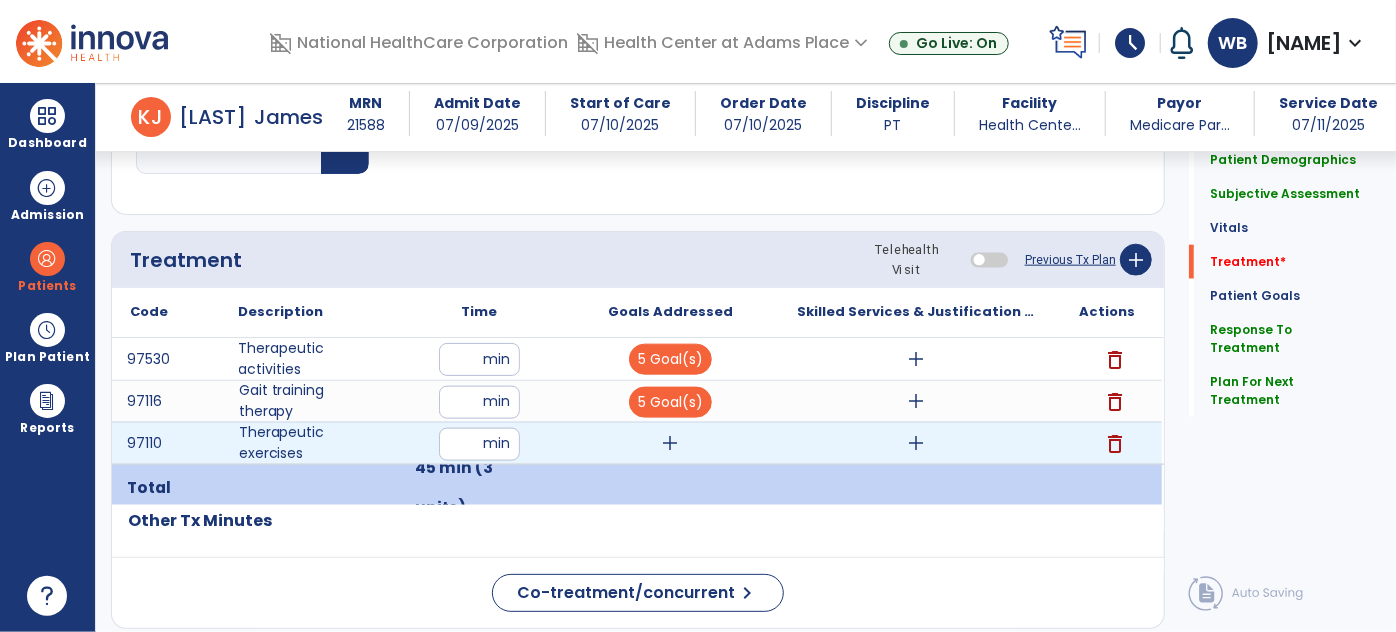 click on "add" at bounding box center (916, 443) 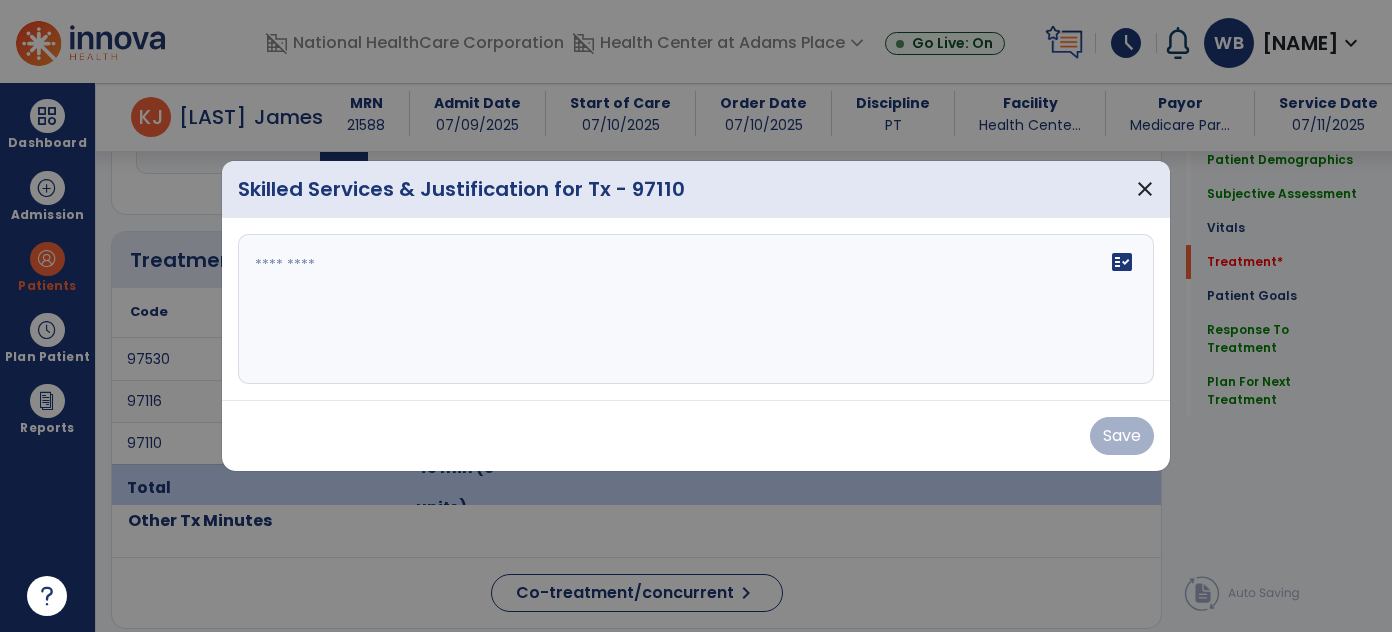 scroll, scrollTop: 1138, scrollLeft: 0, axis: vertical 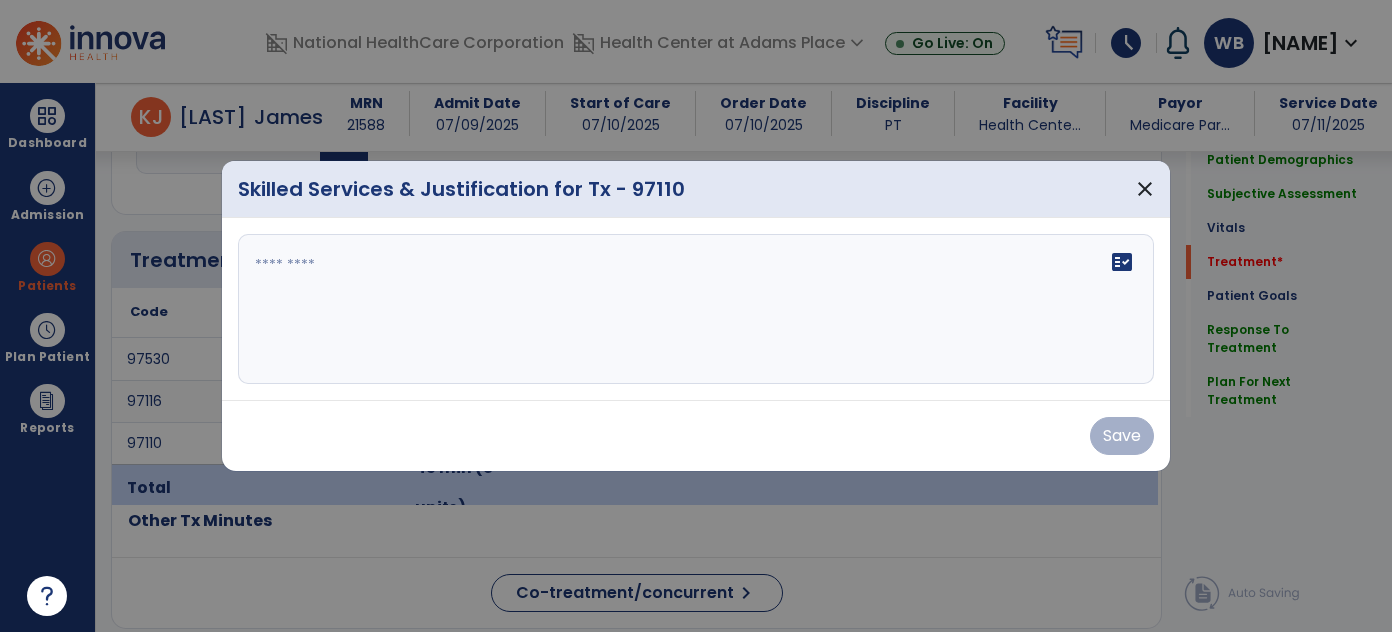 click on "fact_check" at bounding box center (696, 309) 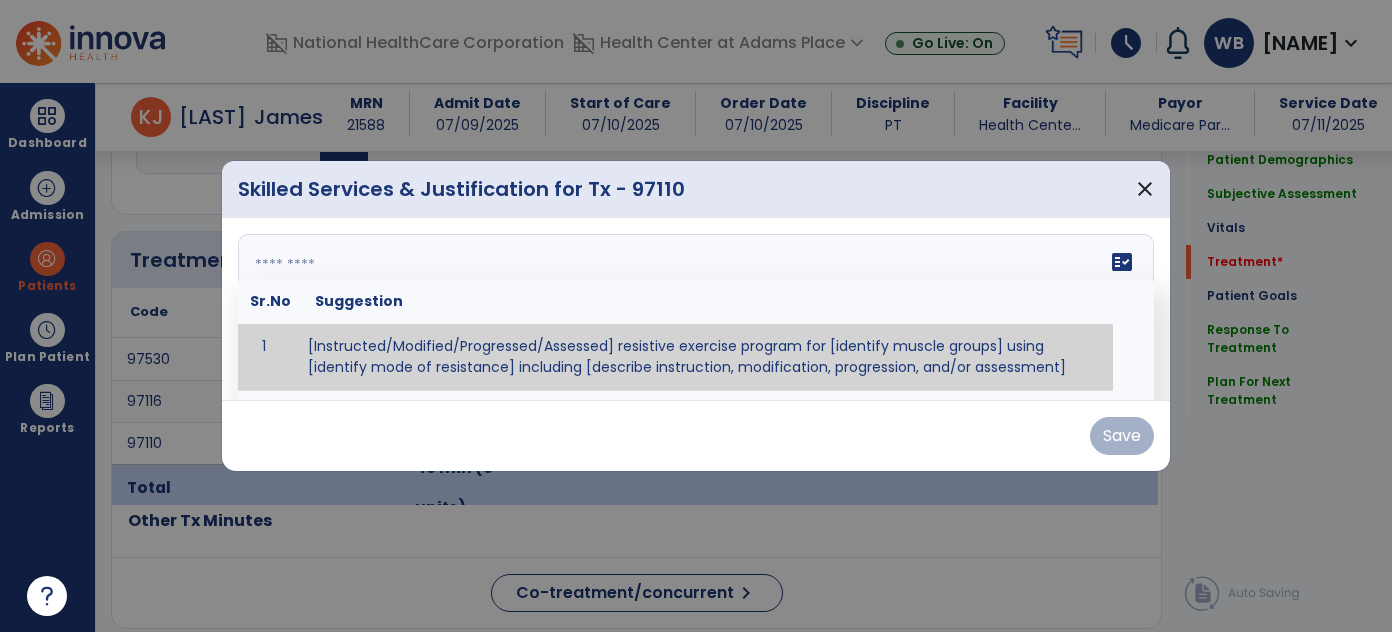 paste on "**********" 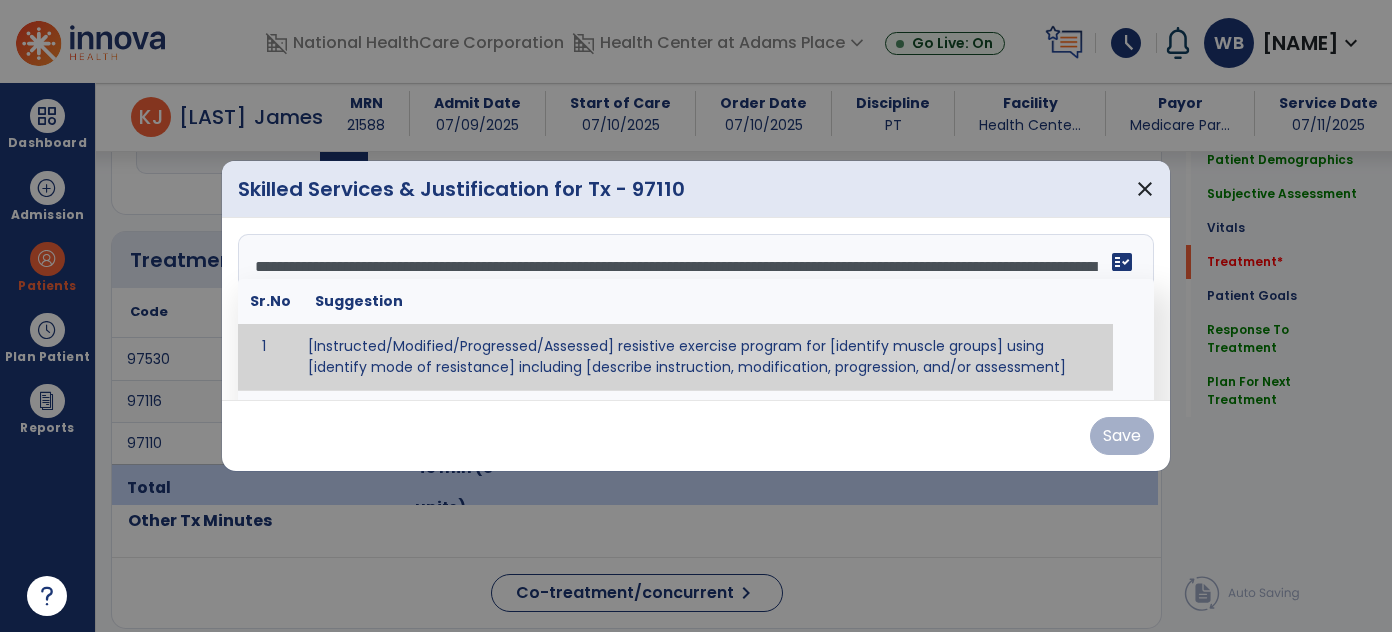 scroll, scrollTop: 88, scrollLeft: 0, axis: vertical 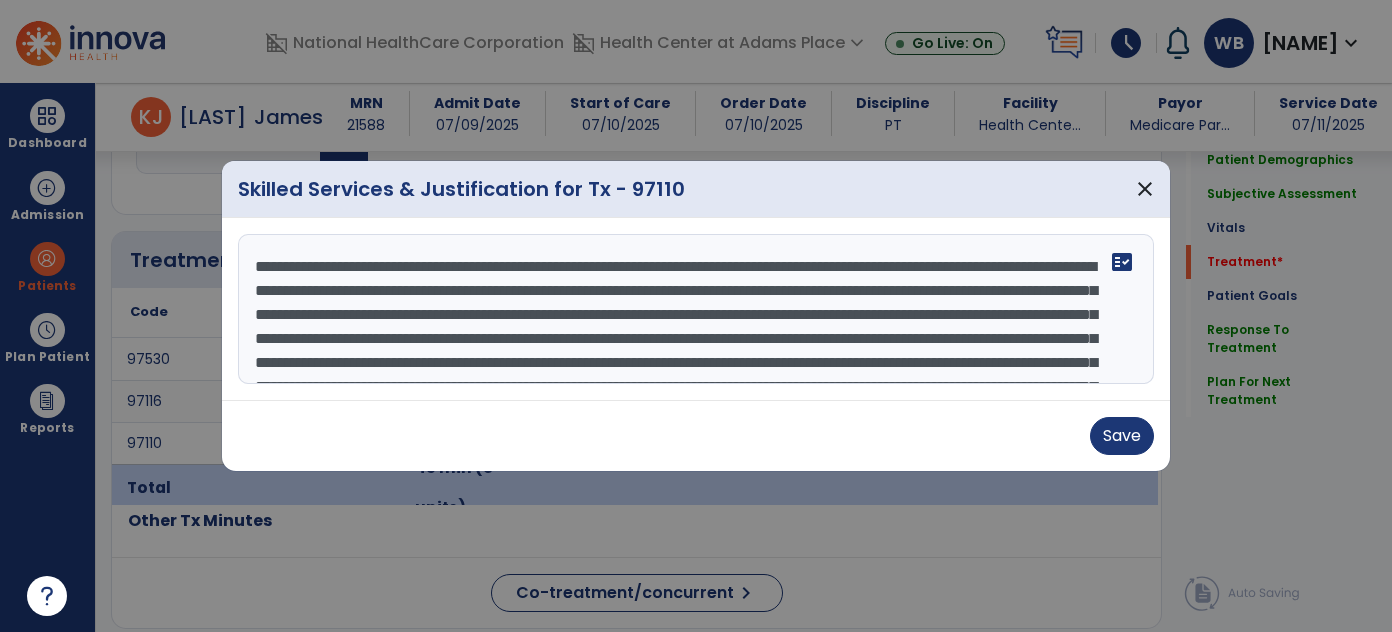 click on "**********" at bounding box center (696, 309) 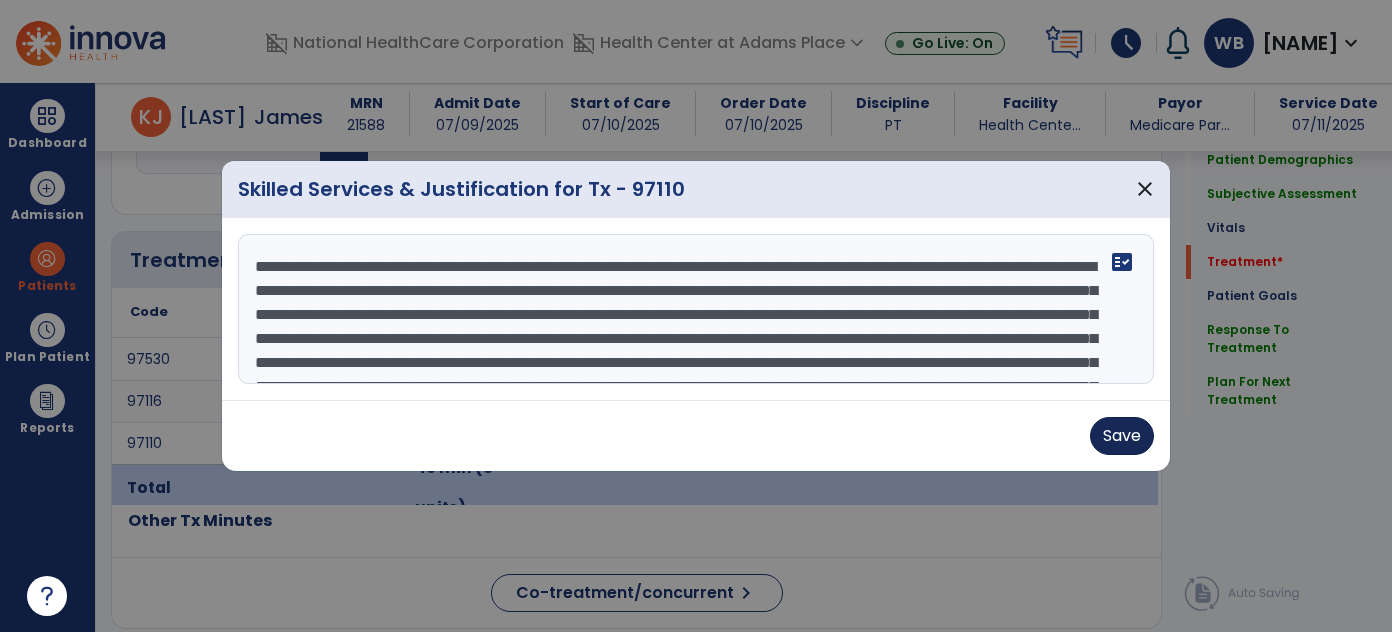 type on "**********" 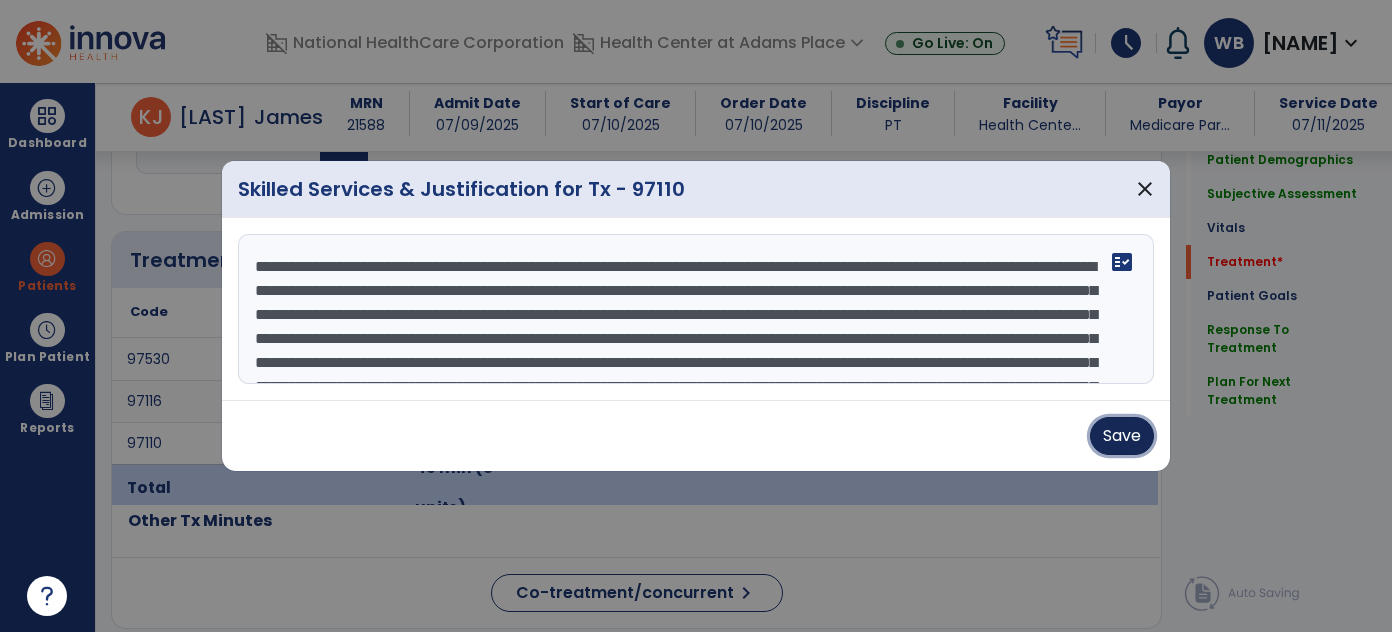 click on "Save" at bounding box center [1122, 436] 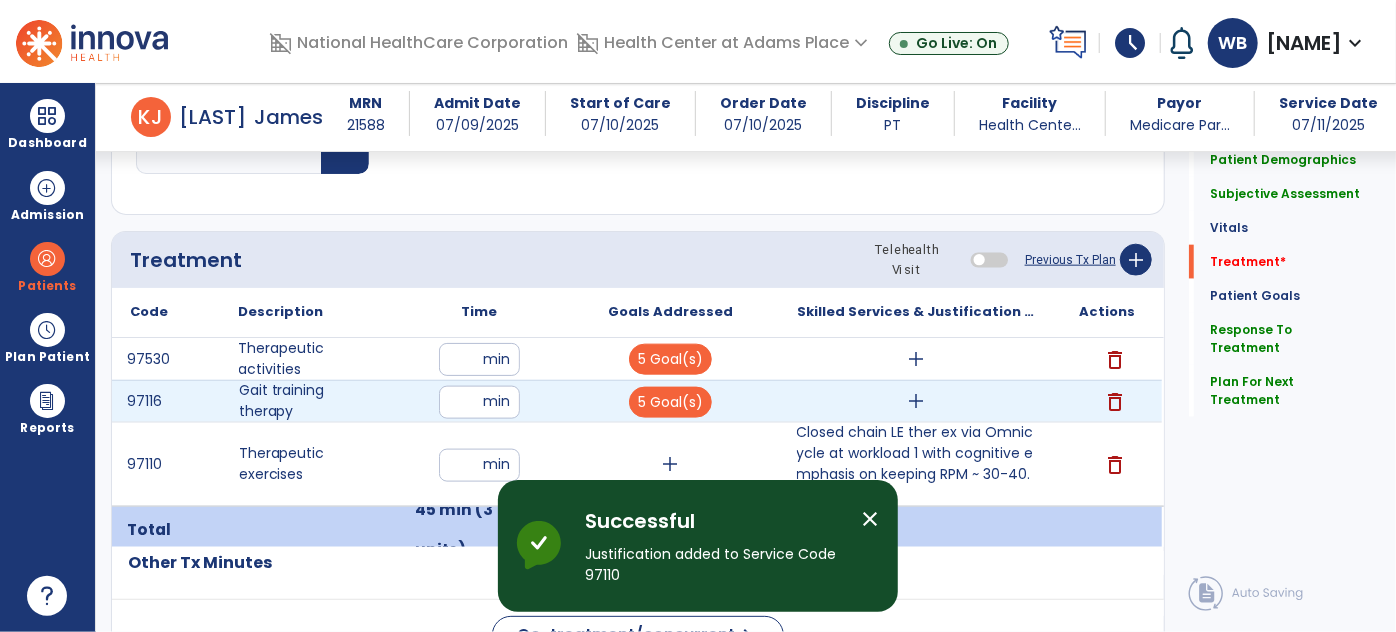 click on "add" at bounding box center [916, 401] 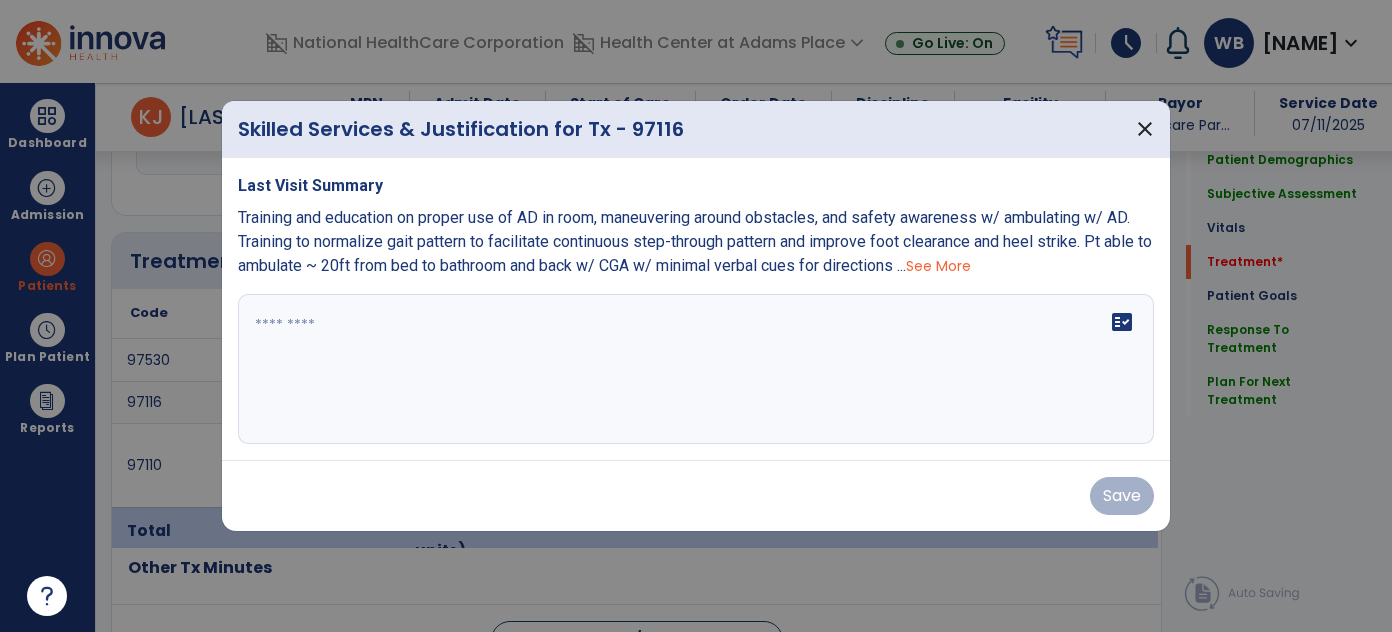 scroll, scrollTop: 1138, scrollLeft: 0, axis: vertical 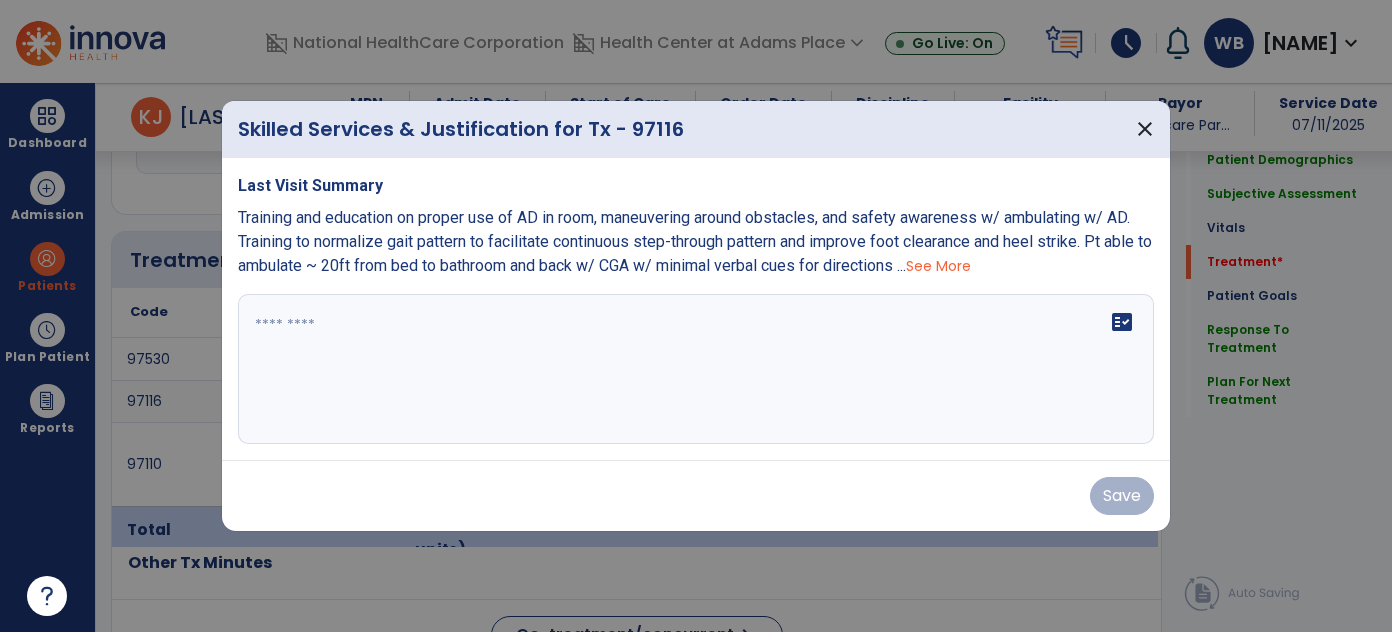 click on "See More" at bounding box center (938, 266) 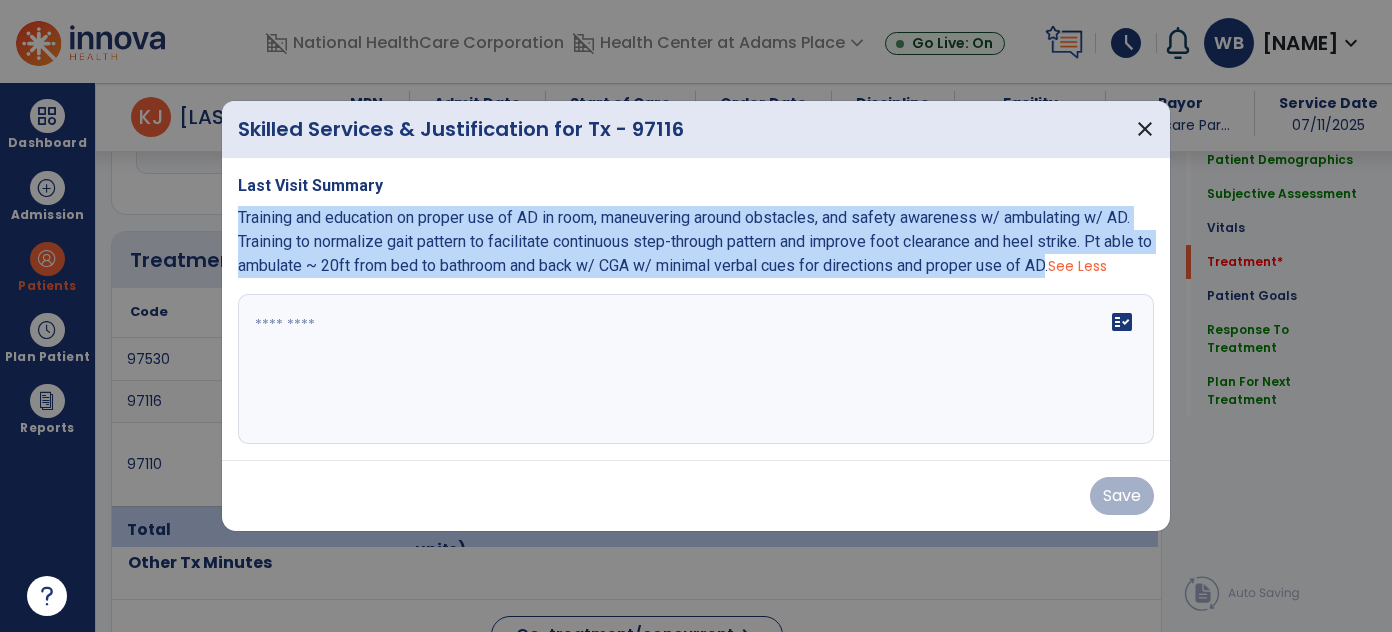 drag, startPoint x: 237, startPoint y: 207, endPoint x: 1112, endPoint y: 257, distance: 876.4274 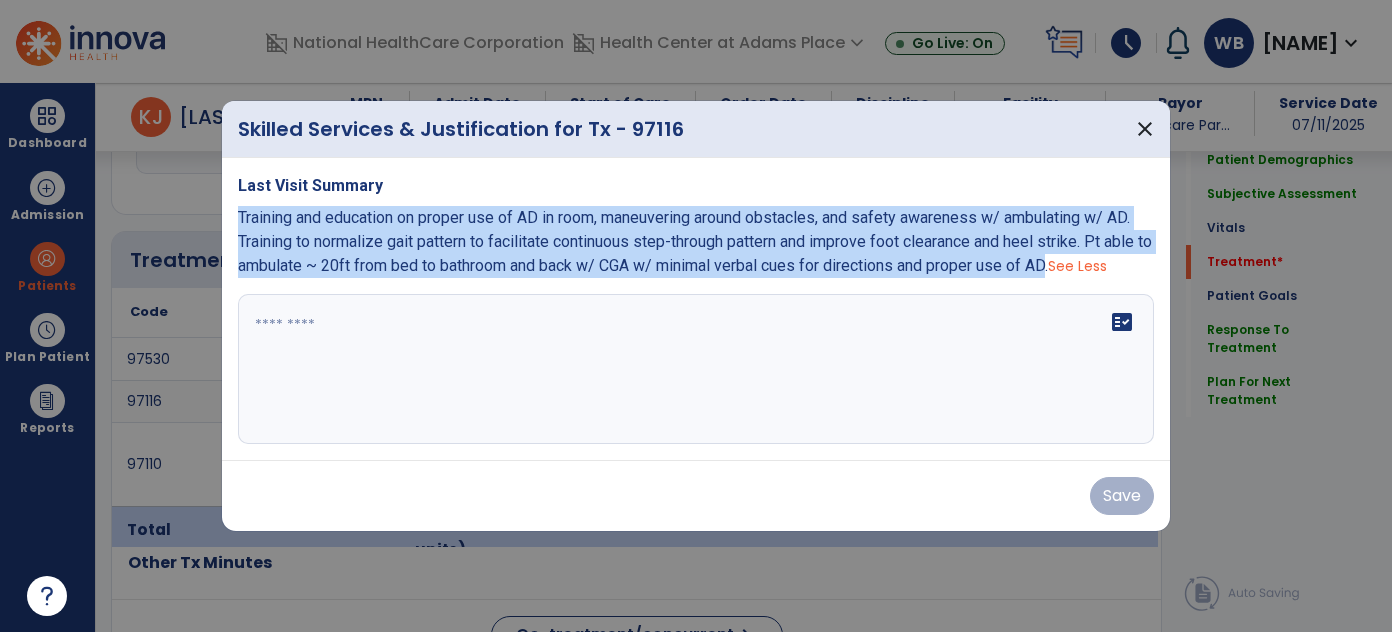 click on "Training and education on proper use of AD in room, maneuvering around obstacles, and safety awareness w/ ambulating w/ AD. Training to normalize gait pattern to facilitate continuous step-through pattern and improve foot clearance and heel strike. Pt able to ambulate ~ 20ft from bed to bathroom and back w/ CGA w/ minimal verbal cues for directions and proper use of AD." at bounding box center [695, 241] 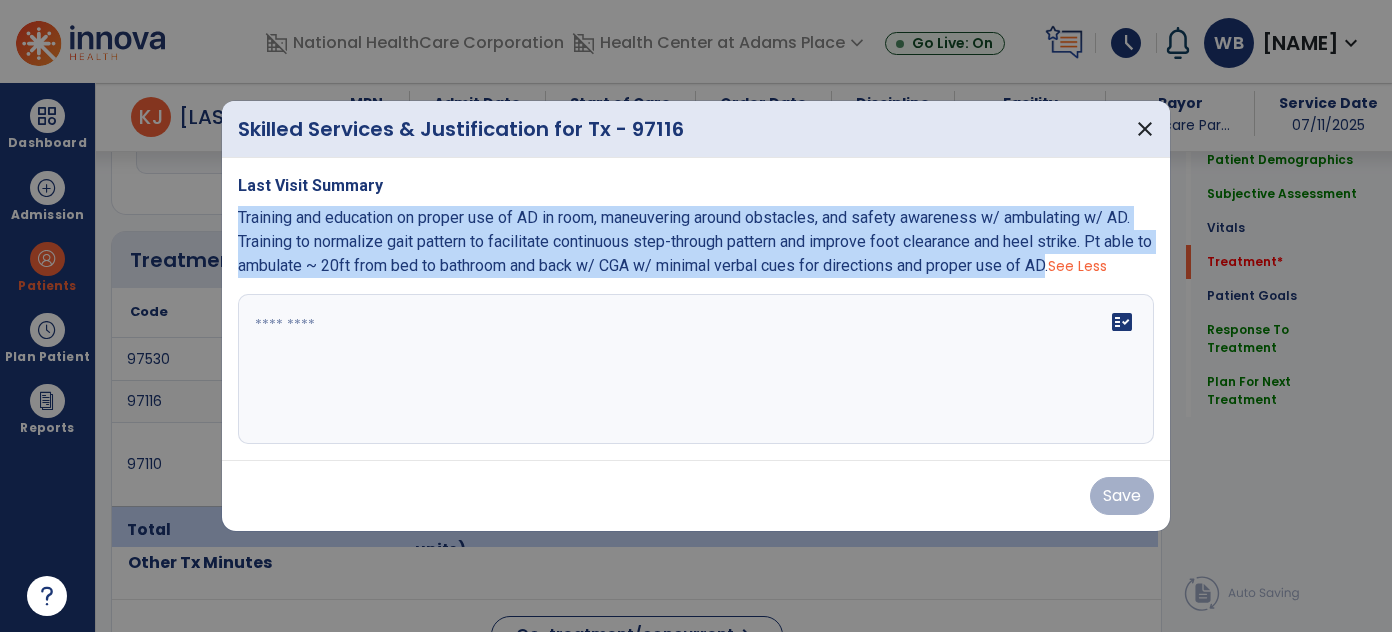 copy on "Training and education on proper use of AD in room, maneuvering around obstacles, and safety awareness w/ ambulating w/ AD. Training to normalize gait pattern to facilitate continuous step-through pattern and improve foot clearance and heel strike. Pt able to ambulate ~ 20ft from bed to bathroom and back w/ CGA w/ minimal verbal cues for directions and proper use of AD" 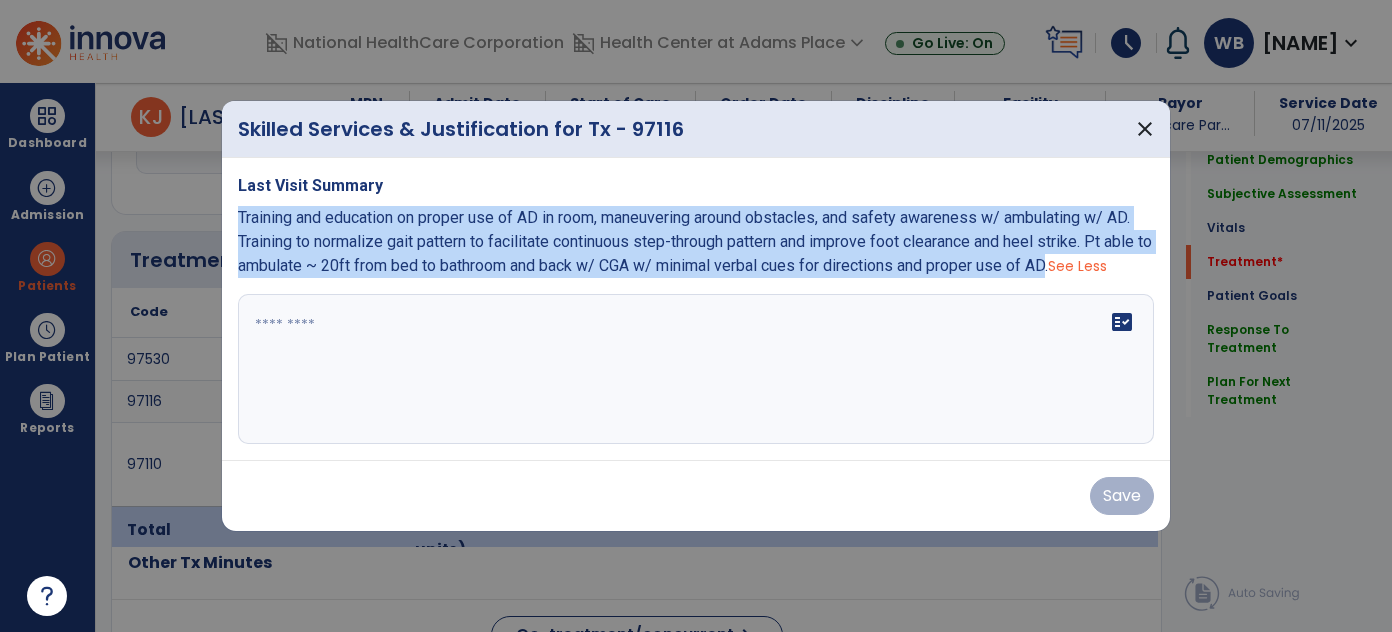 paste on "**********" 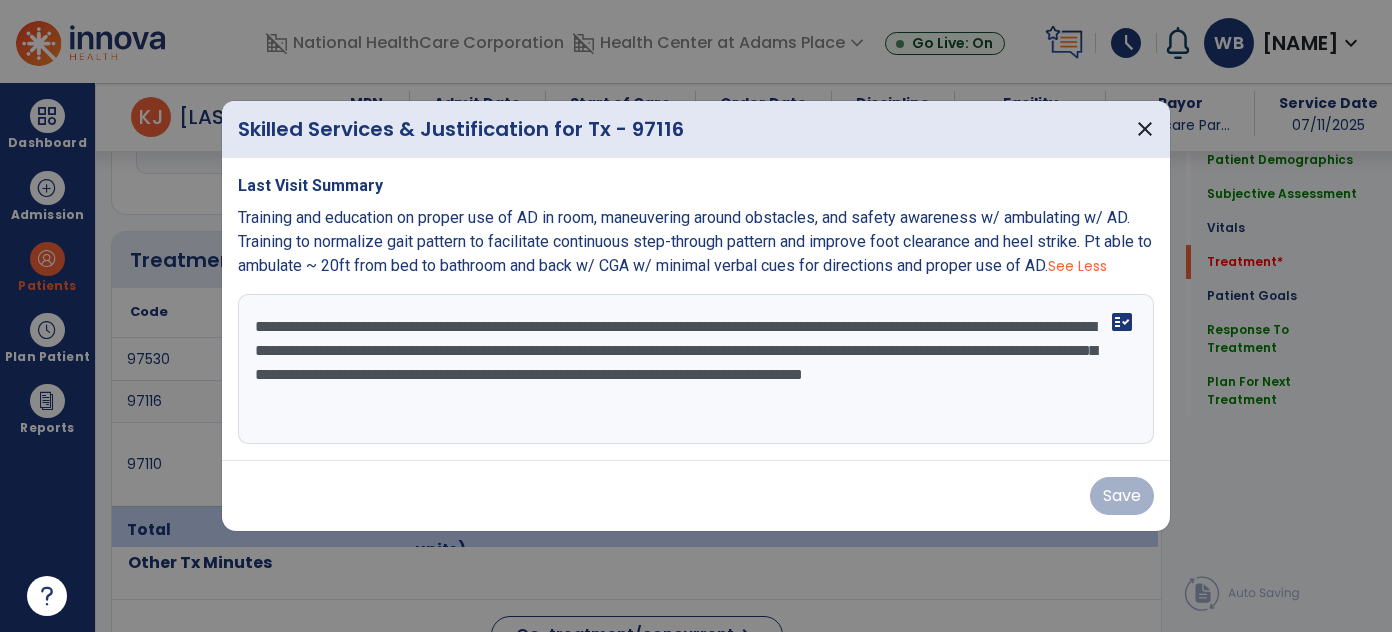 click at bounding box center (696, 369) 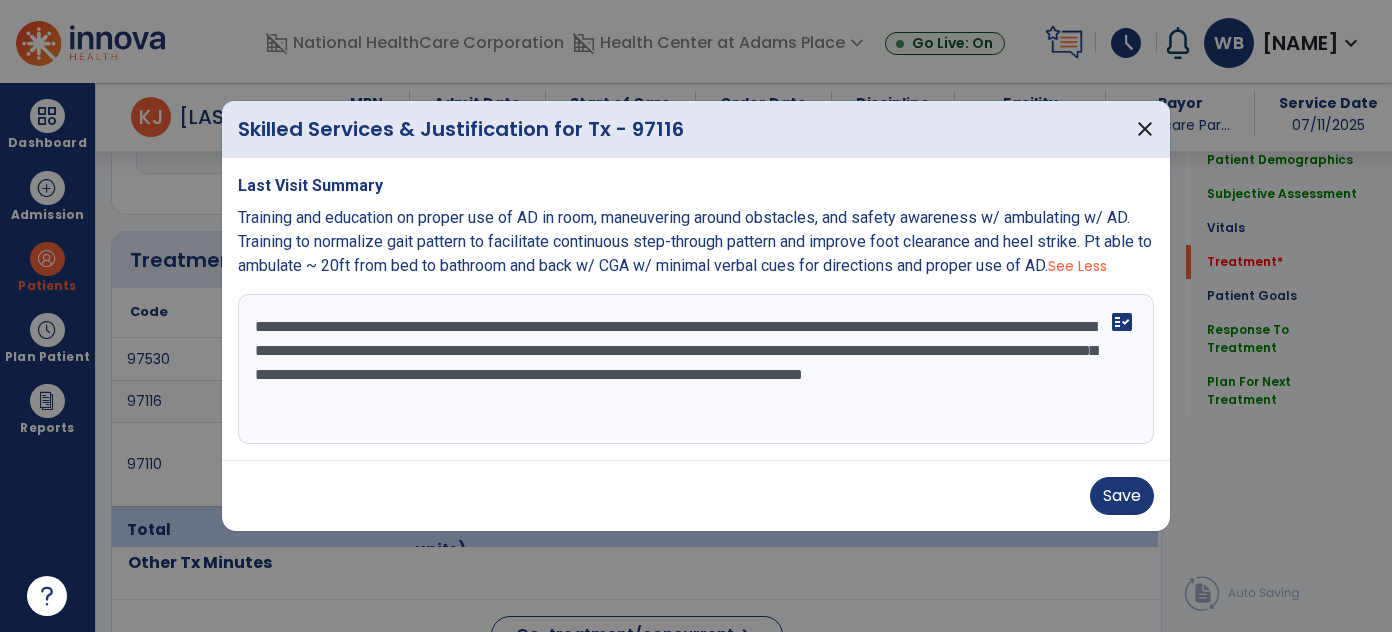 click on "**********" at bounding box center [696, 369] 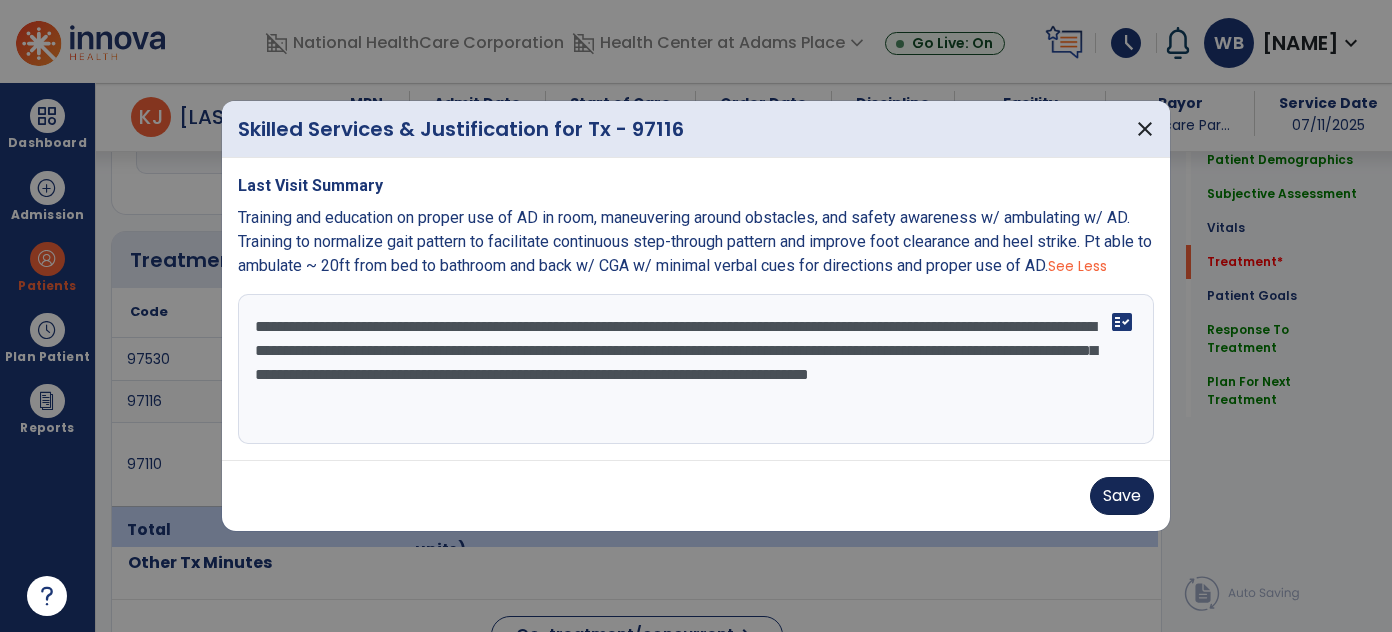 type on "**********" 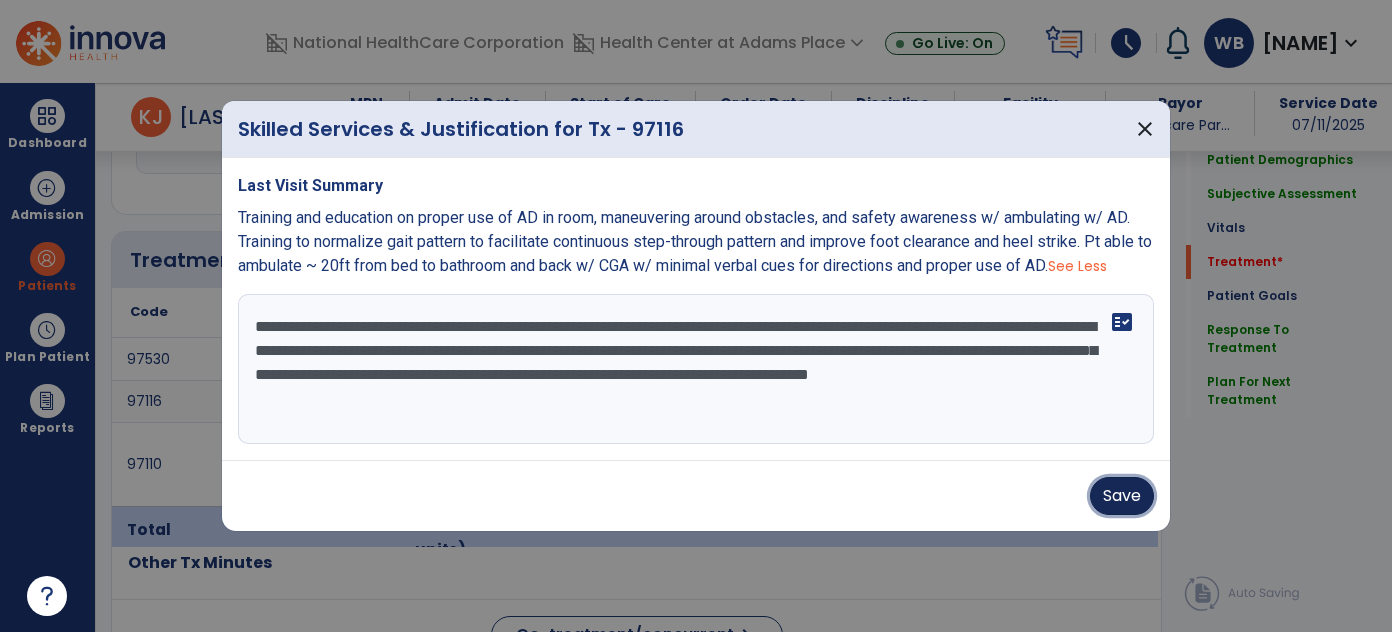 click on "Save" at bounding box center (1122, 496) 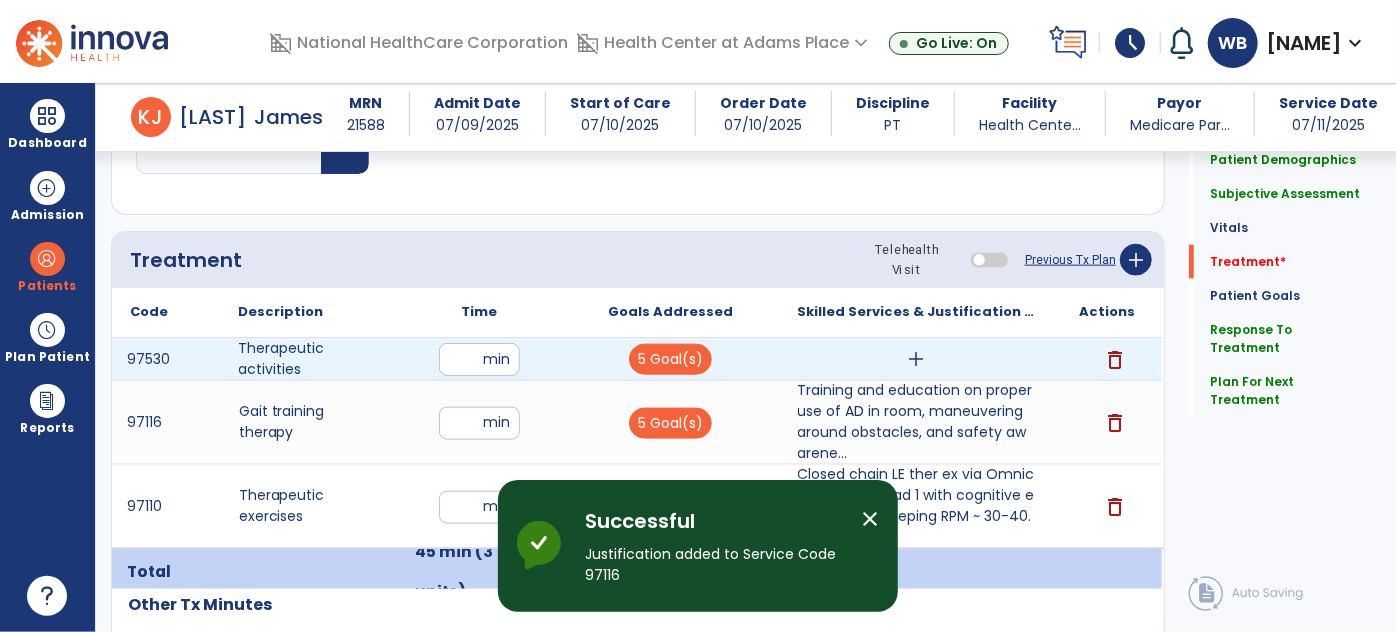 click on "add" at bounding box center [916, 359] 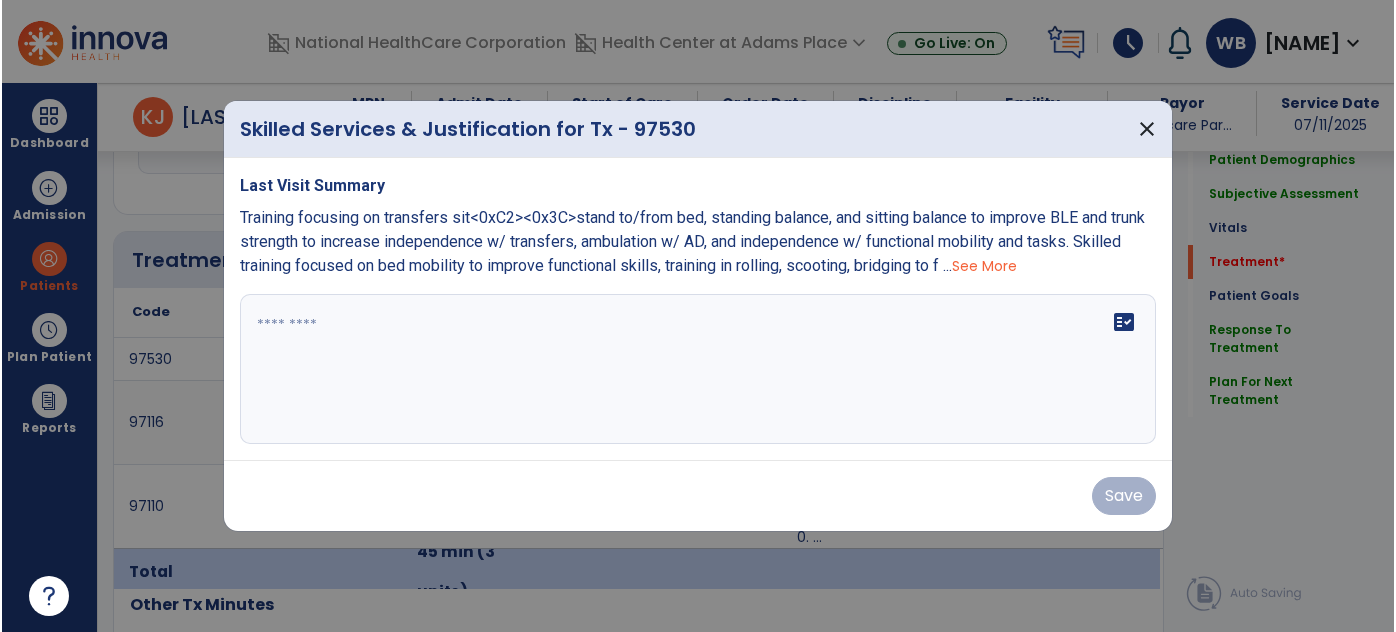 scroll, scrollTop: 1138, scrollLeft: 0, axis: vertical 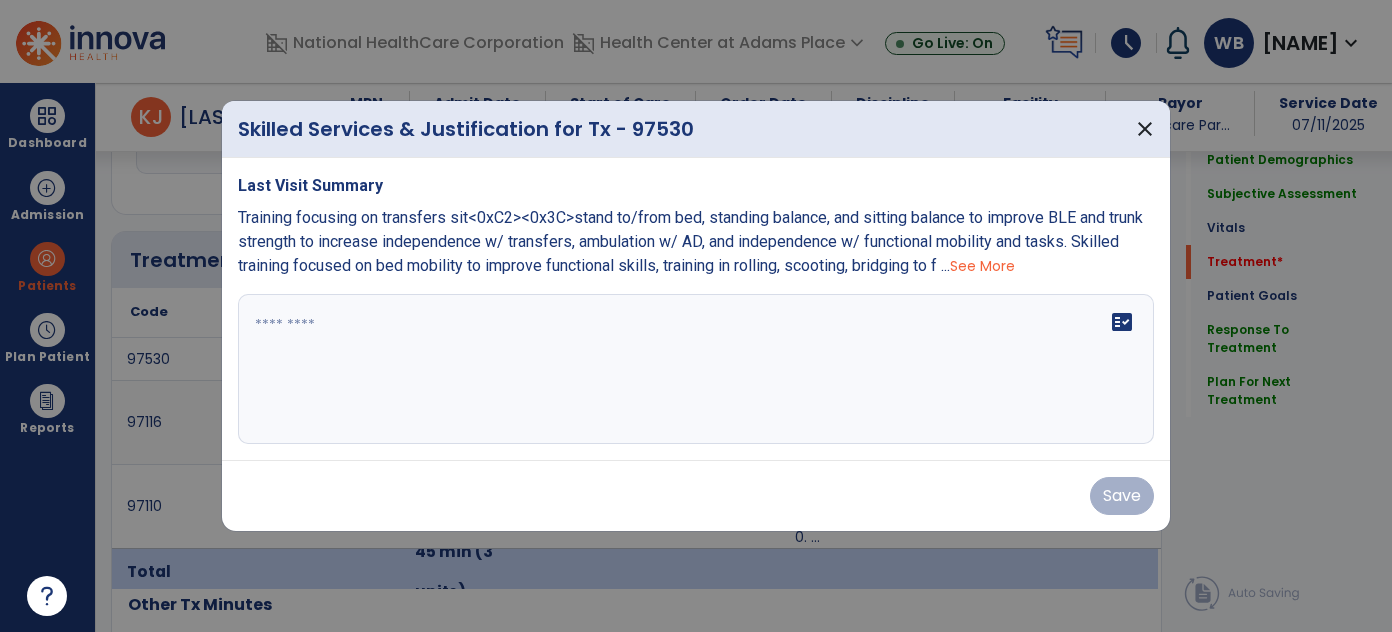 click on "See More" at bounding box center (982, 266) 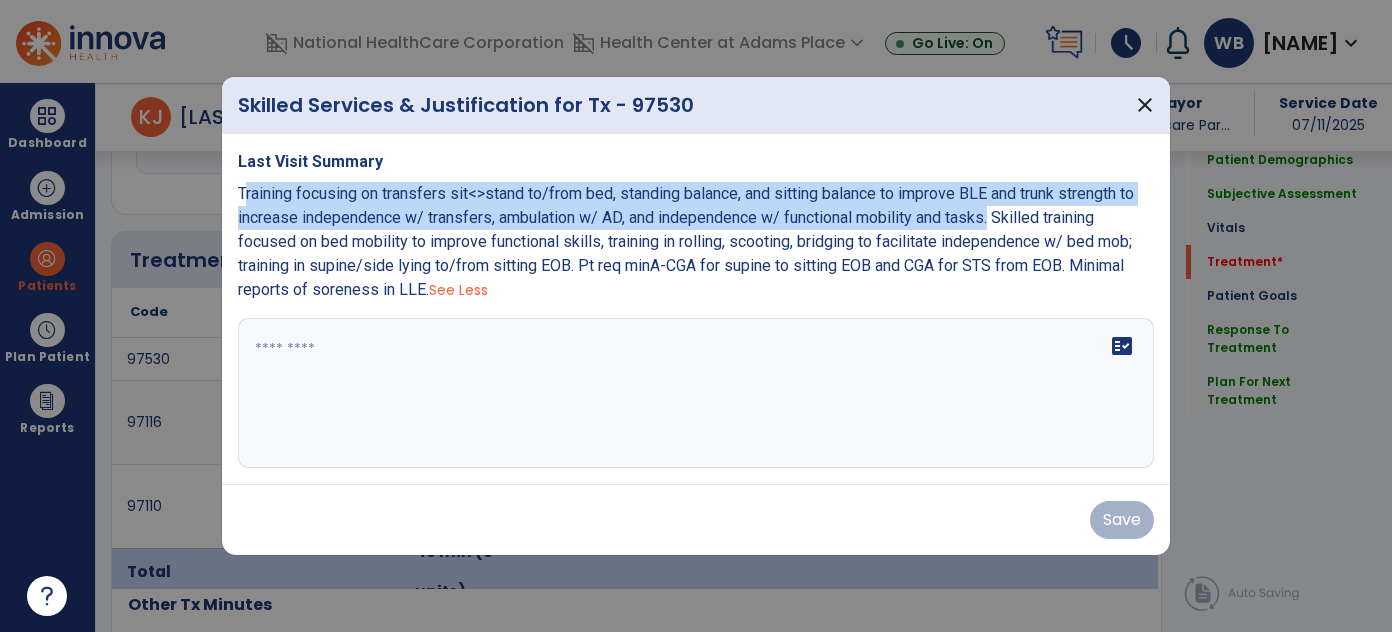 drag, startPoint x: 244, startPoint y: 191, endPoint x: 994, endPoint y: 228, distance: 750.9121 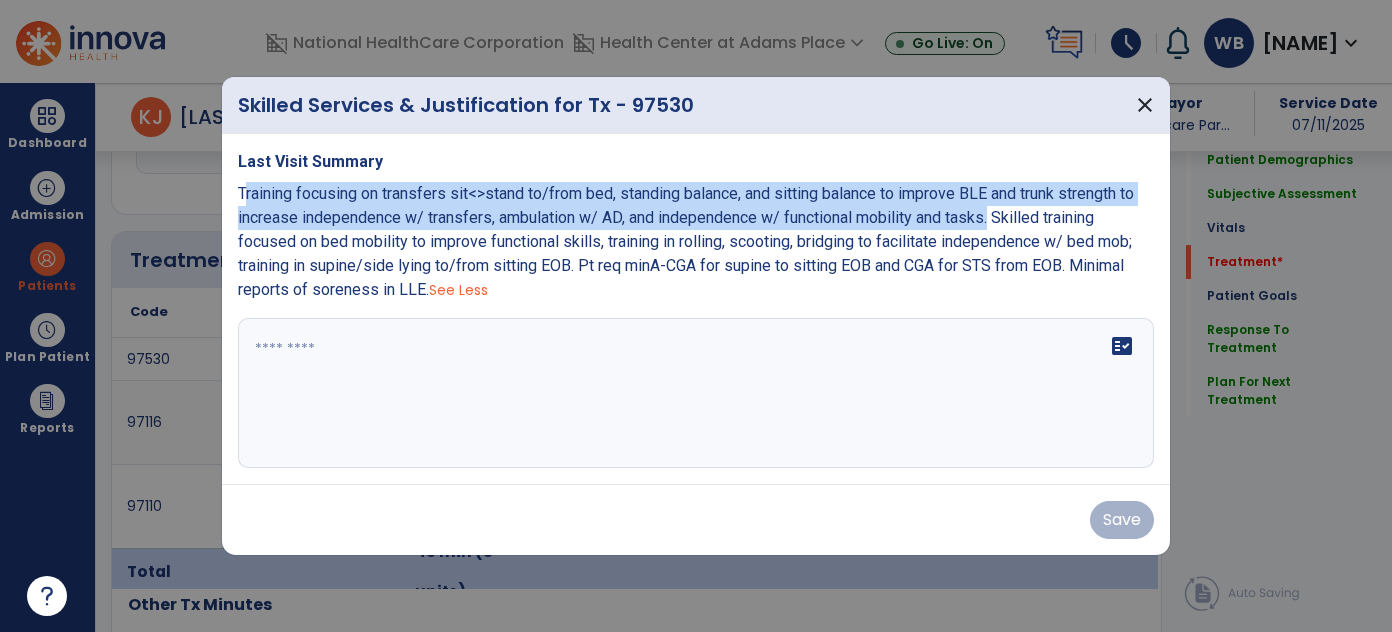 click on "Training focusing on transfers sit<>stand to/from bed, standing balance, and sitting balance to improve BLE and trunk strength to increase independence w/ transfers, ambulation w/ AD, and independence w/ functional mobility and tasks. Skilled training focused on bed mobility to improve functional skills, training in rolling, scooting, bridging to facilitate independence w/ bed mob; training in supine/side lying to/from sitting EOB. Pt req minA-CGA for supine to sitting EOB and CGA for STS from EOB. Minimal reports of soreness in LLE." at bounding box center [686, 241] 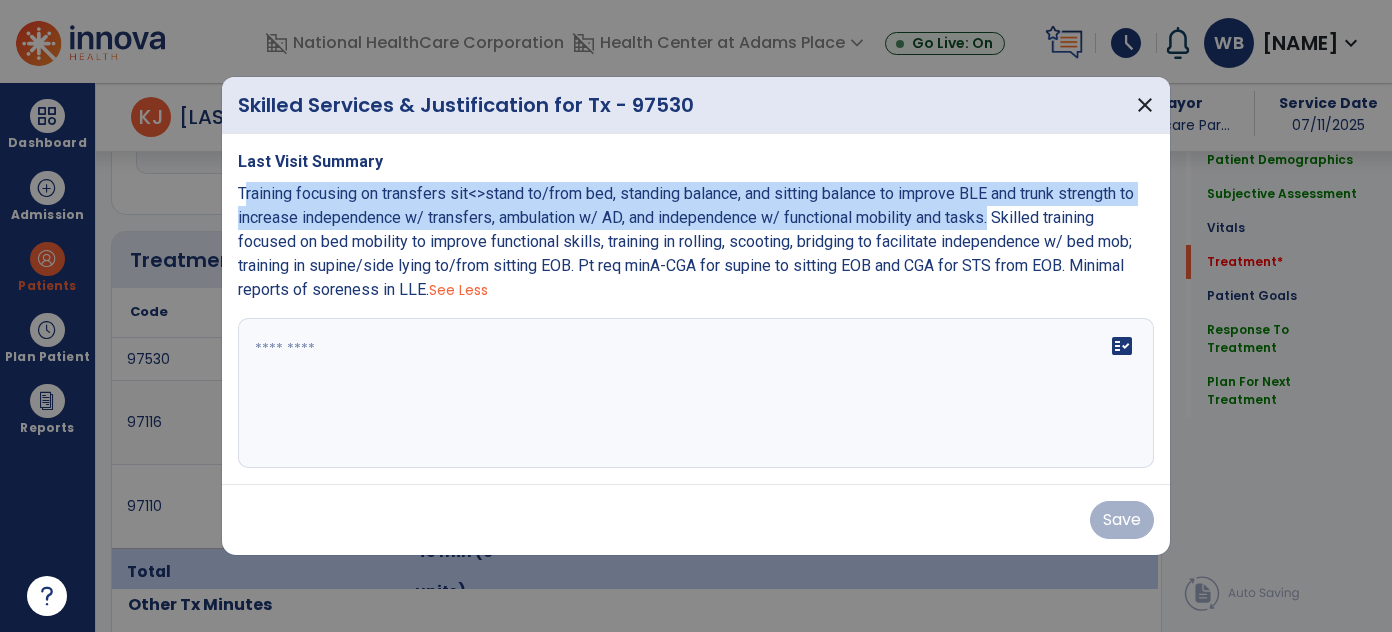 copy on "raining focusing on transfers sit<>stand to/from bed, standing balance, and sitting balance to improve BLE and trunk strength to increase independence w/ transfers, ambulation w/ AD, and independence w/ functional mobility and tasks." 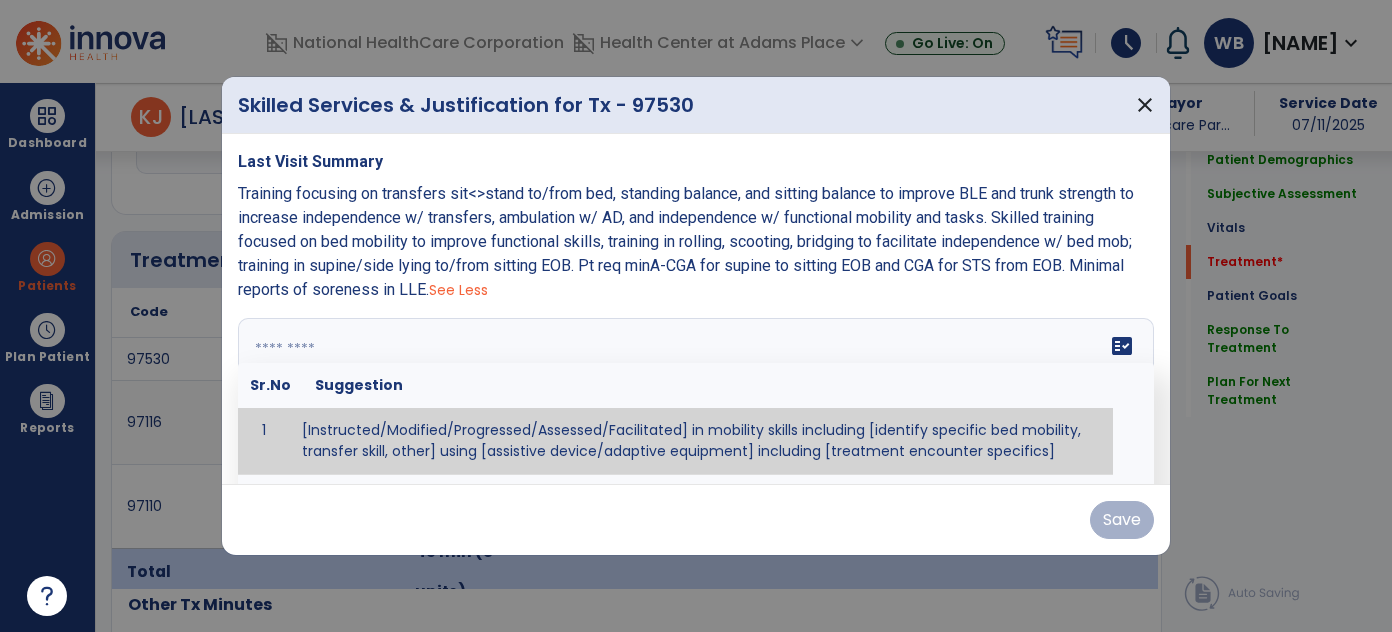 click on "fact_check  Sr.No Suggestion 1 [Instructed/Modified/Progressed/Assessed/Facilitated] in mobility skills including [identify specific bed mobility, transfer skill, other] using [assistive device/adaptive equipment] including [treatment encounter specifics]" at bounding box center [696, 393] 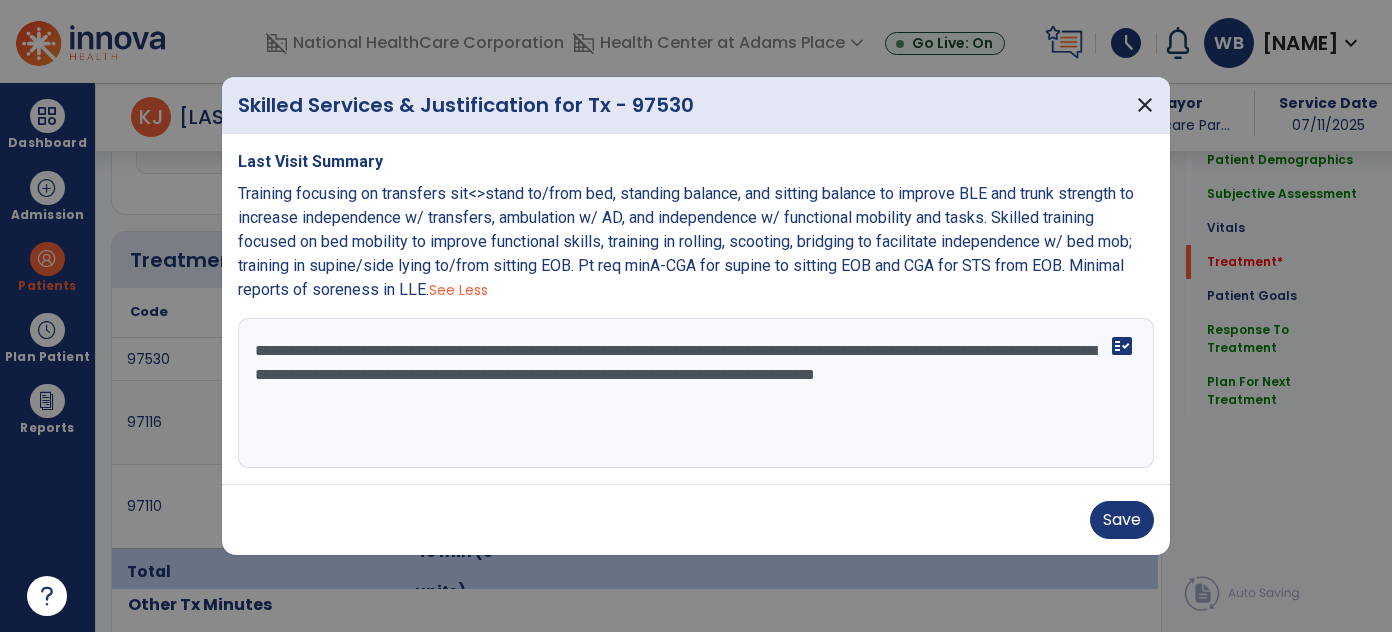 drag, startPoint x: 582, startPoint y: 267, endPoint x: 424, endPoint y: 295, distance: 160.46184 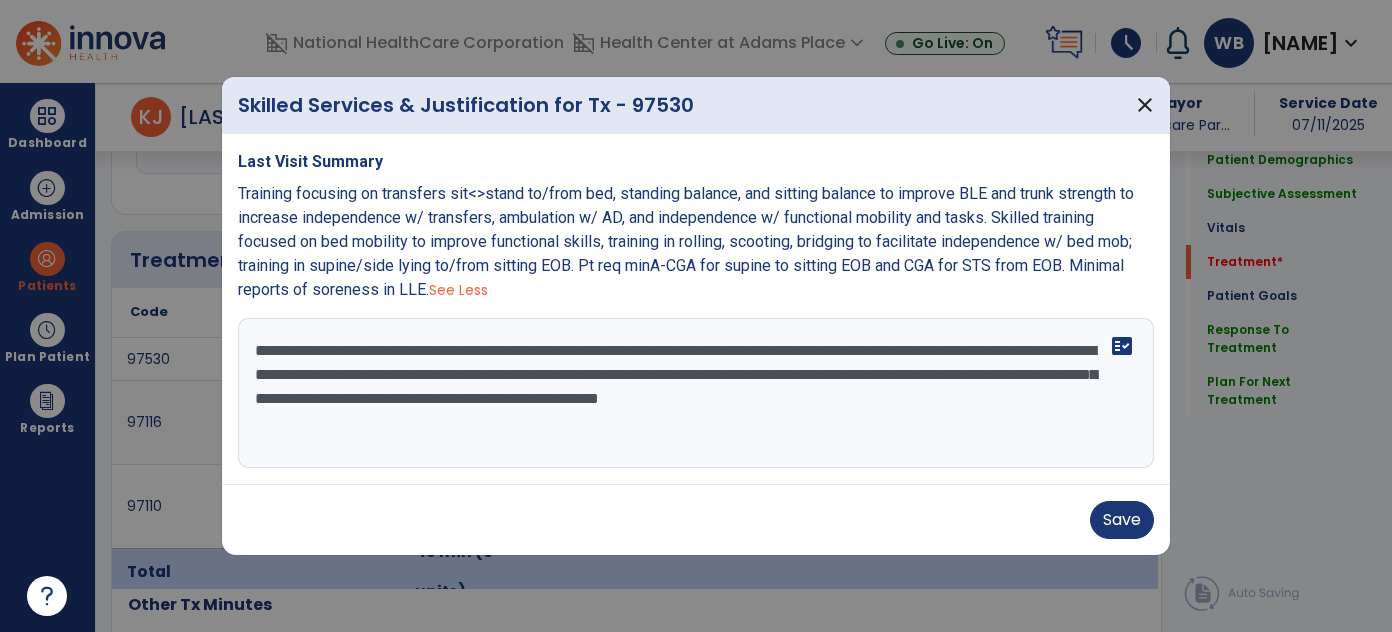 click on "**********" at bounding box center [696, 393] 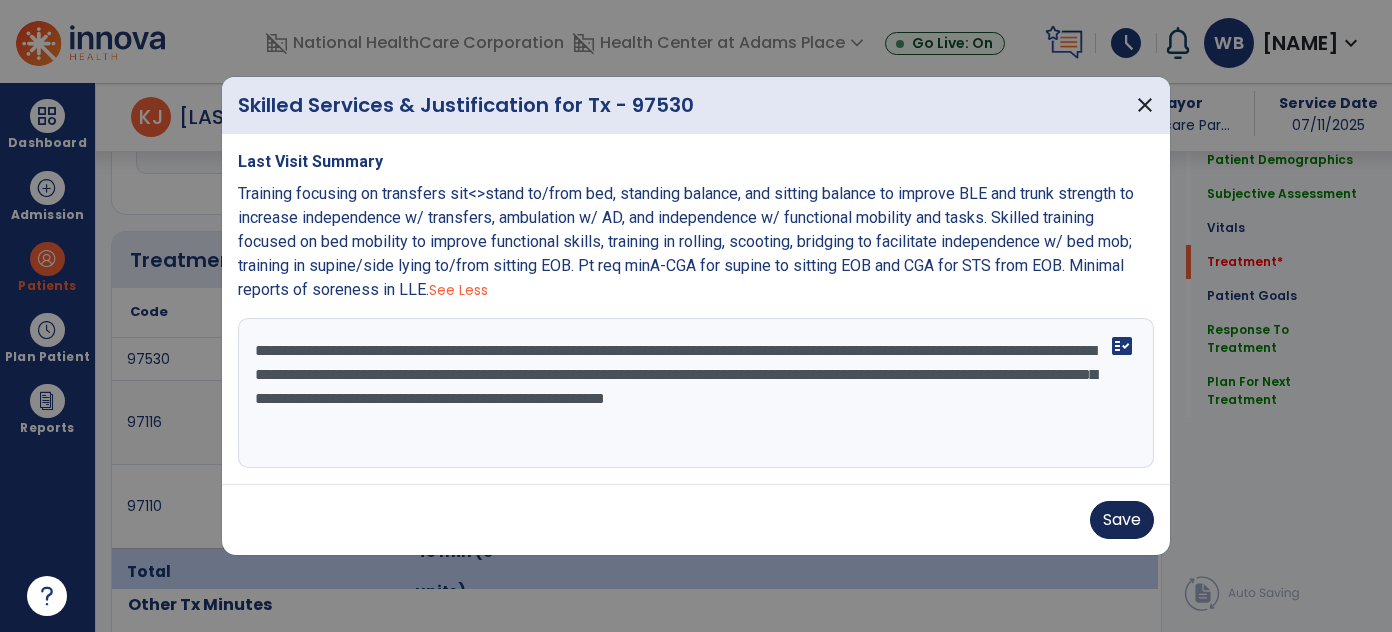 type on "**********" 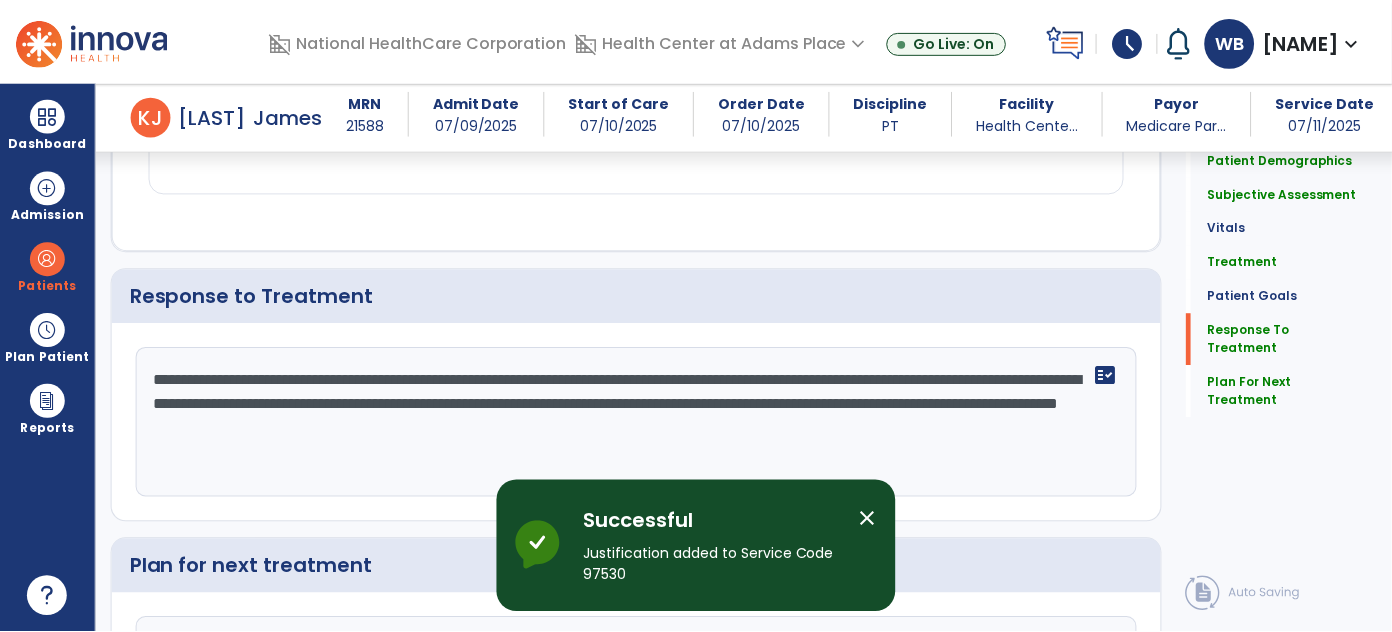 scroll, scrollTop: 2797, scrollLeft: 0, axis: vertical 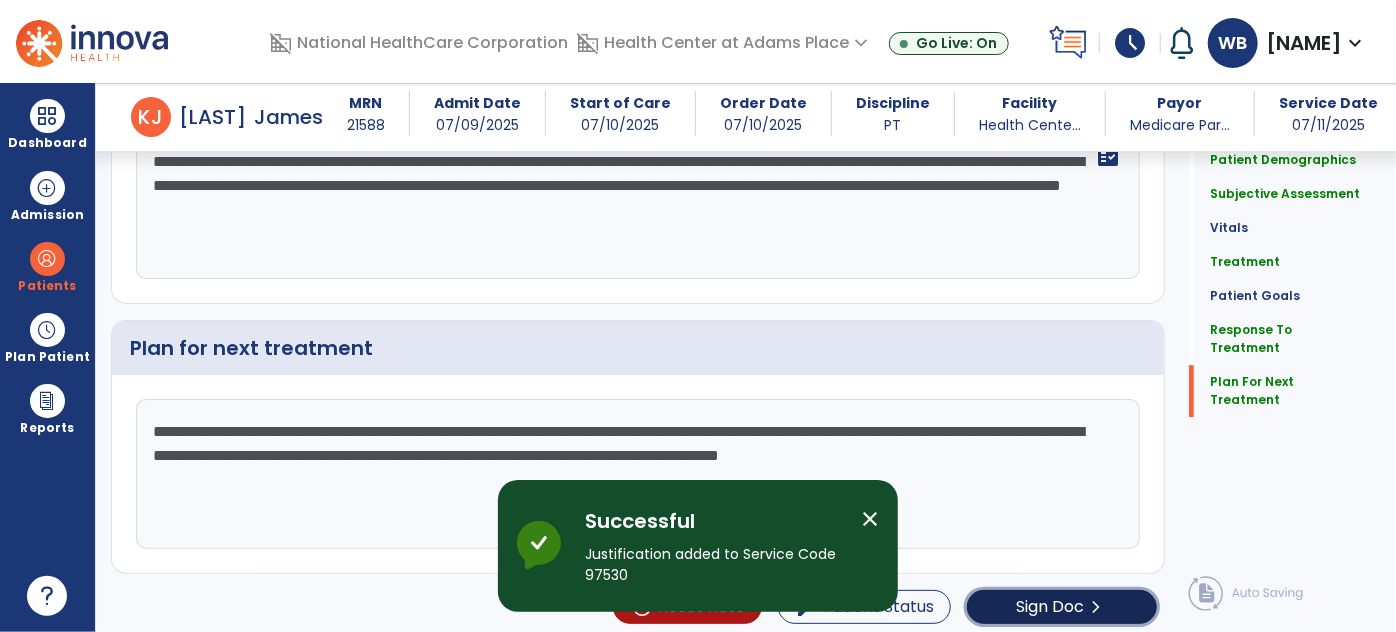 click on "Sign Doc" 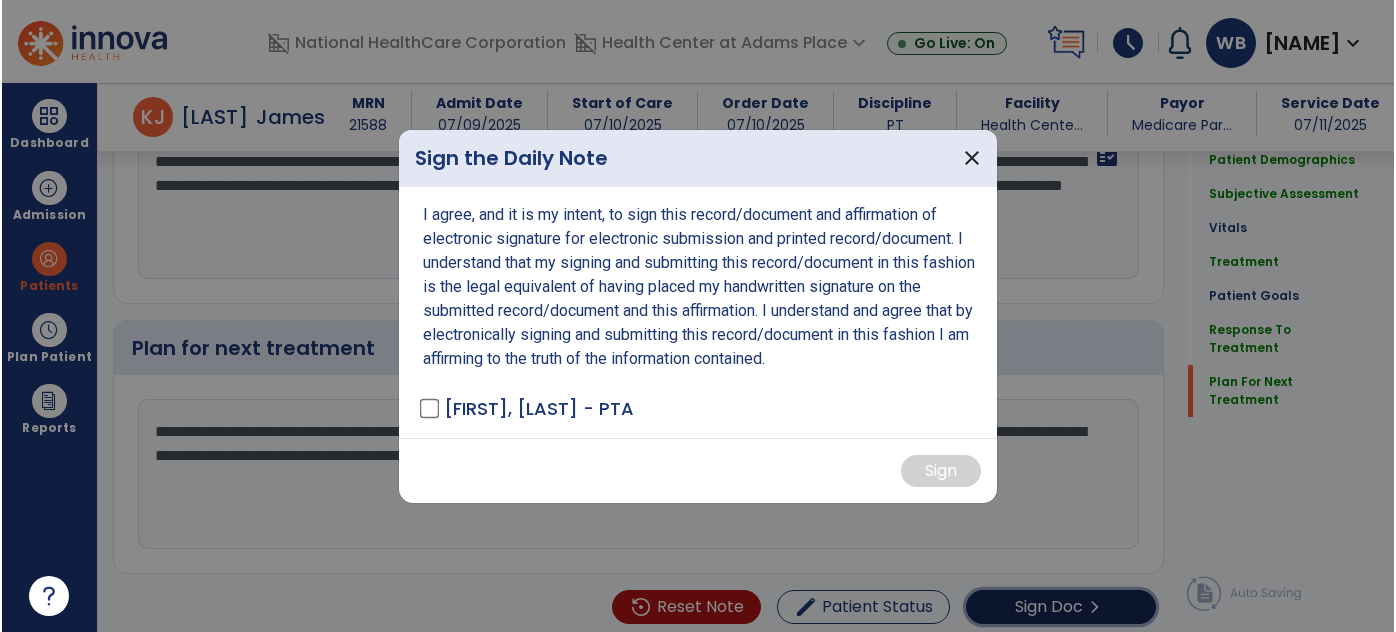 scroll, scrollTop: 2797, scrollLeft: 0, axis: vertical 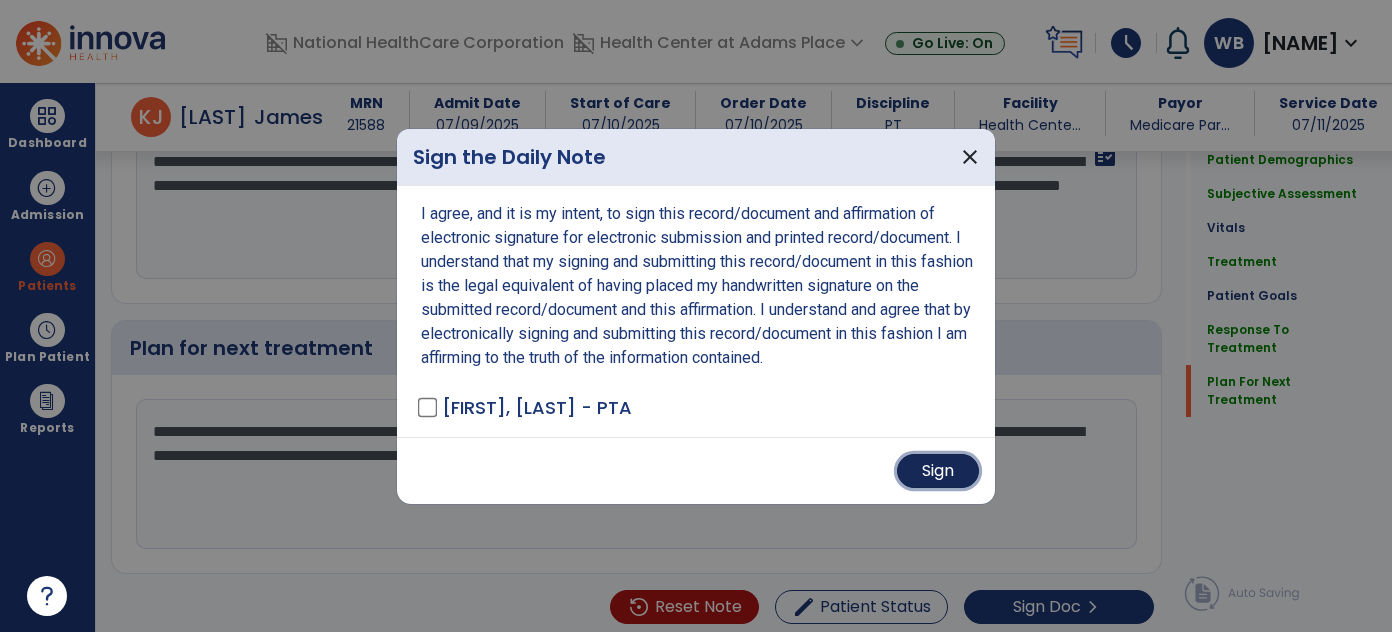 click on "Sign" at bounding box center [938, 471] 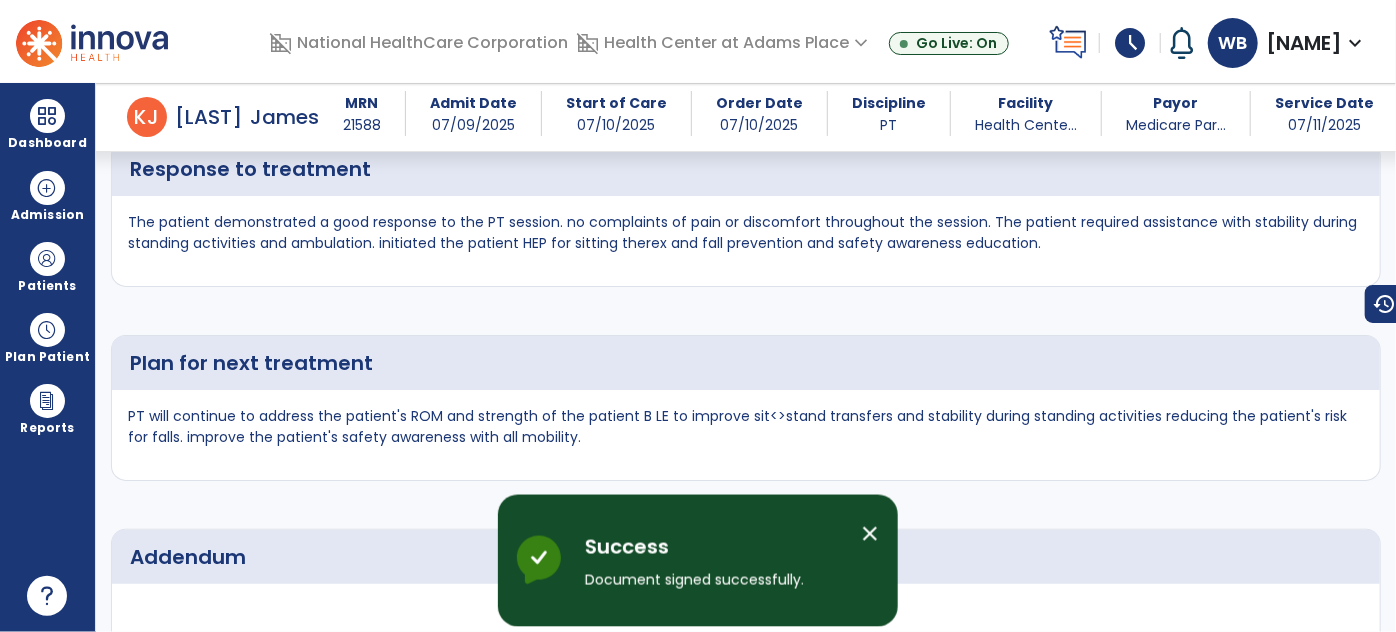 scroll, scrollTop: 0, scrollLeft: 0, axis: both 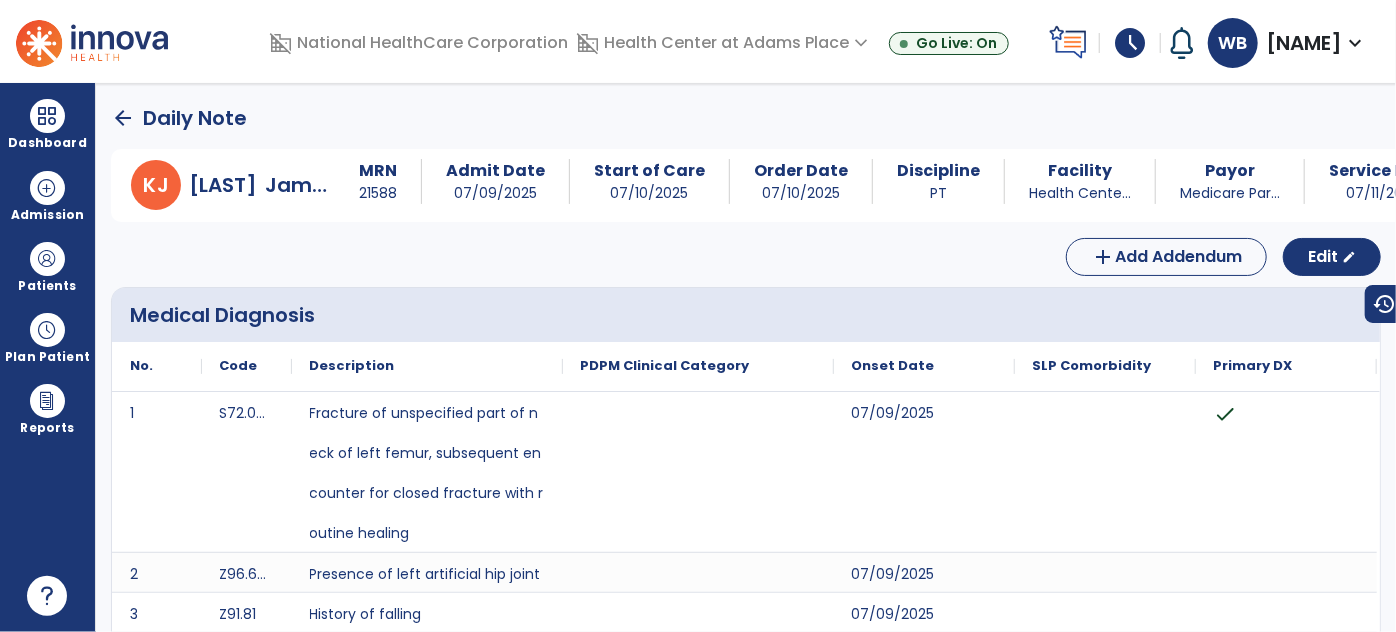 click on "arrow_back" 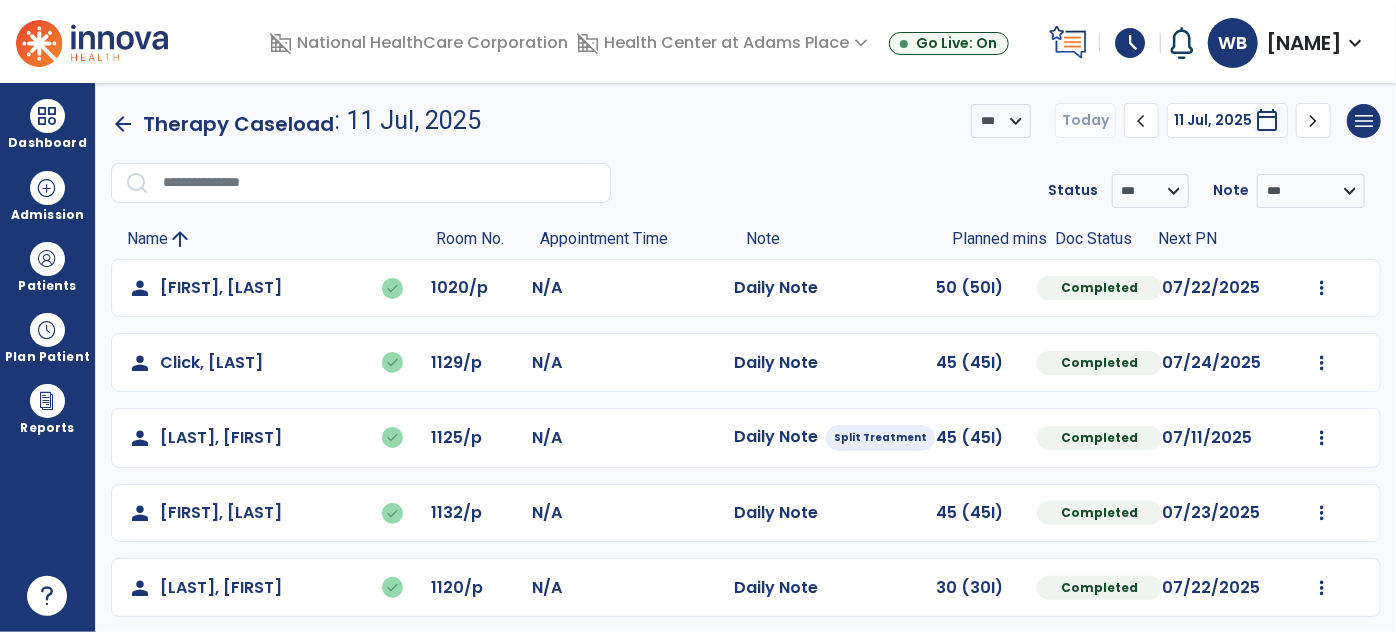 scroll, scrollTop: 456, scrollLeft: 0, axis: vertical 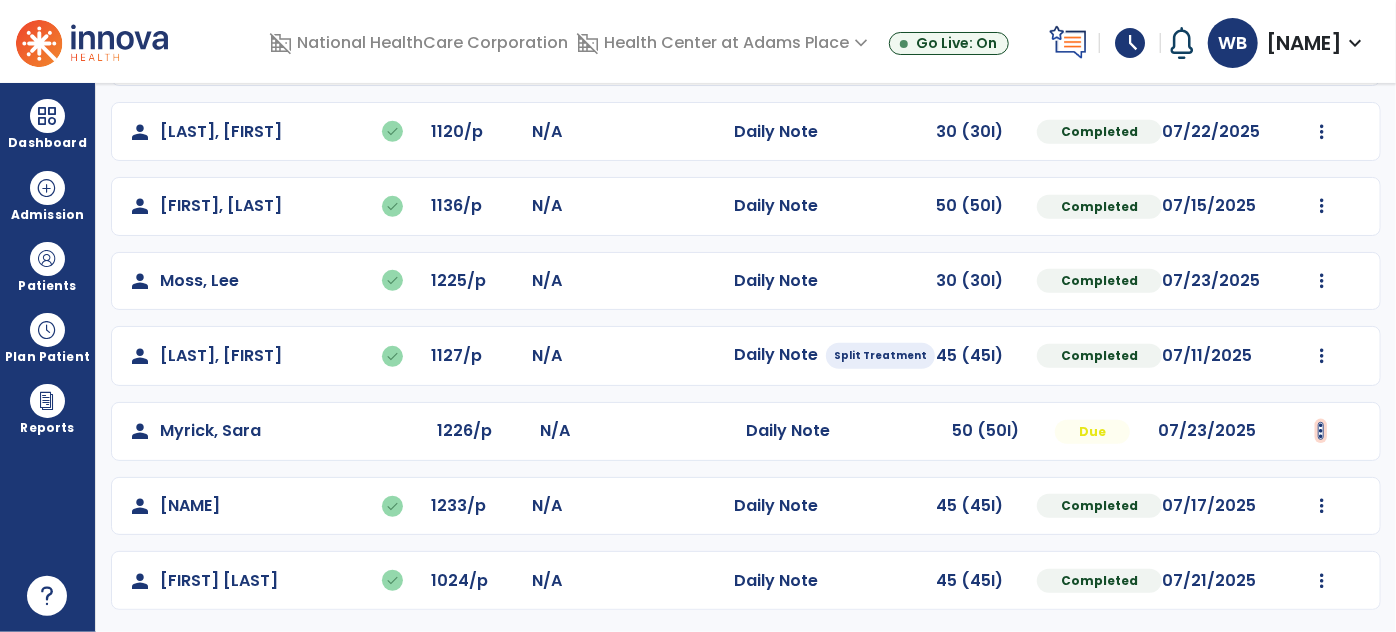 click at bounding box center [1322, -168] 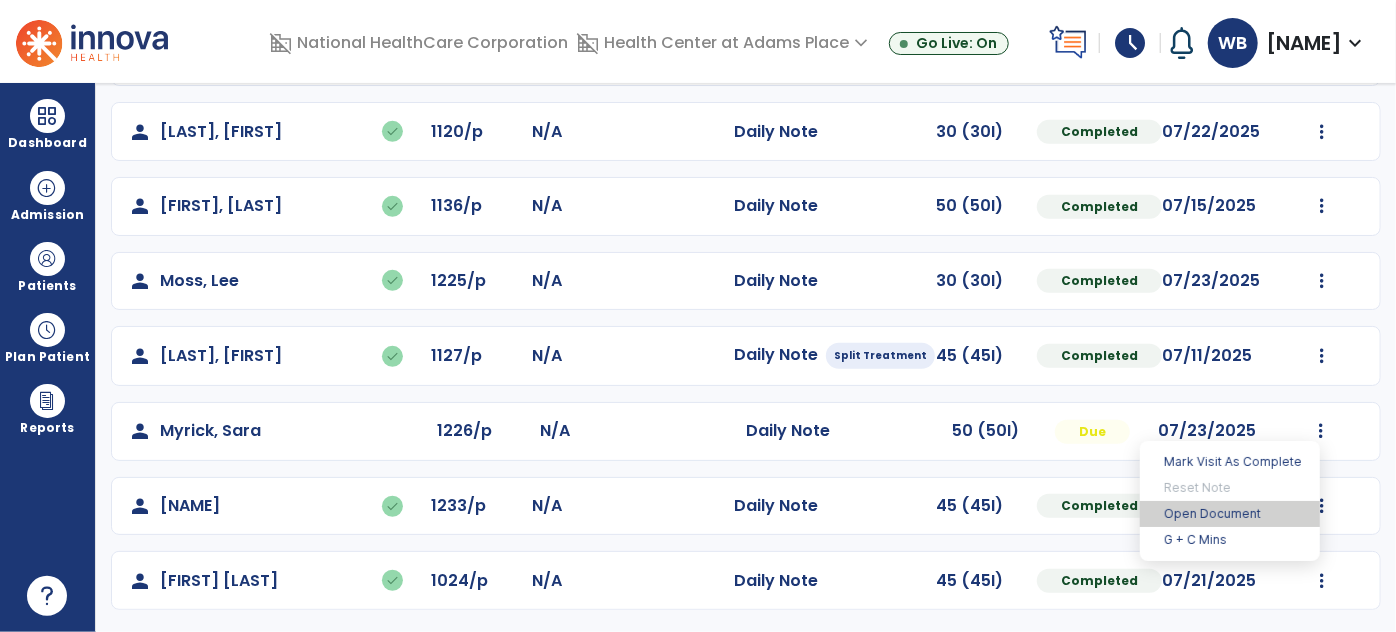 click on "Open Document" at bounding box center [1230, 514] 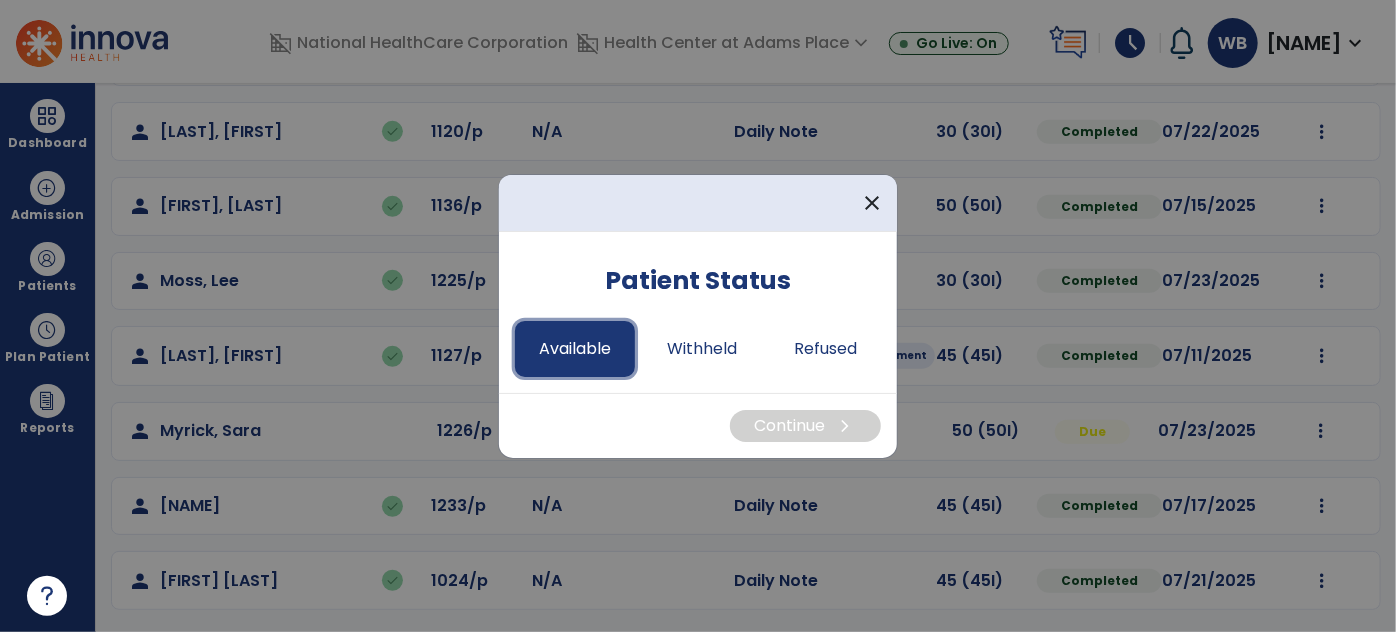 click on "Available" at bounding box center (575, 349) 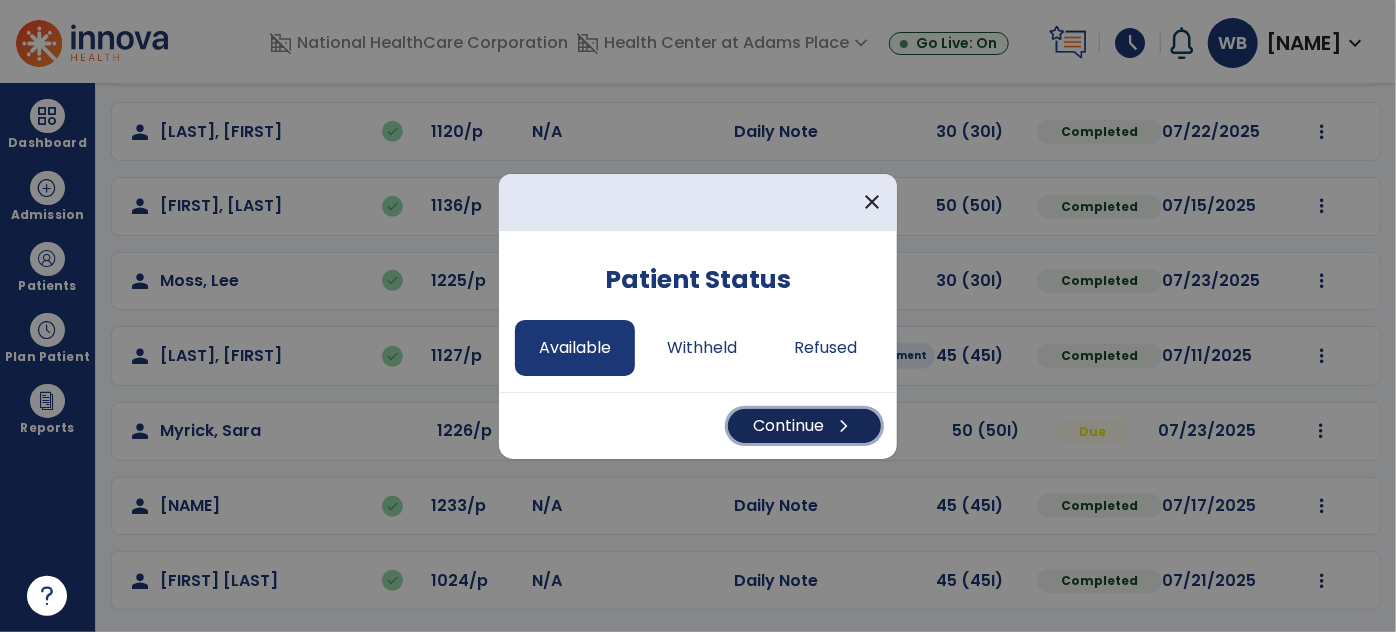 click on "chevron_right" at bounding box center [844, 426] 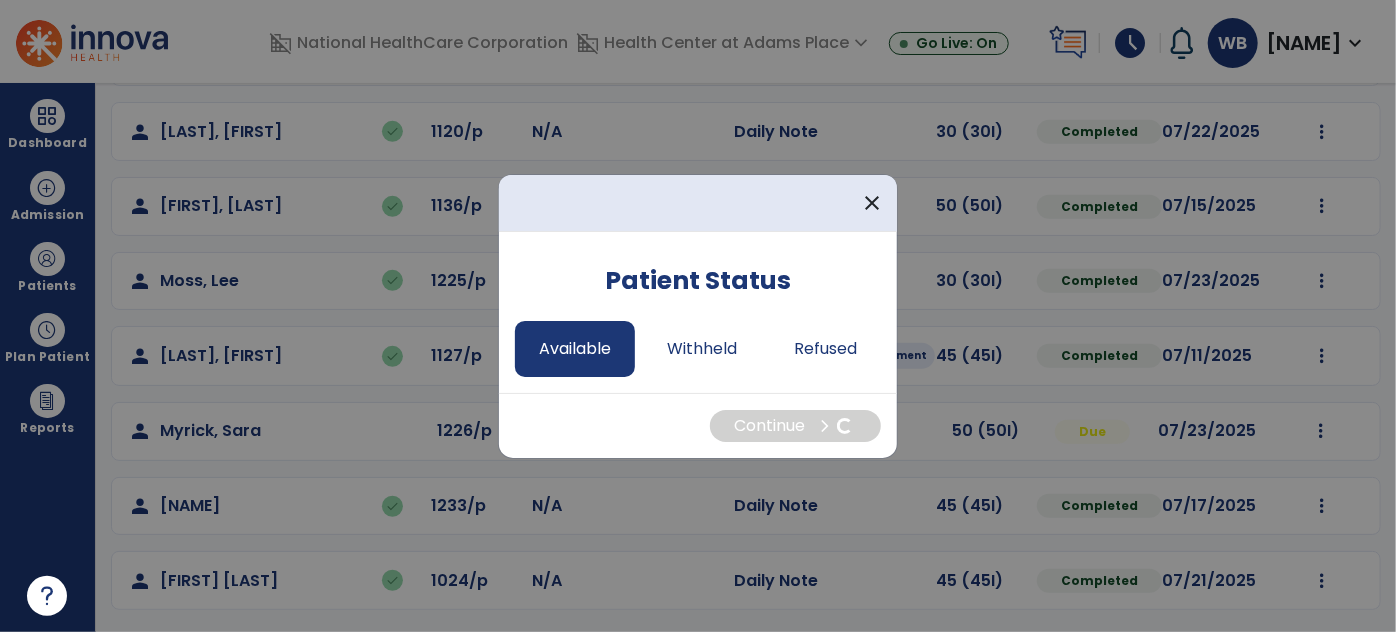 select on "*" 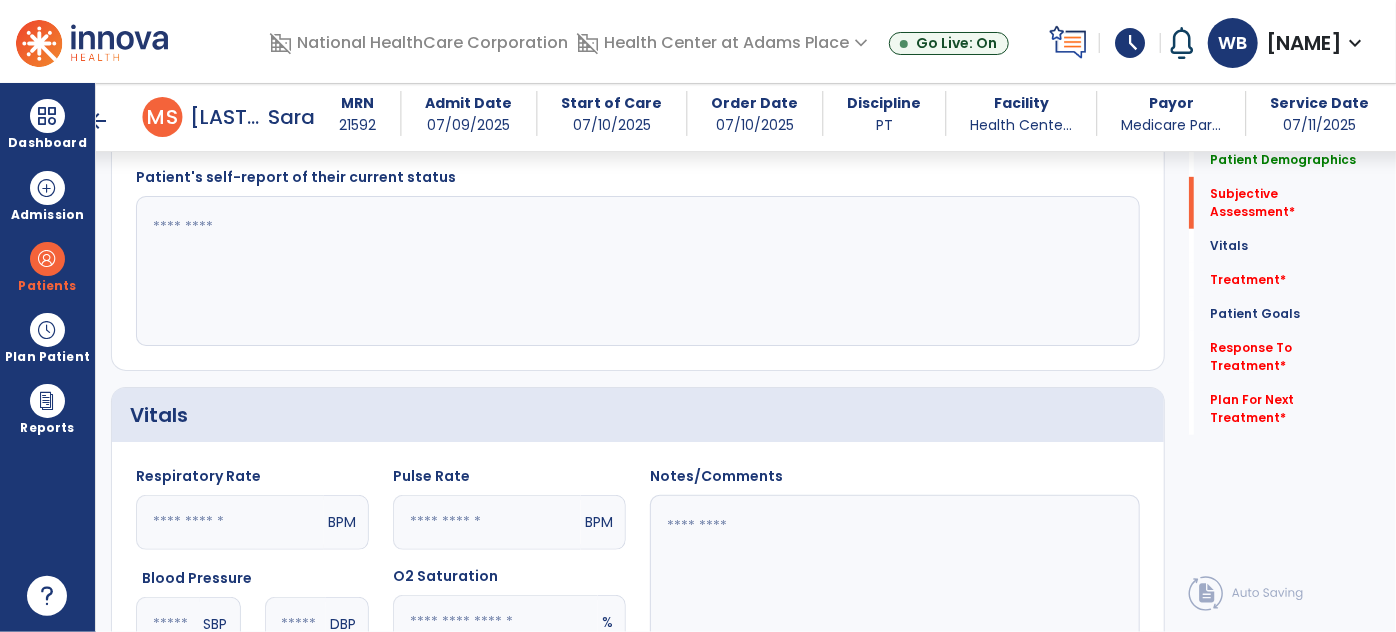 scroll, scrollTop: 549, scrollLeft: 0, axis: vertical 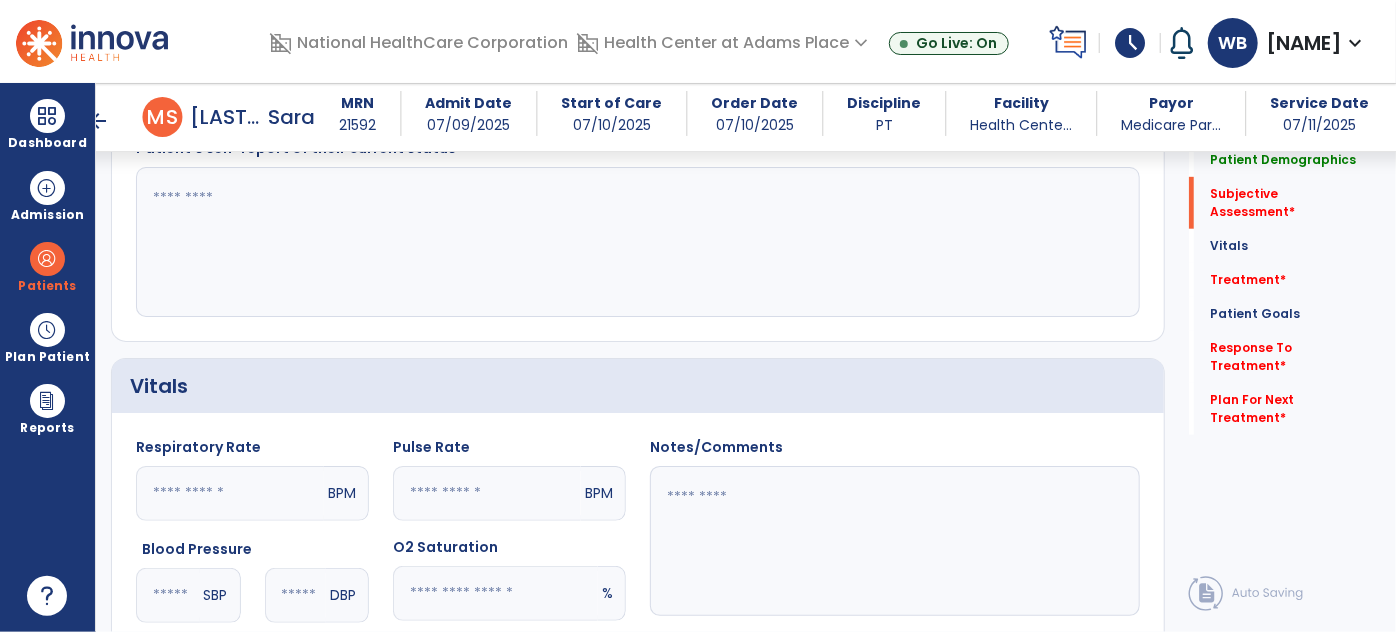 click 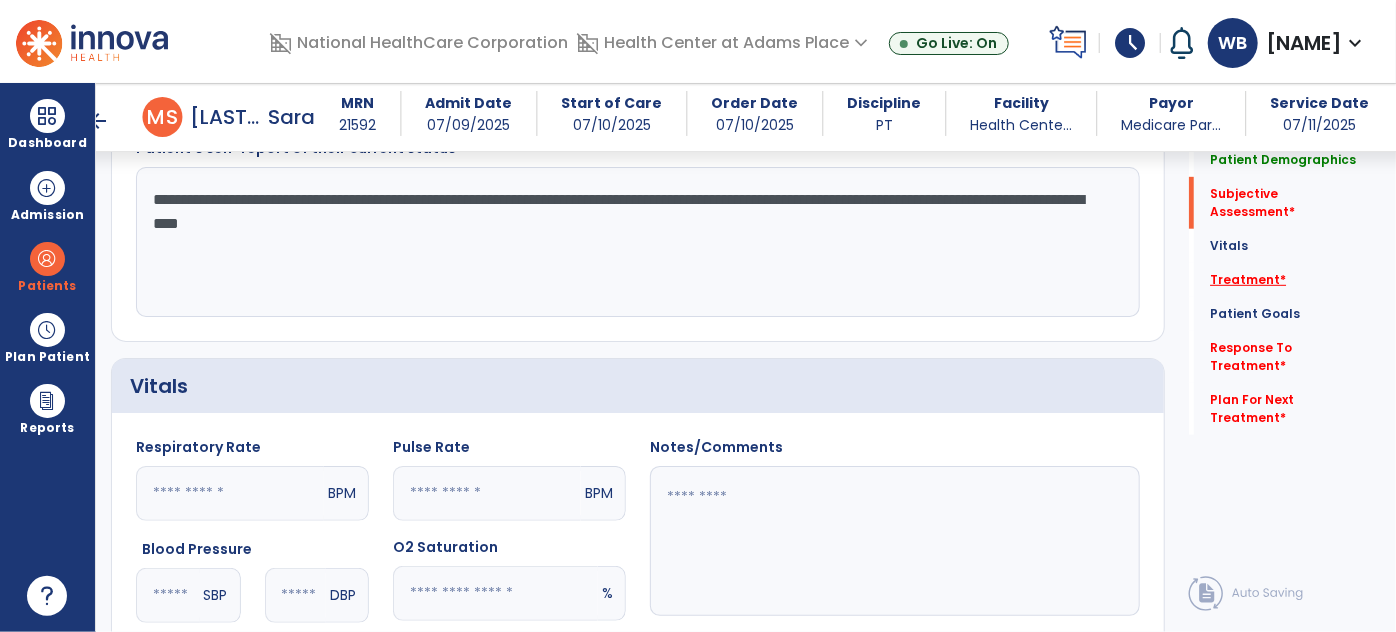 type on "**********" 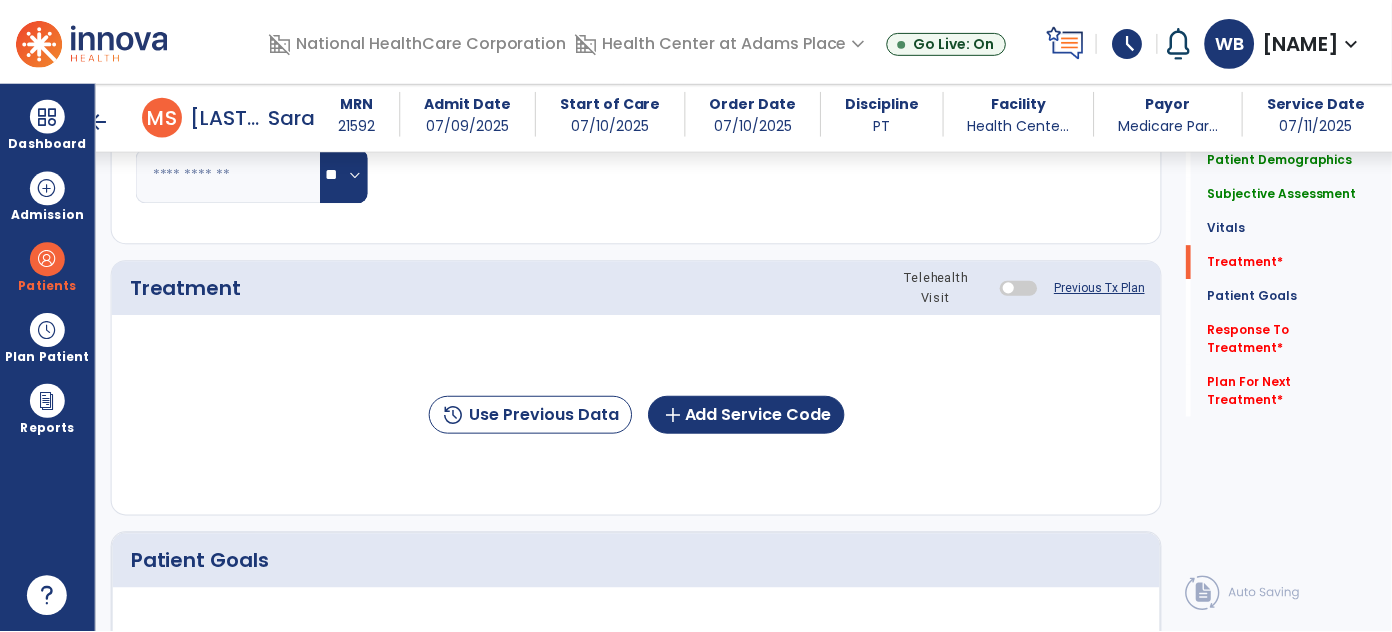 scroll, scrollTop: 1098, scrollLeft: 0, axis: vertical 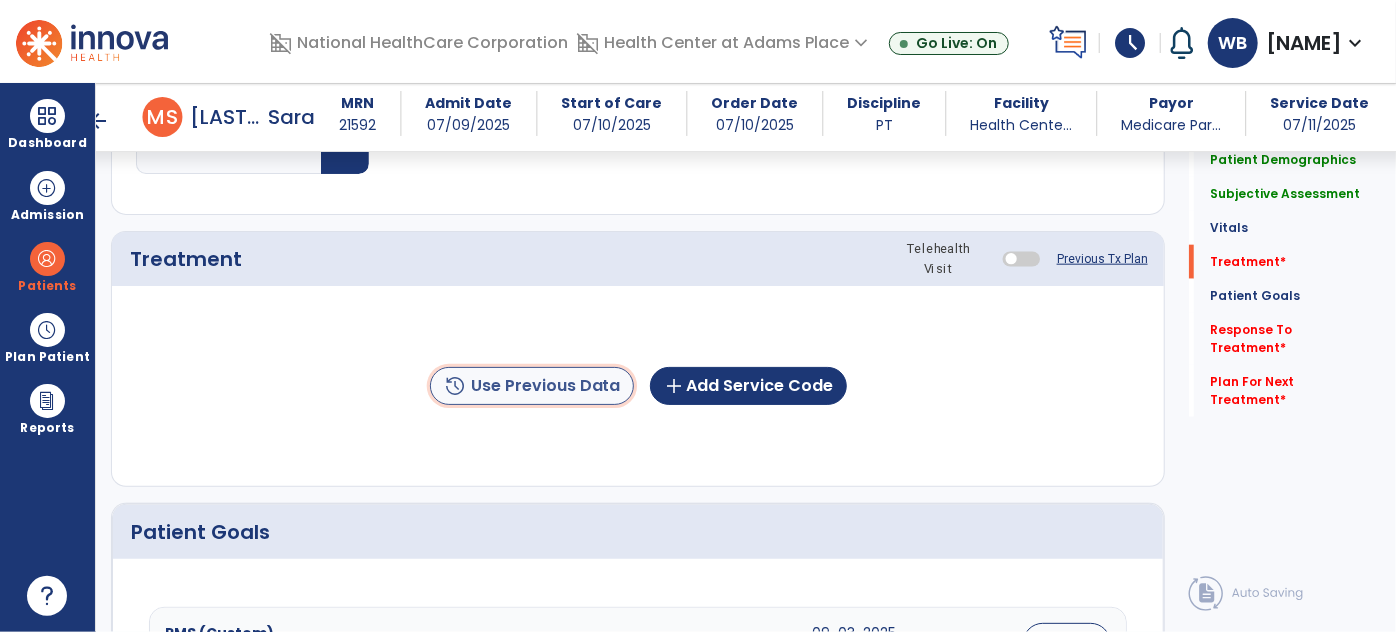 click on "history  Use Previous Data" 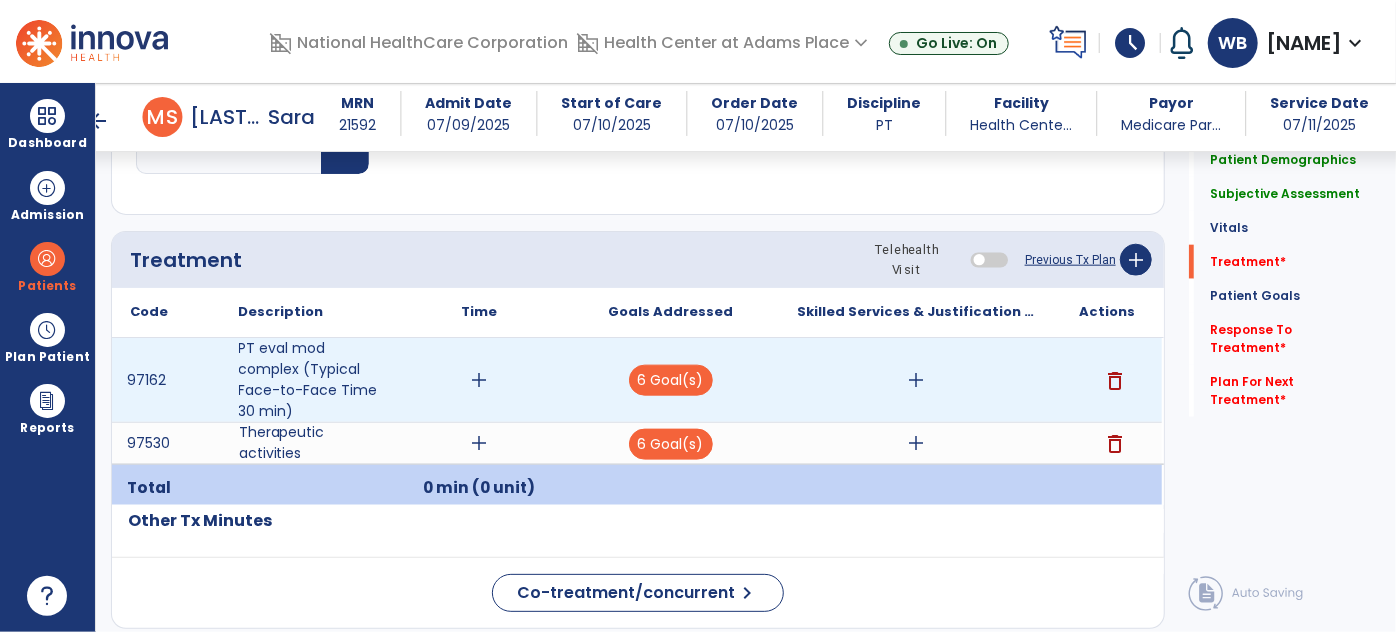 click on "delete" at bounding box center (1115, 381) 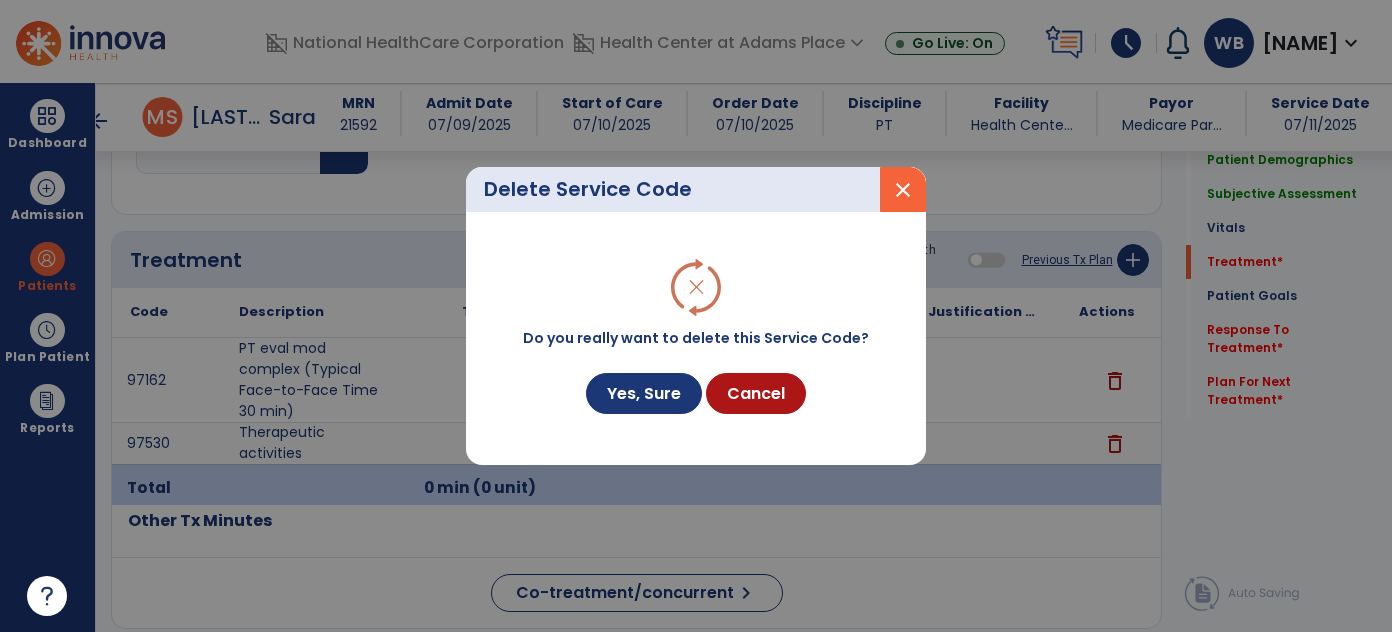 scroll, scrollTop: 1098, scrollLeft: 0, axis: vertical 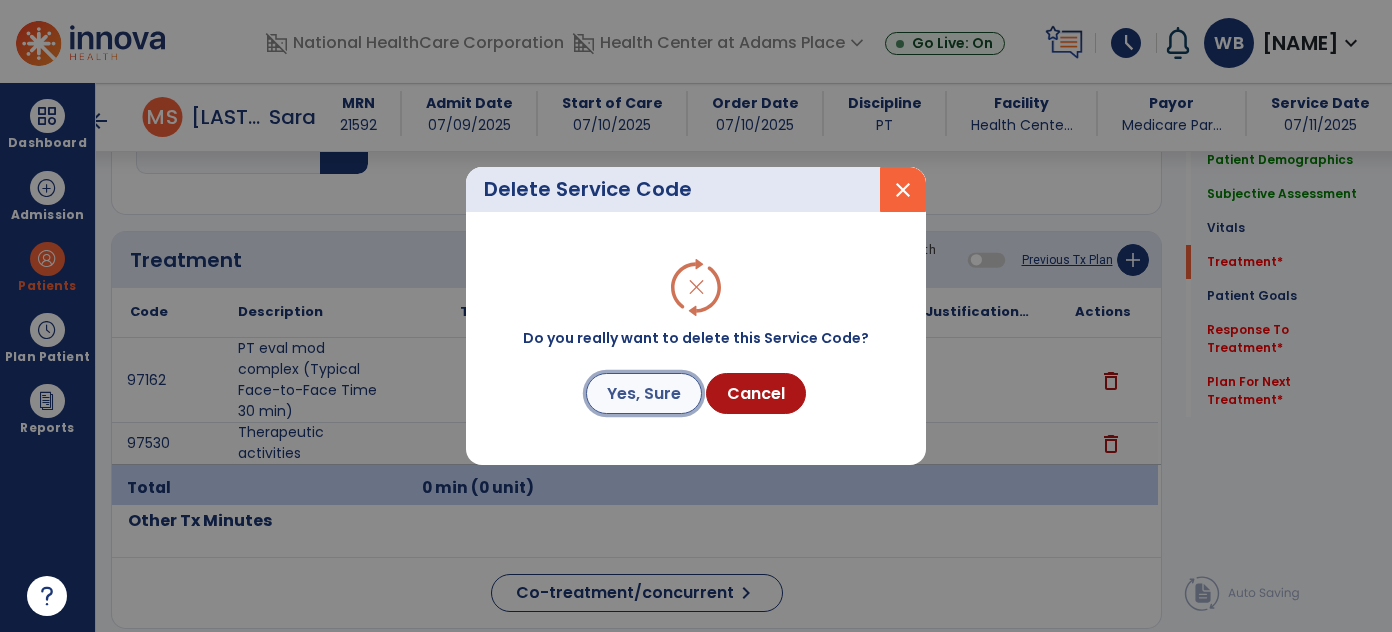 click on "Yes, Sure" at bounding box center (644, 393) 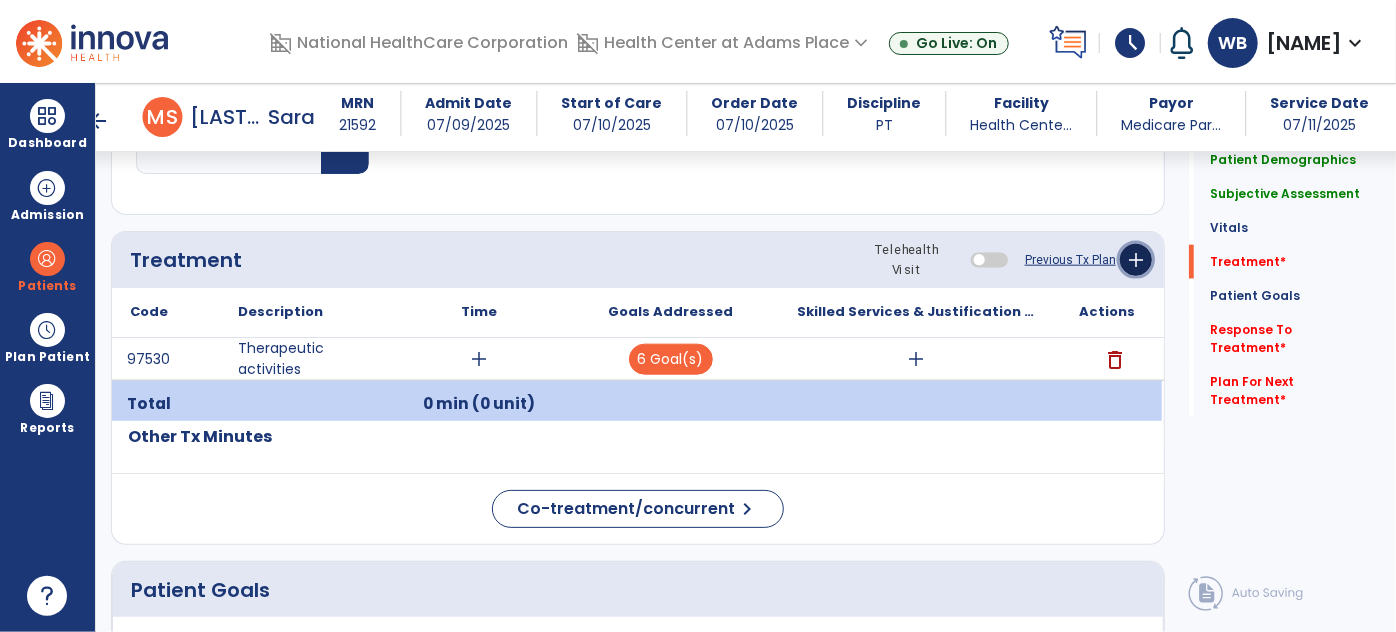 click on "add" 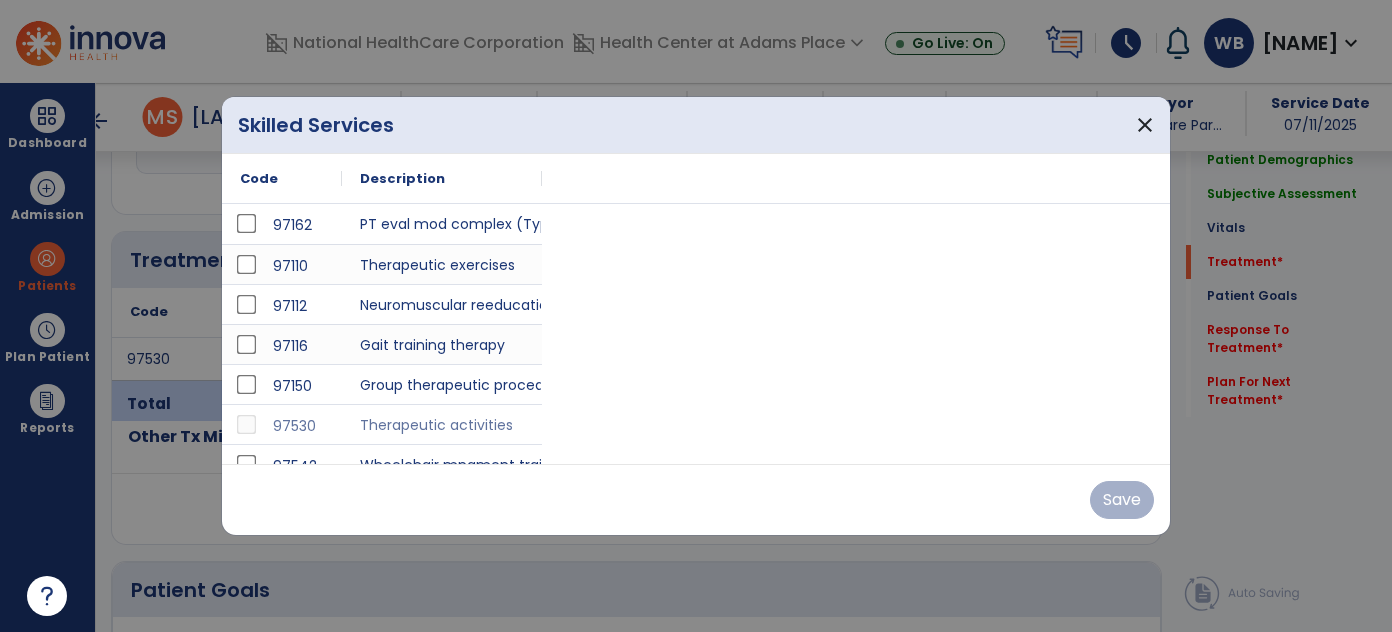 scroll, scrollTop: 1098, scrollLeft: 0, axis: vertical 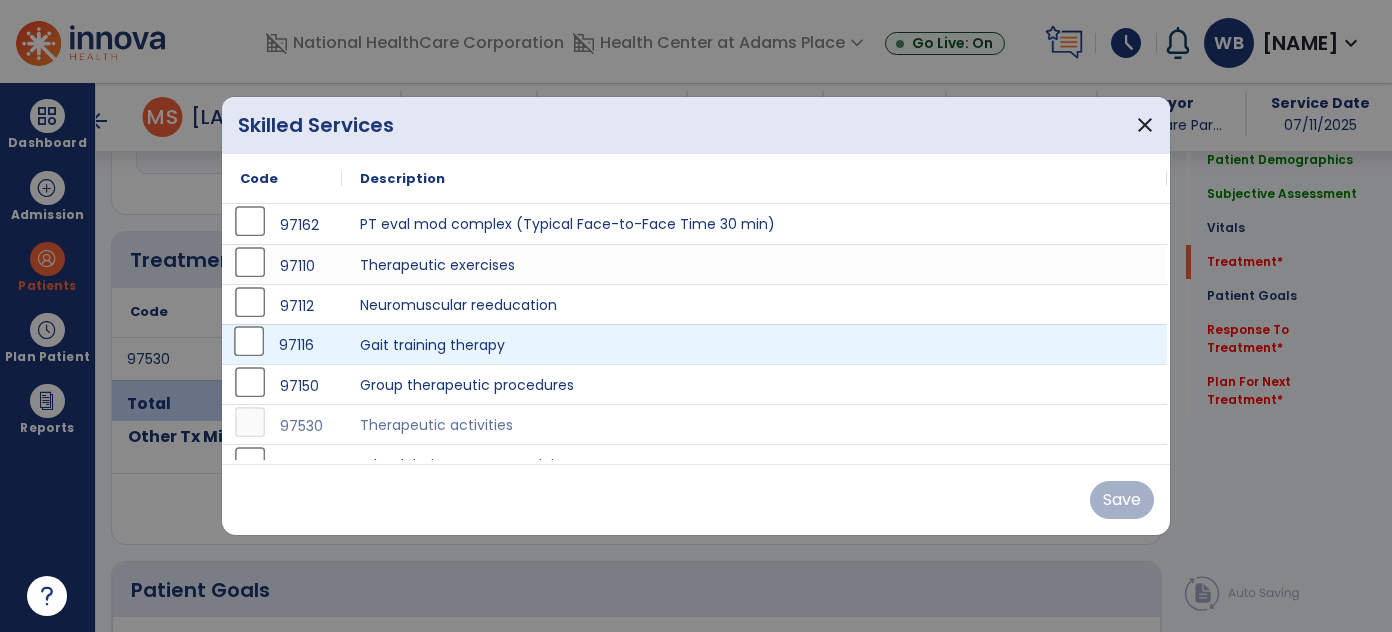 click on "97116" at bounding box center [282, 345] 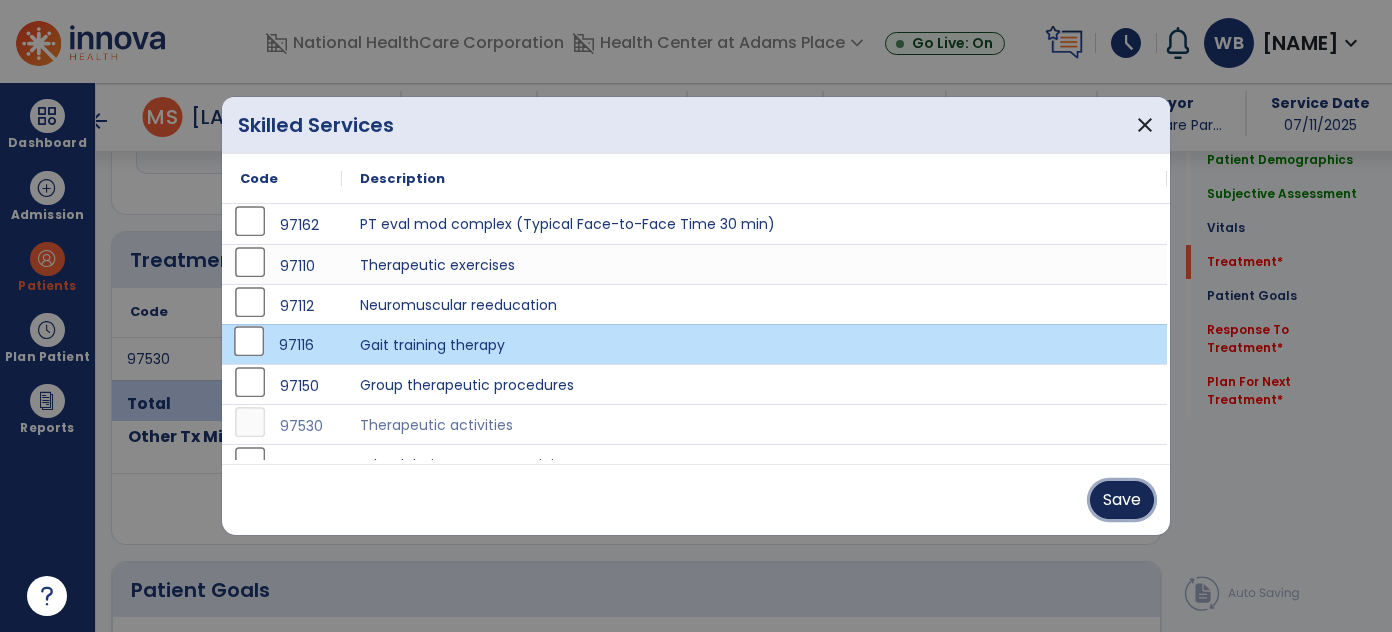 click on "Save" at bounding box center (1122, 500) 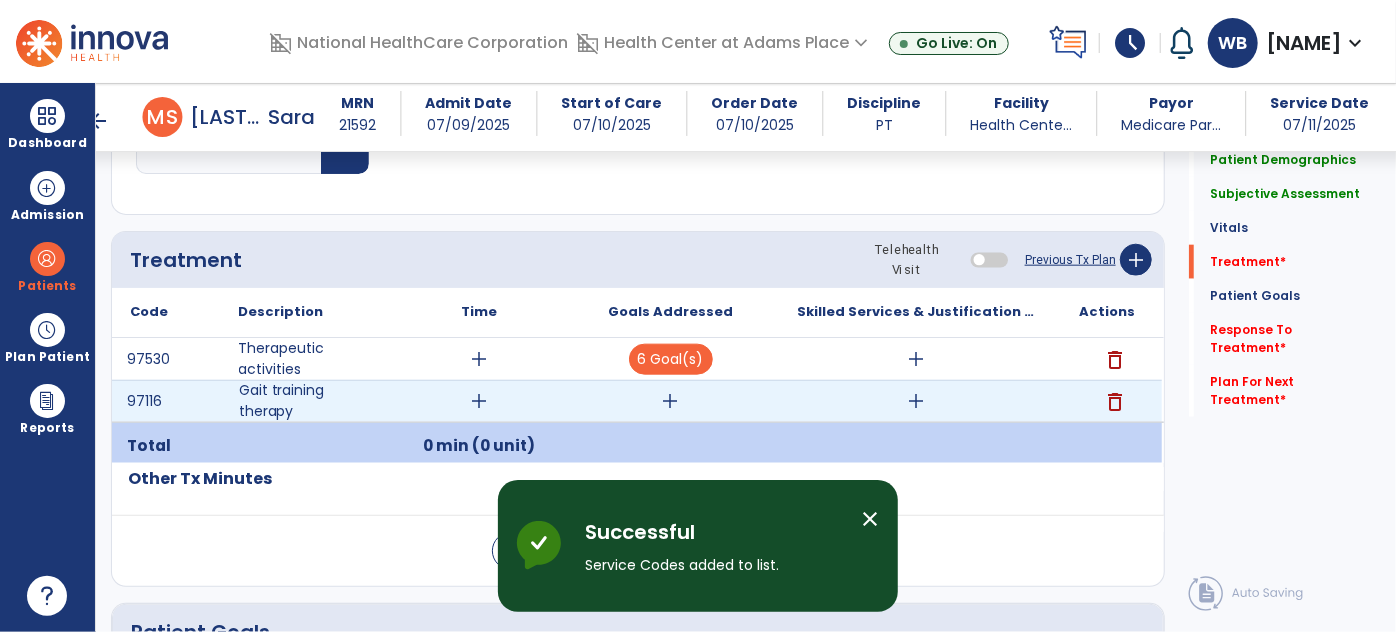 click on "add" at bounding box center (480, 401) 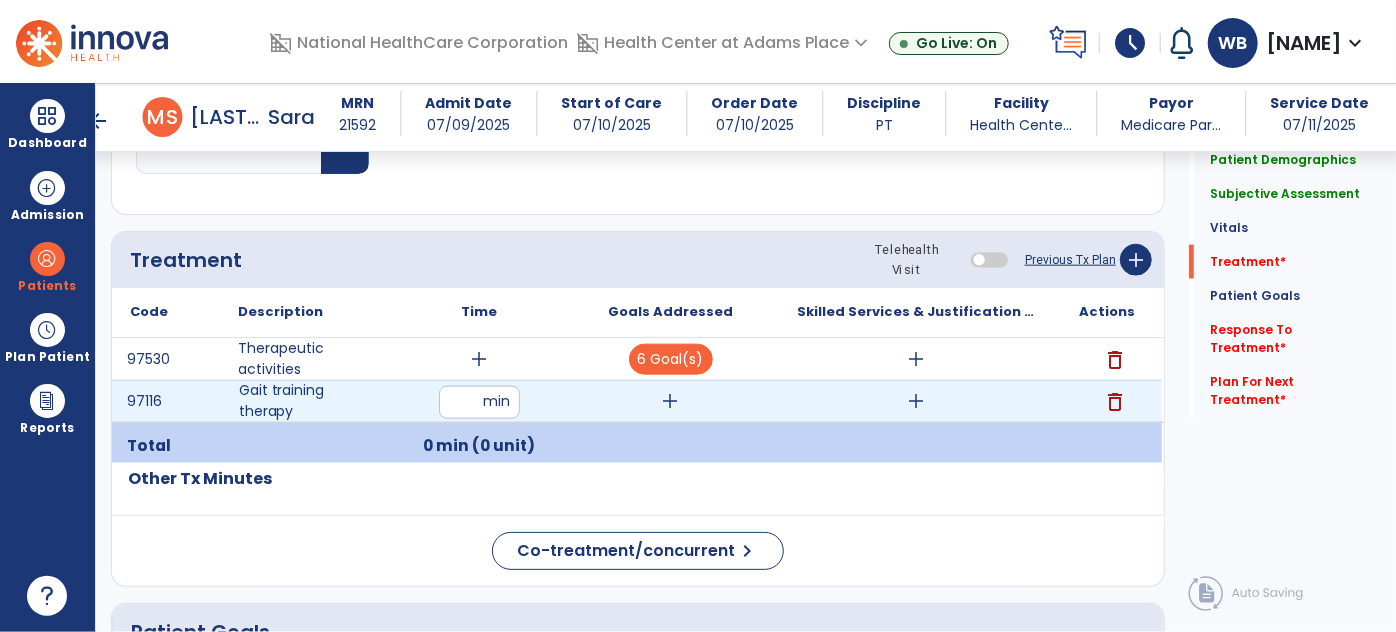 type on "*" 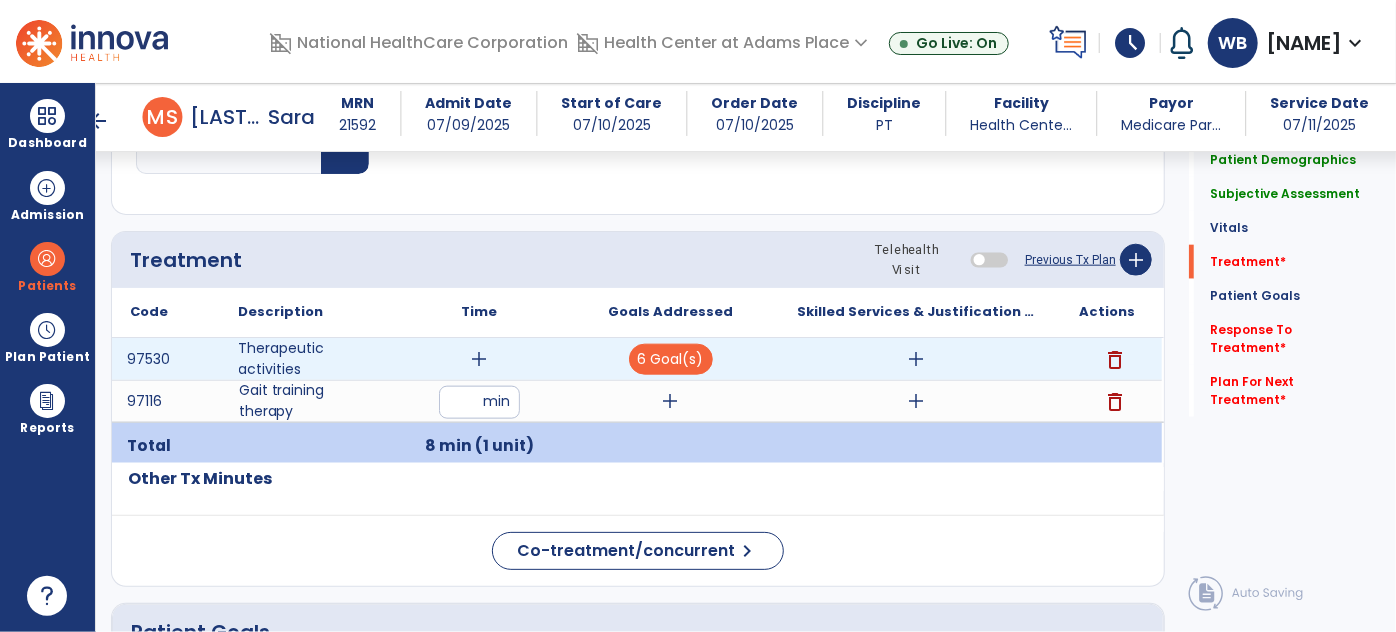 click on "add" at bounding box center (480, 359) 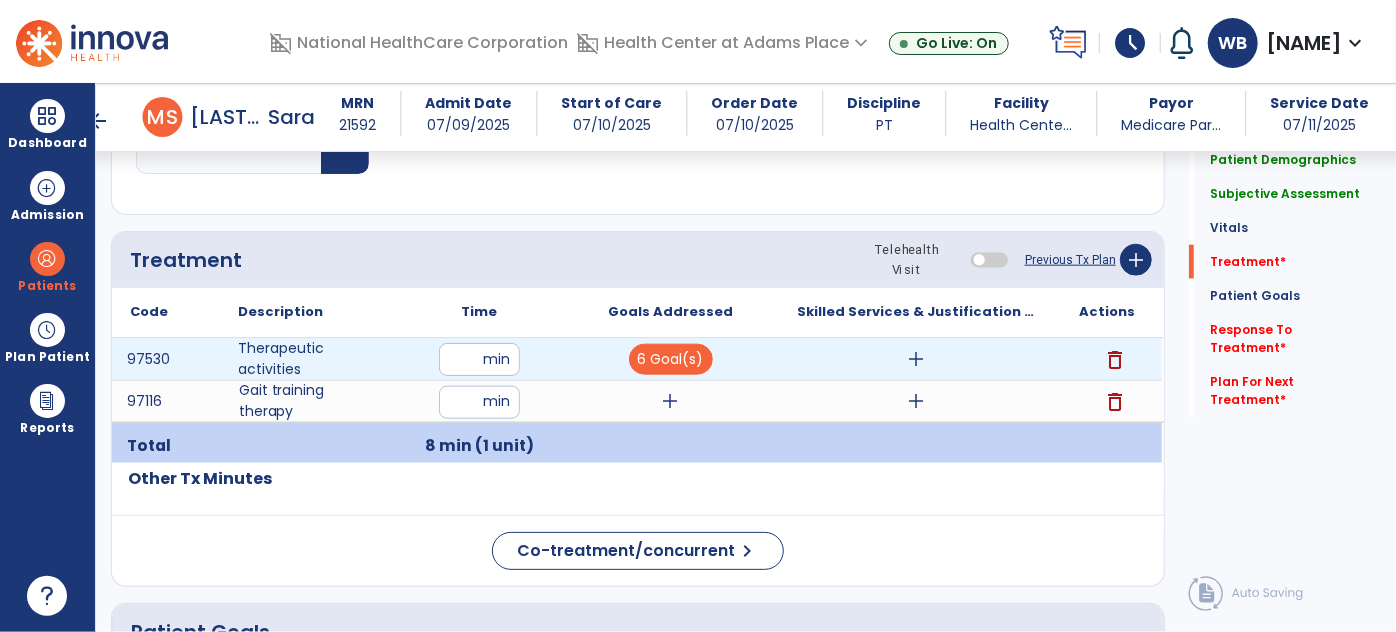 type on "**" 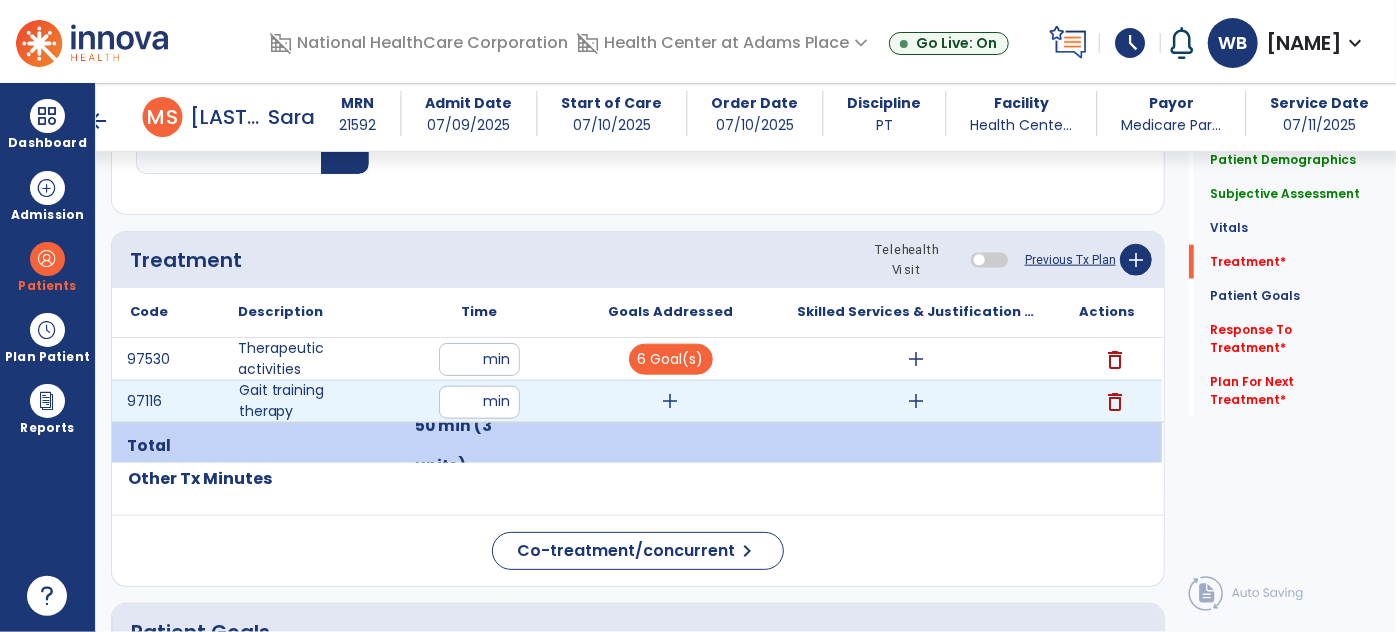 click on "add" at bounding box center (916, 401) 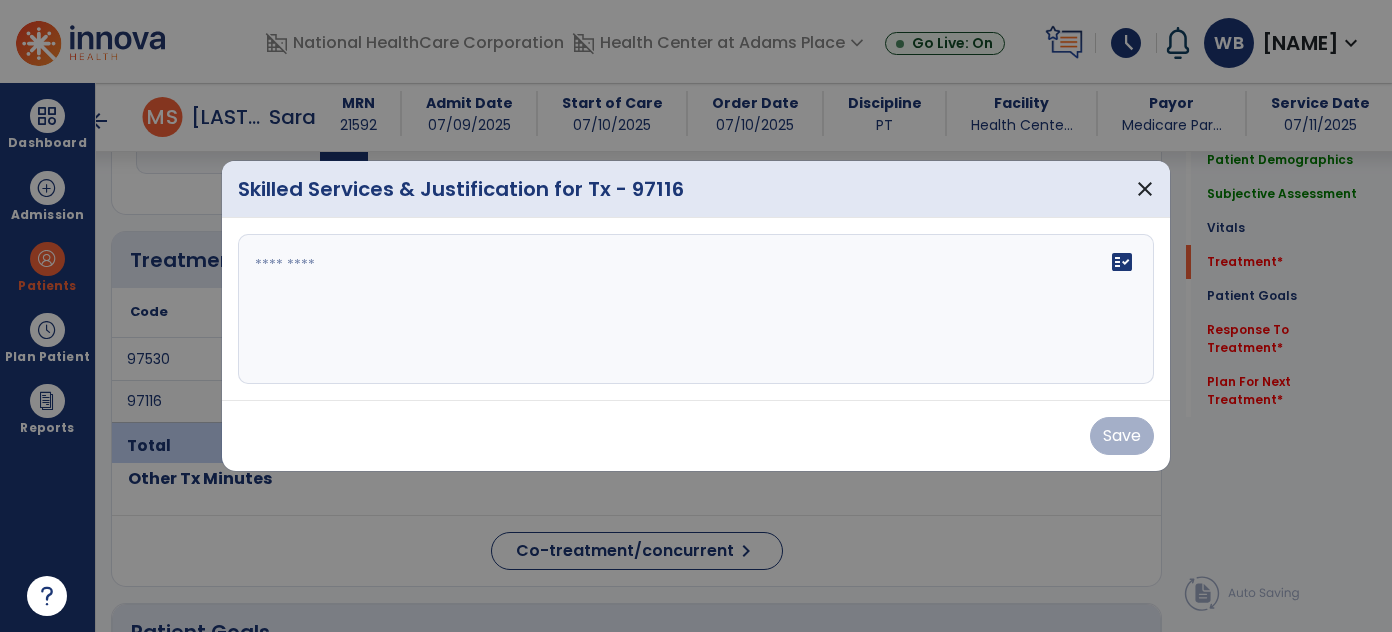scroll, scrollTop: 1098, scrollLeft: 0, axis: vertical 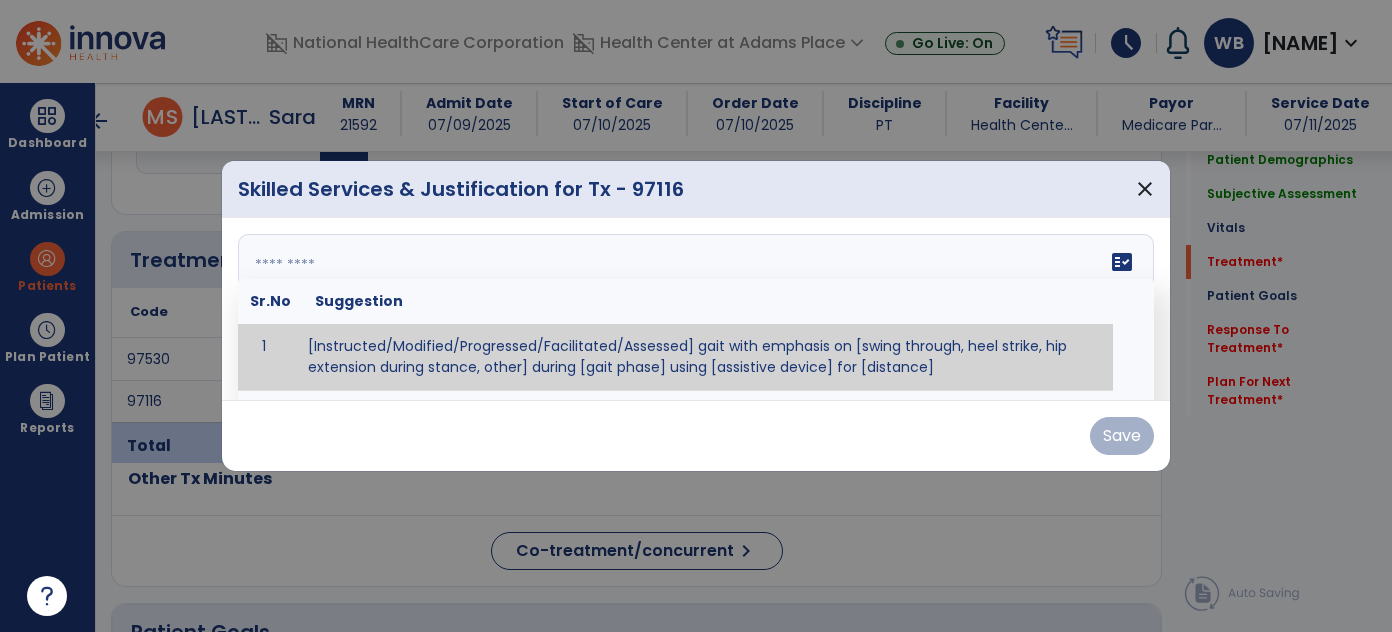 click at bounding box center (696, 309) 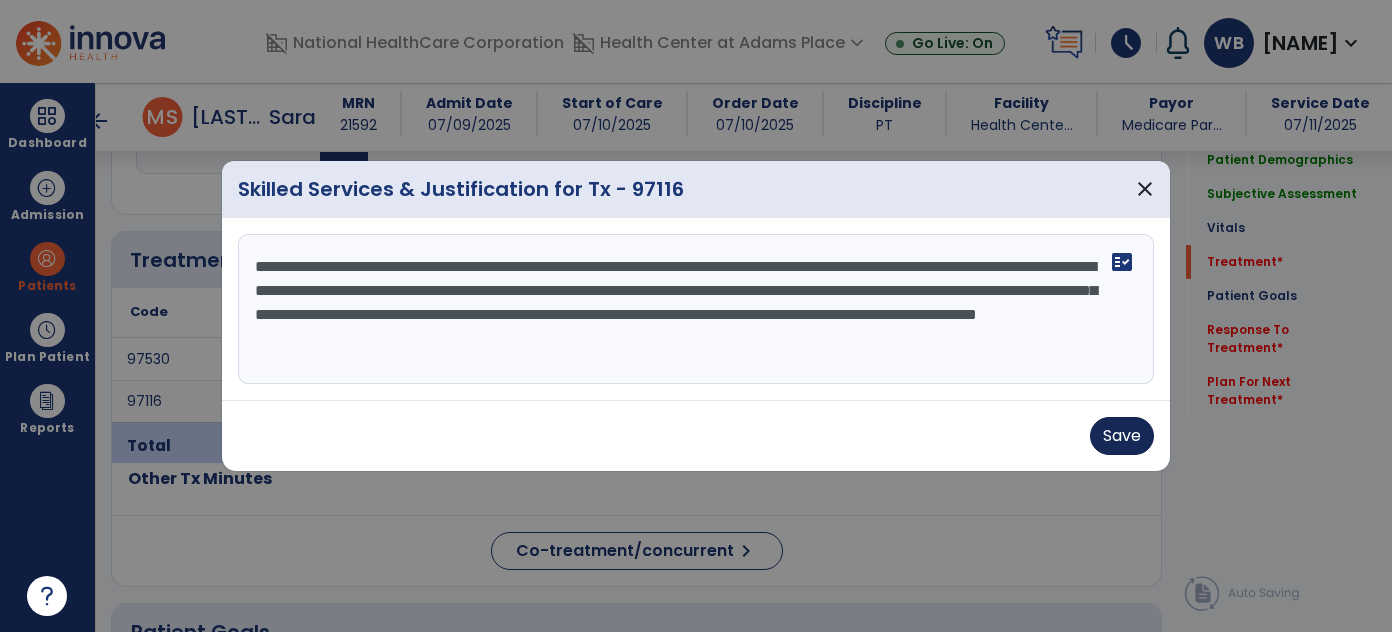 type on "**********" 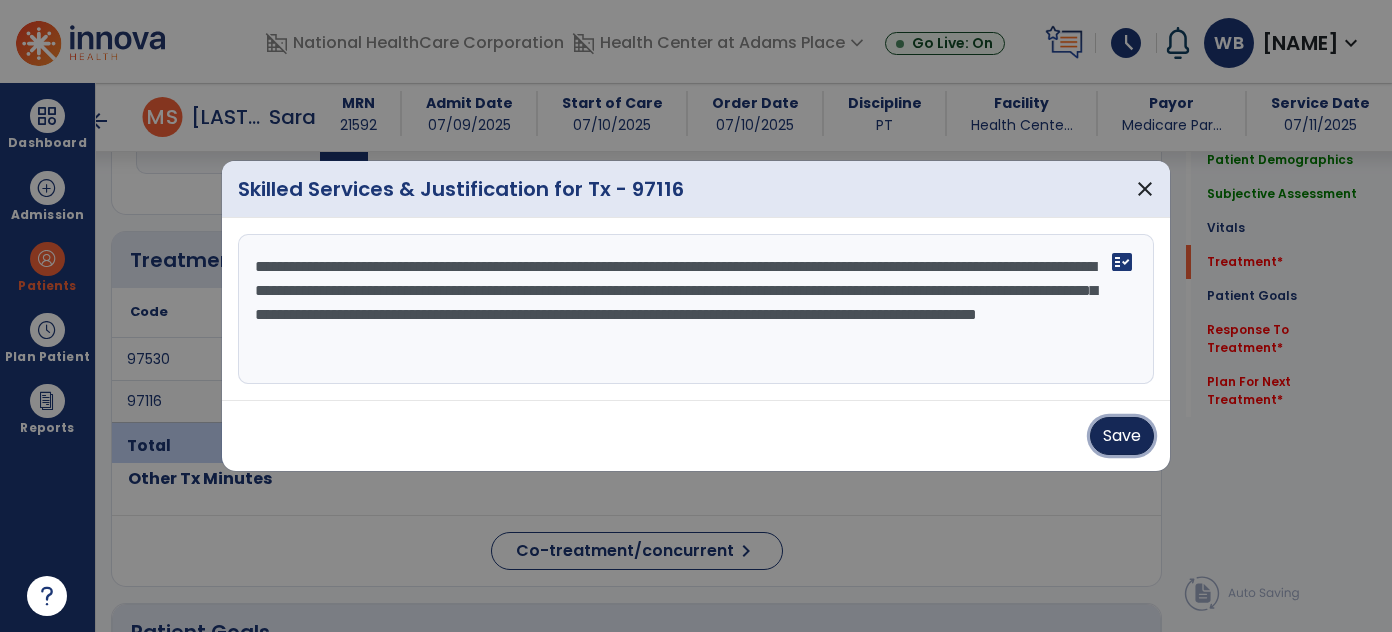 click on "Save" at bounding box center (1122, 436) 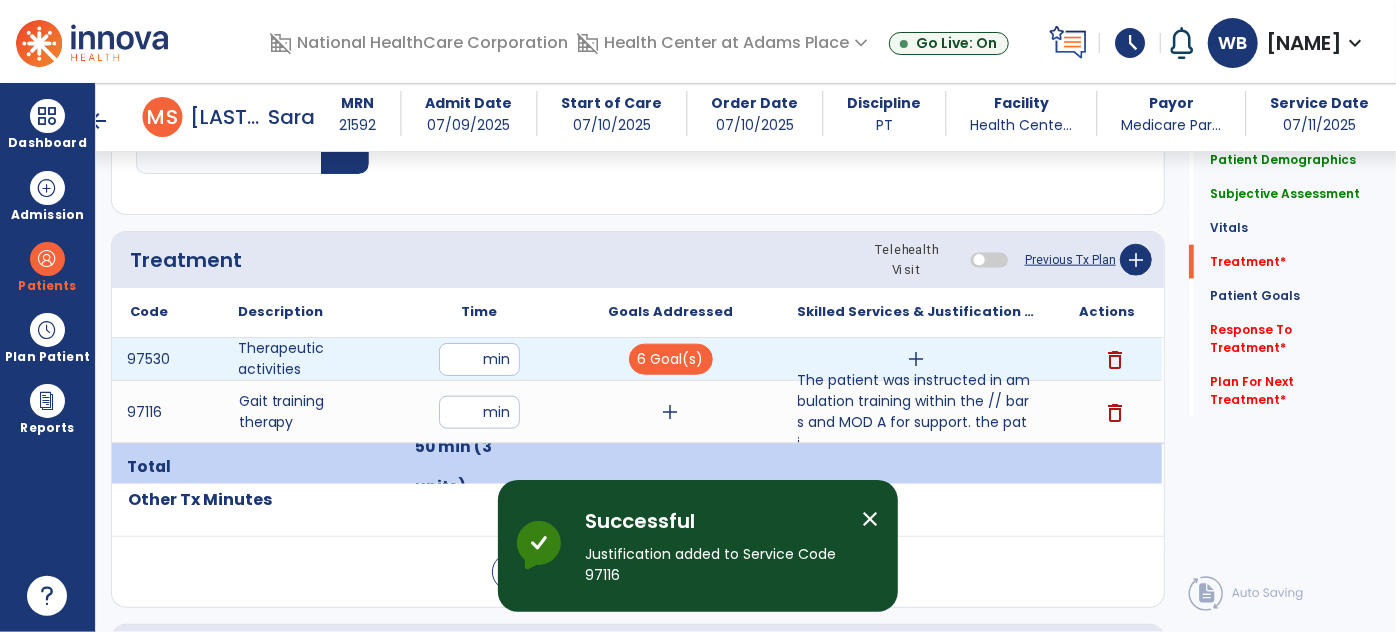 click on "add" at bounding box center [916, 359] 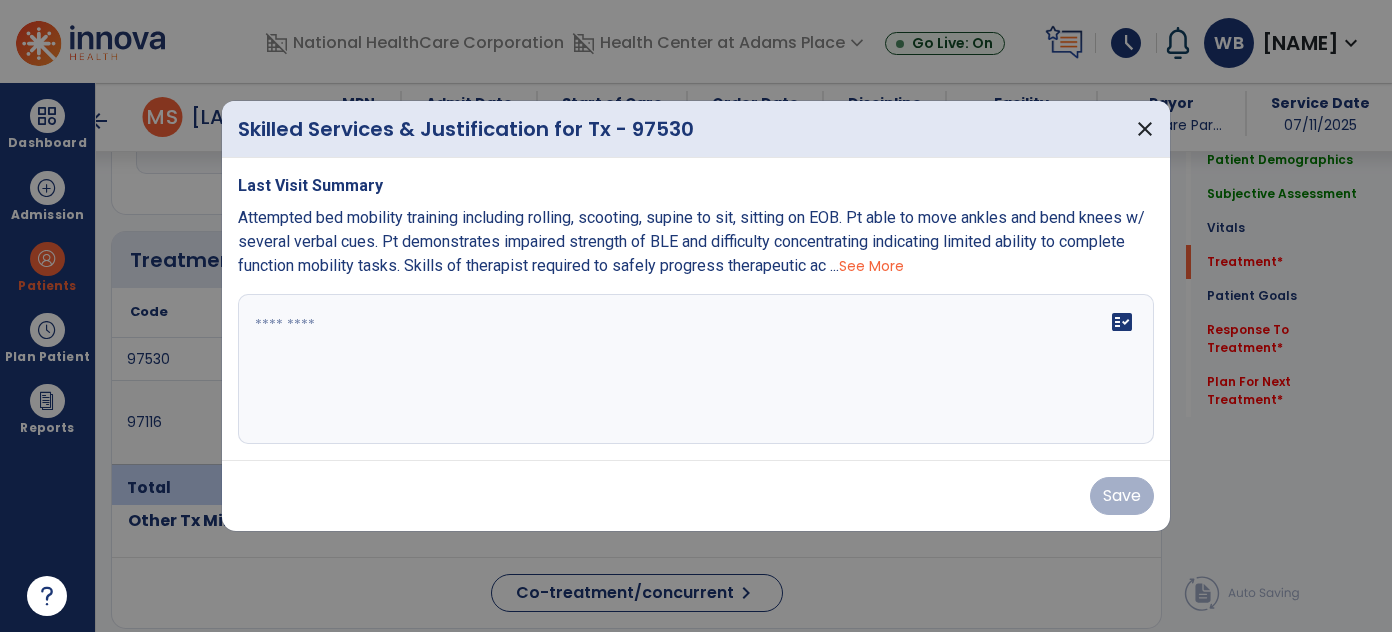 scroll, scrollTop: 1098, scrollLeft: 0, axis: vertical 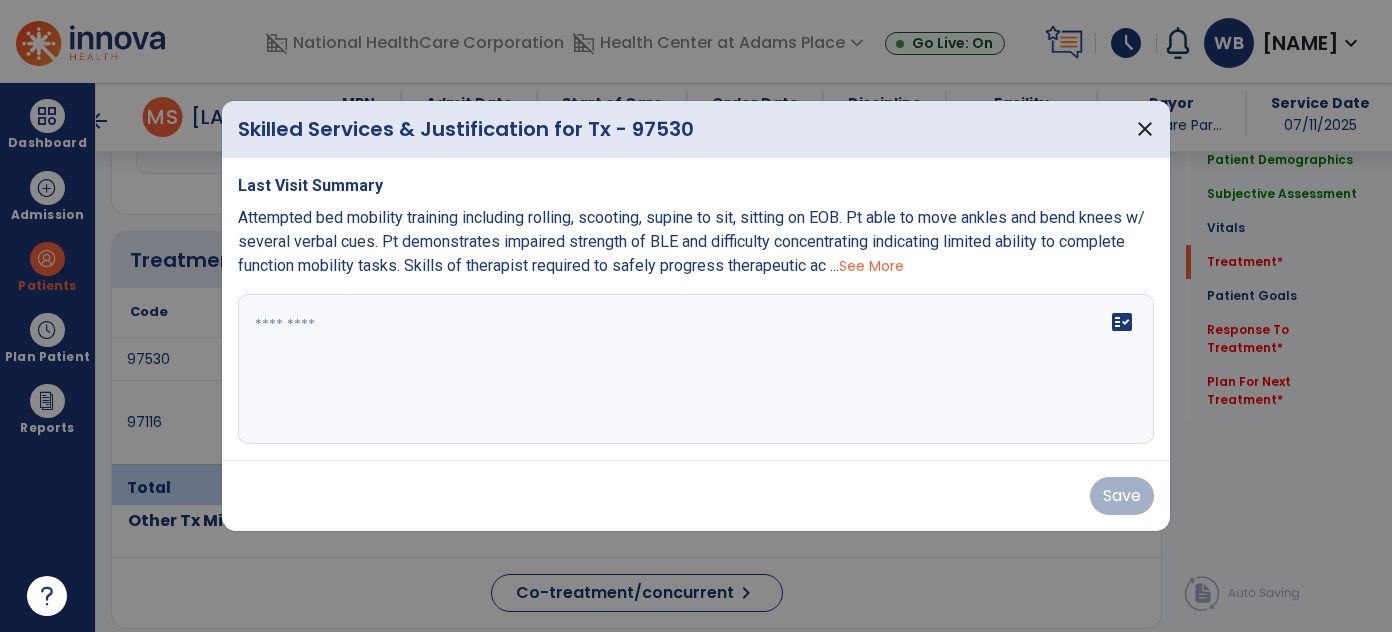 click on "See More" at bounding box center (871, 266) 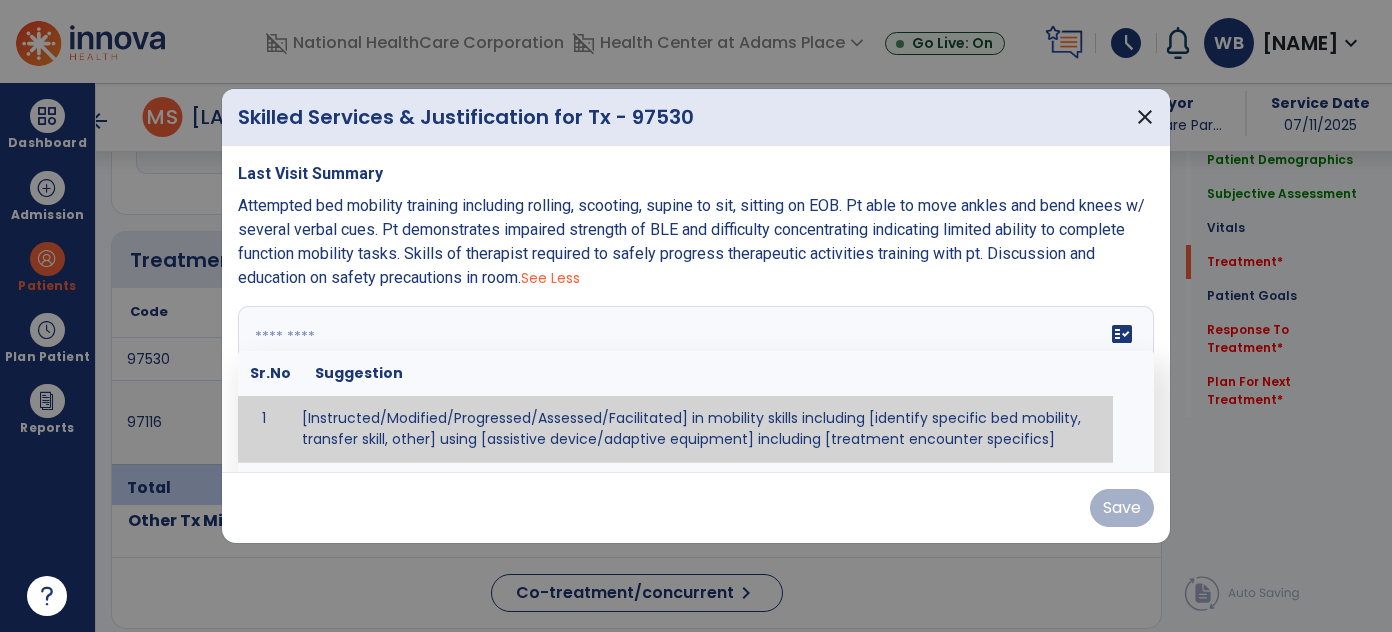 click on "fact_check  Sr.No Suggestion 1 [Instructed/Modified/Progressed/Assessed/Facilitated] in mobility skills including [identify specific bed mobility, transfer skill, other] using [assistive device/adaptive equipment] including [treatment encounter specifics]" at bounding box center (696, 381) 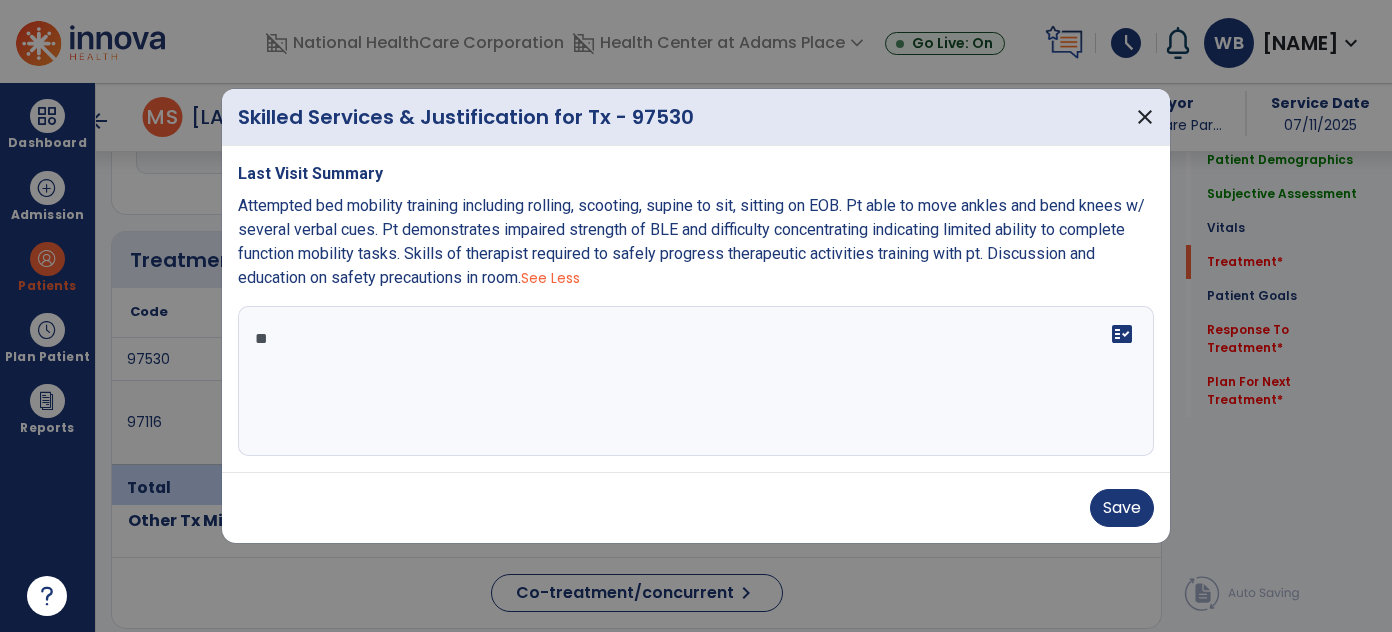 type on "*" 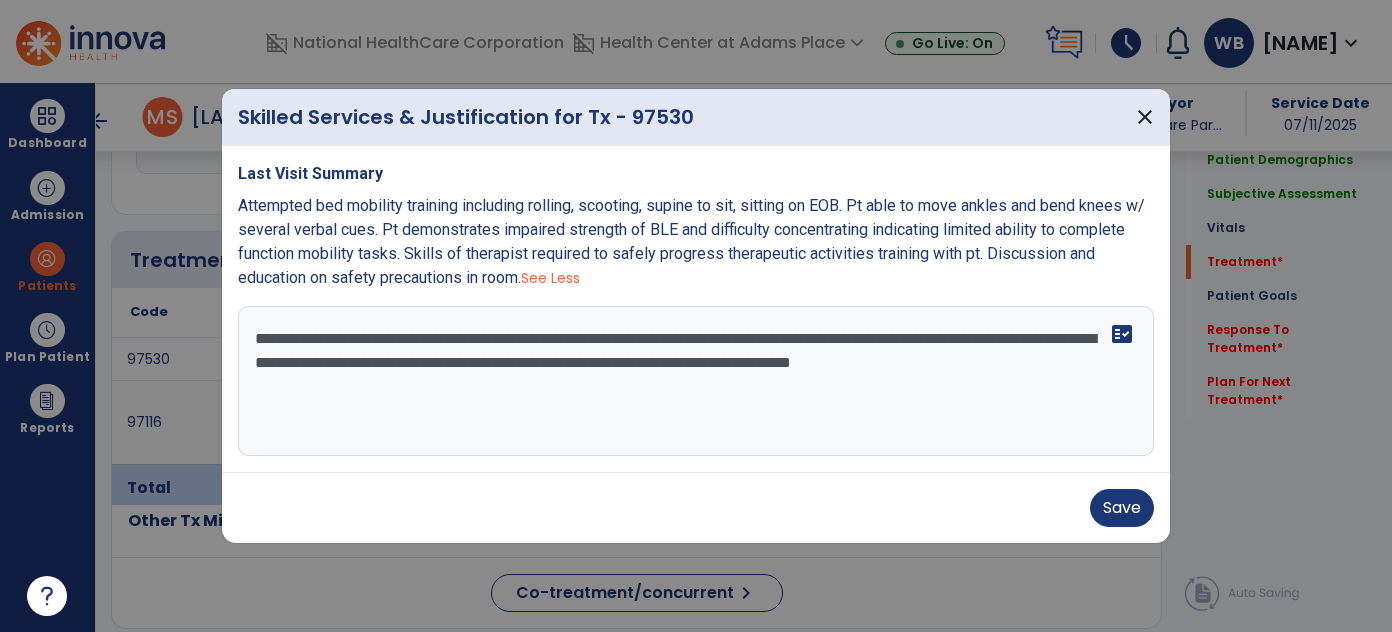 click on "**********" at bounding box center [696, 381] 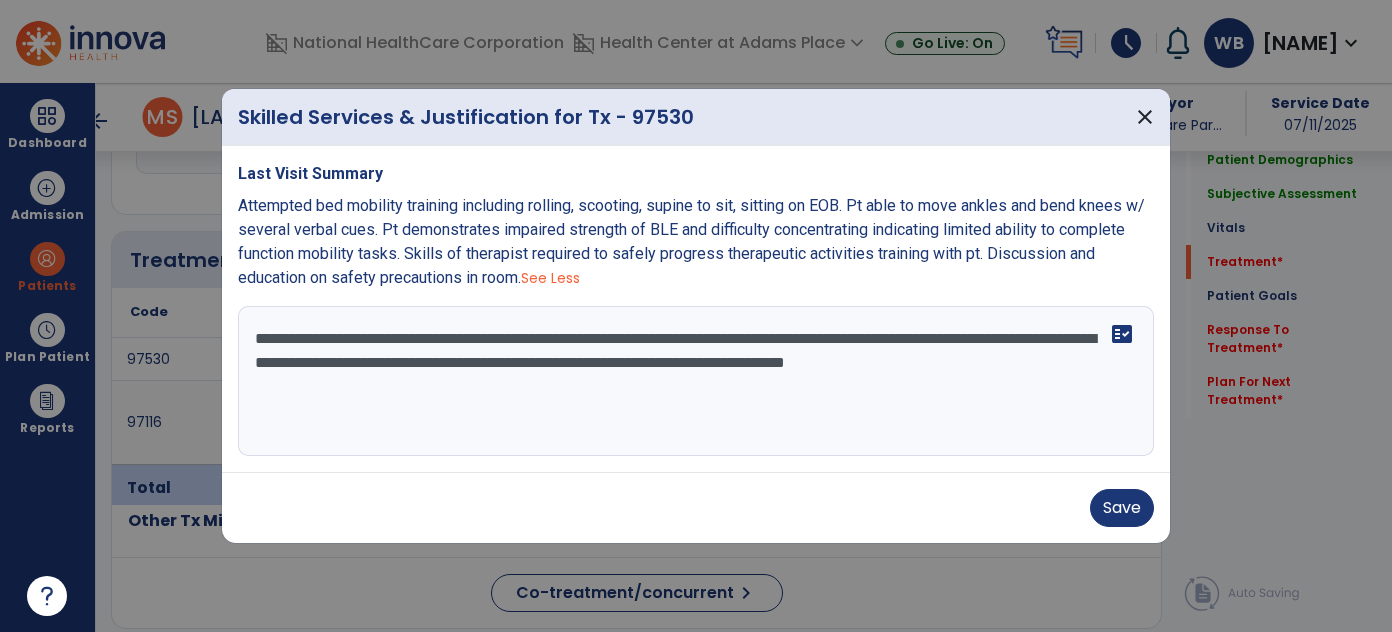 click on "**********" at bounding box center [696, 381] 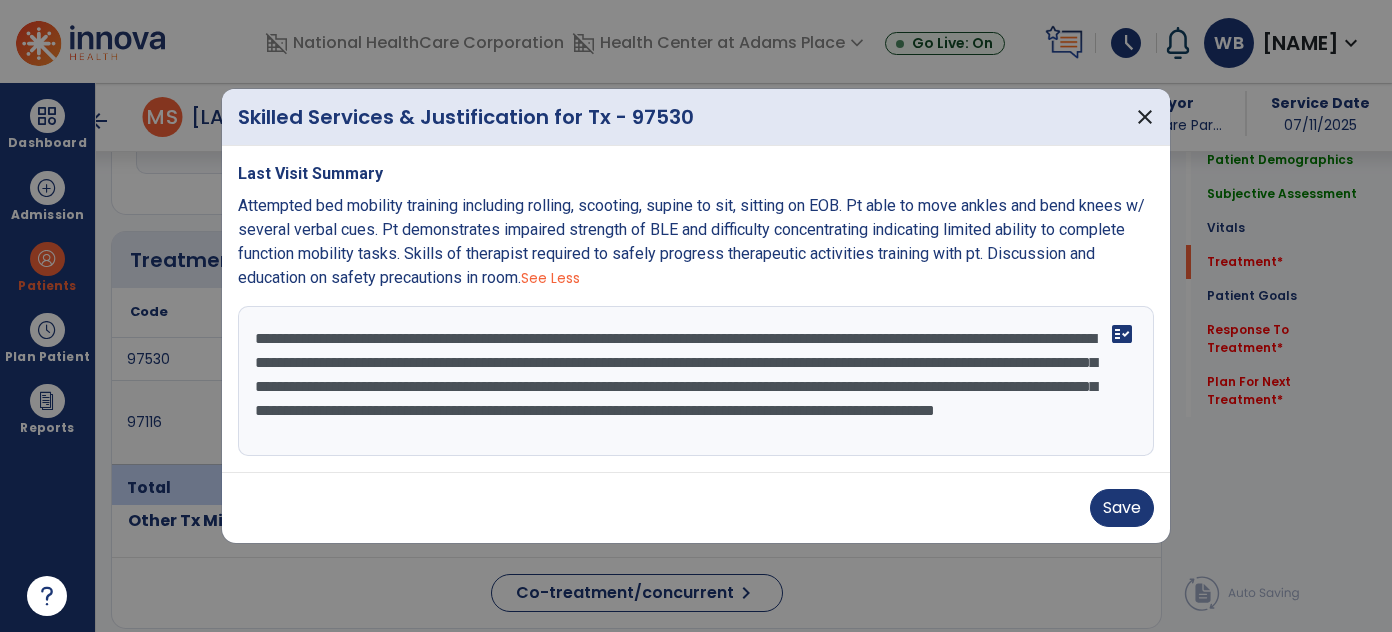scroll, scrollTop: 15, scrollLeft: 0, axis: vertical 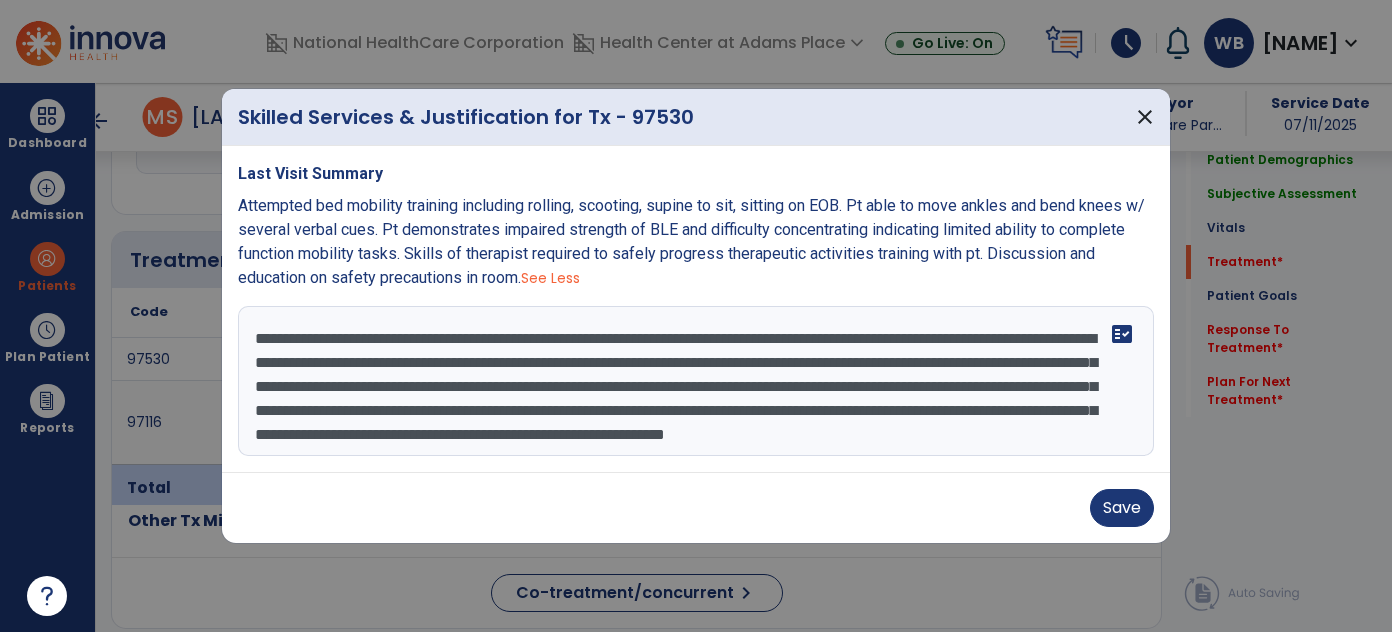 type on "**********" 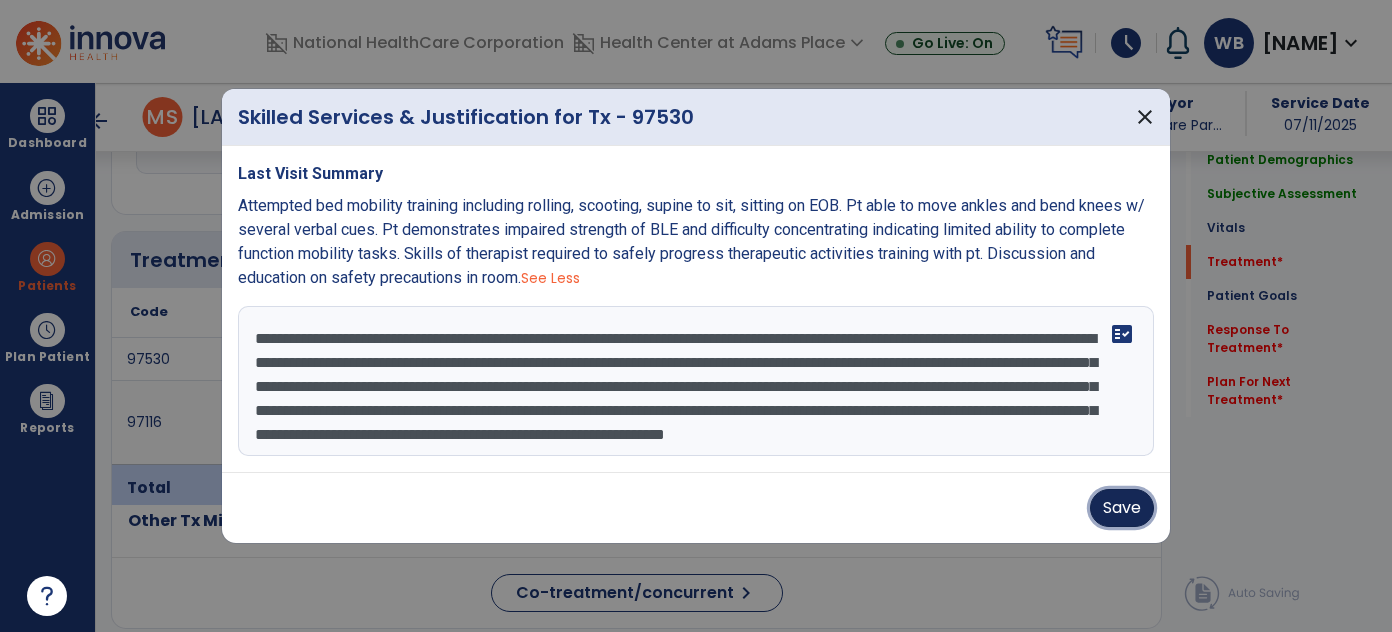 click on "Save" at bounding box center (1122, 508) 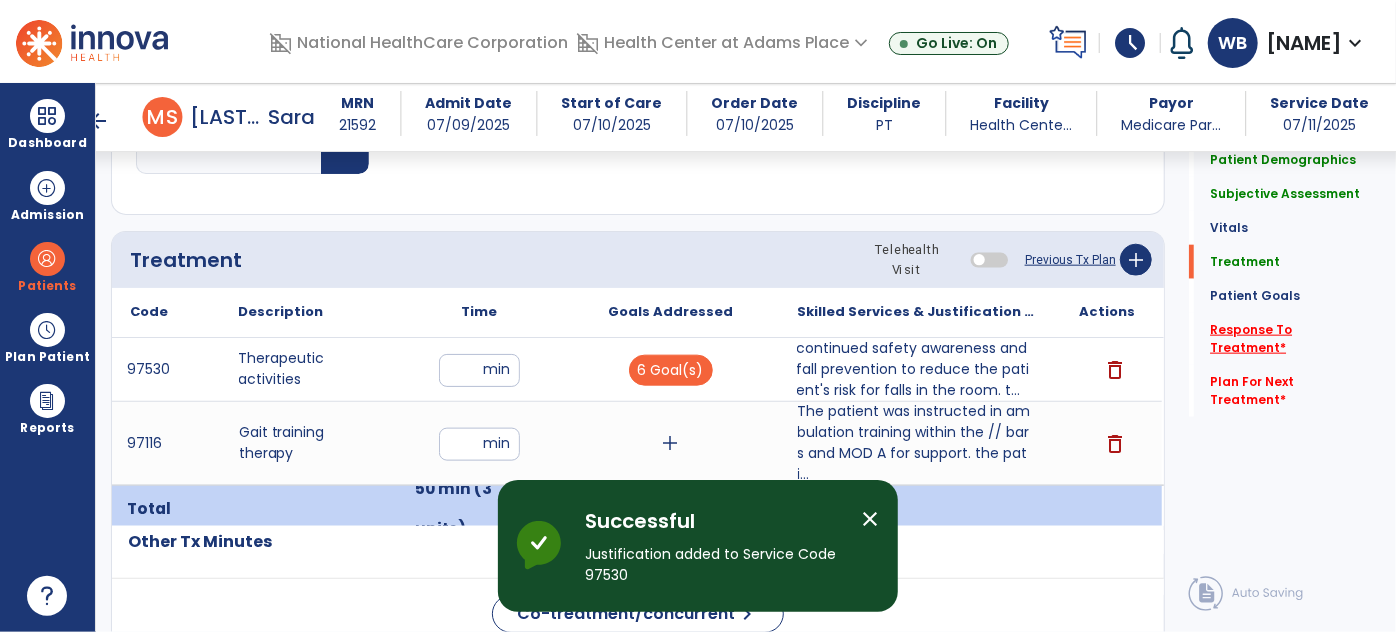 click on "Response To Treatment   *" 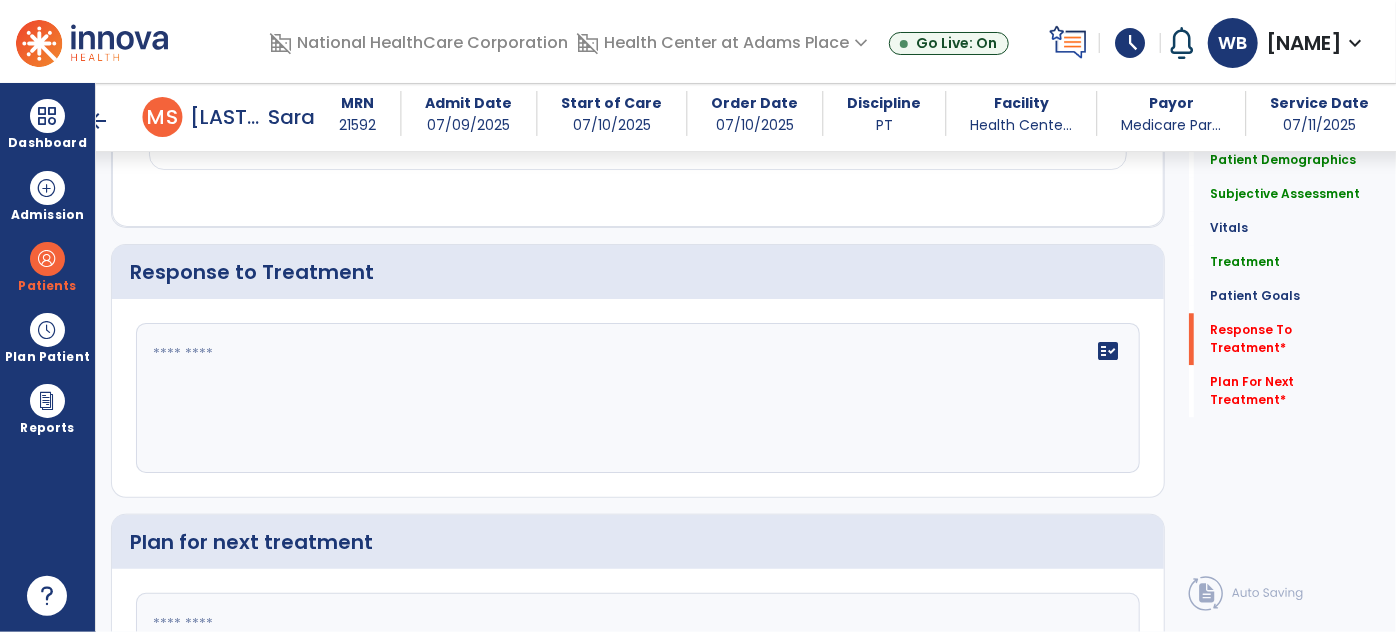 scroll, scrollTop: 2596, scrollLeft: 0, axis: vertical 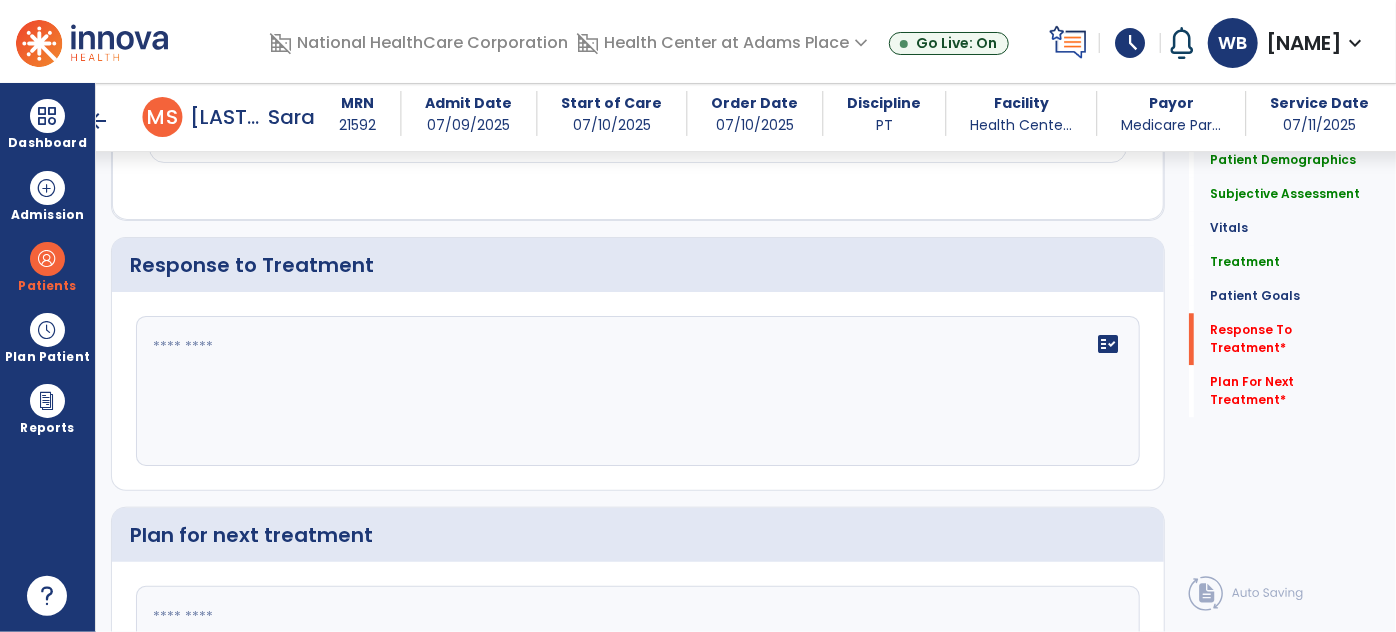click on "fact_check" 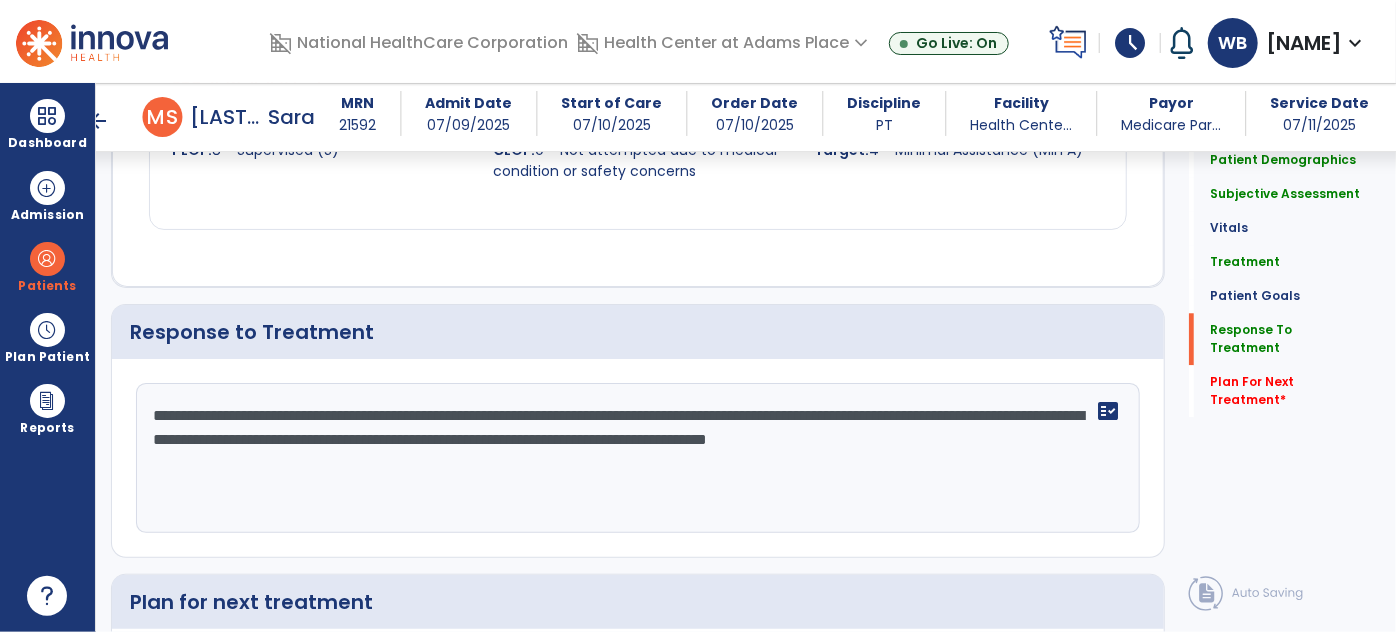 scroll, scrollTop: 2596, scrollLeft: 0, axis: vertical 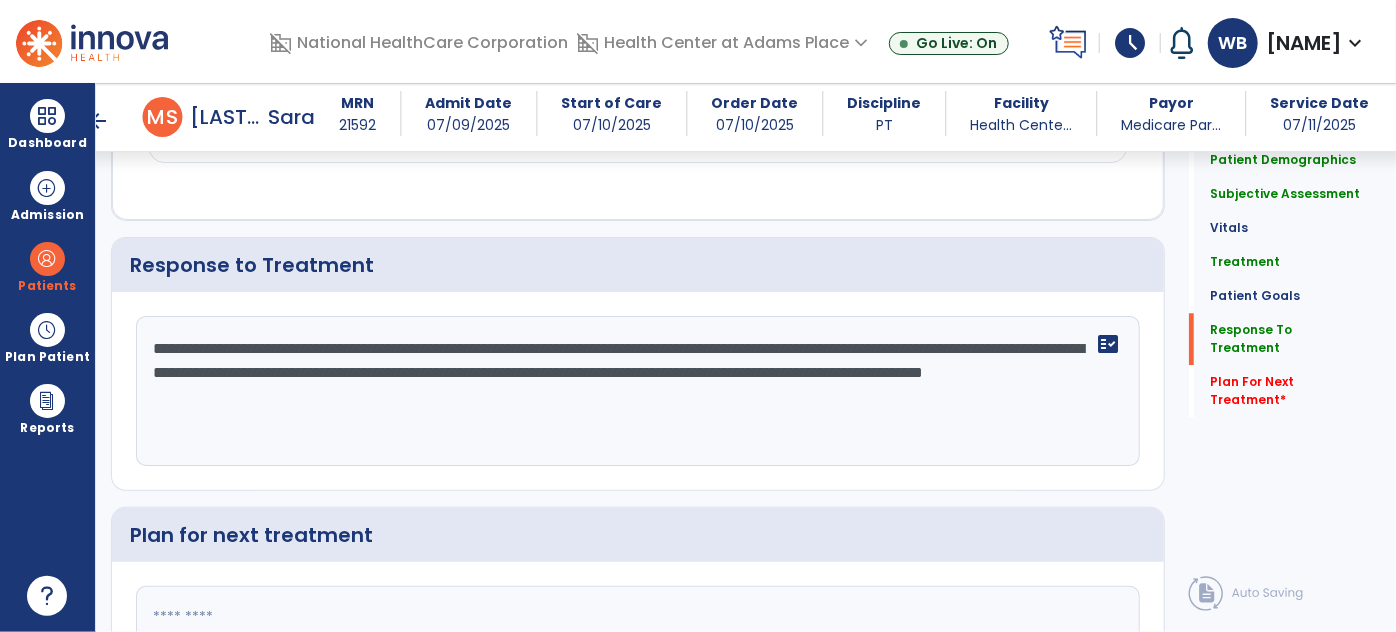 type on "**********" 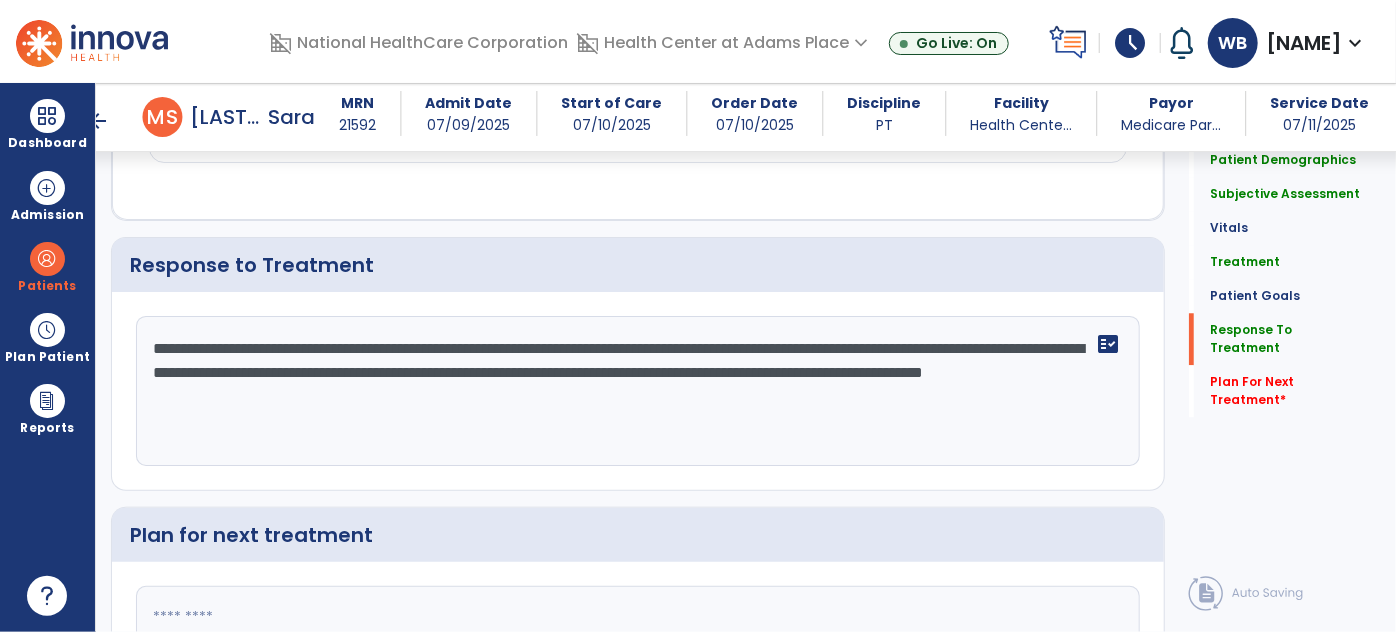 scroll, scrollTop: 2596, scrollLeft: 0, axis: vertical 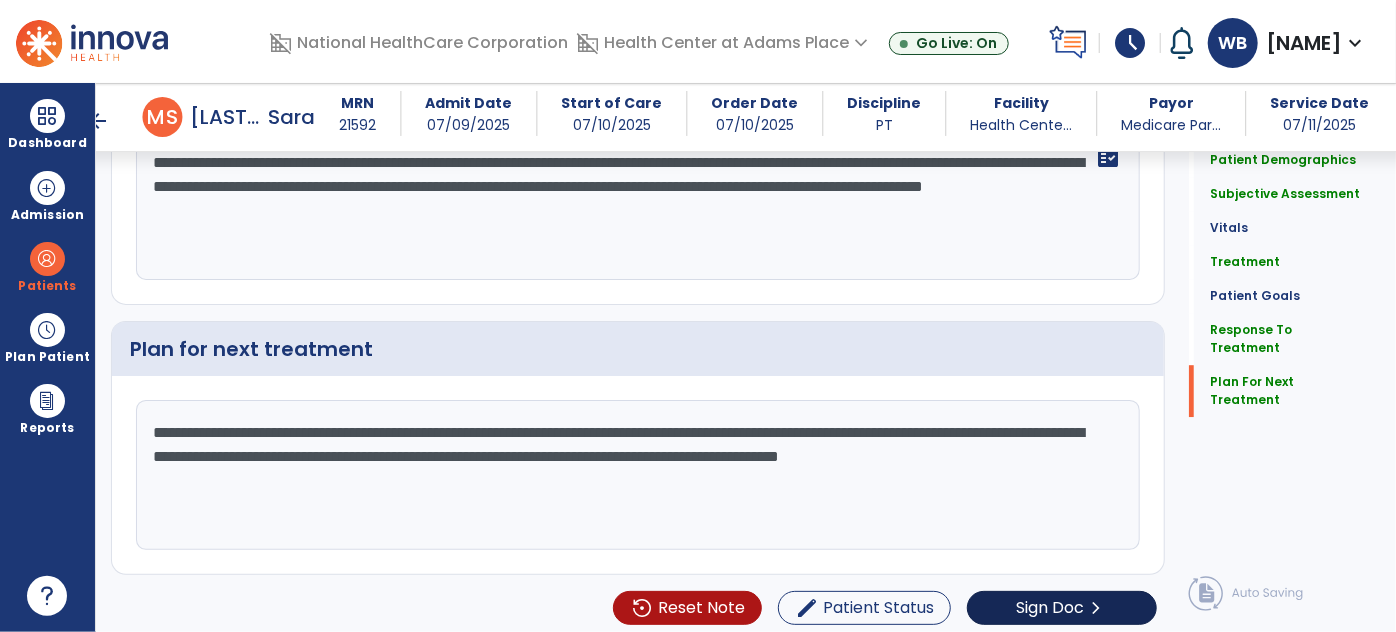 type on "**********" 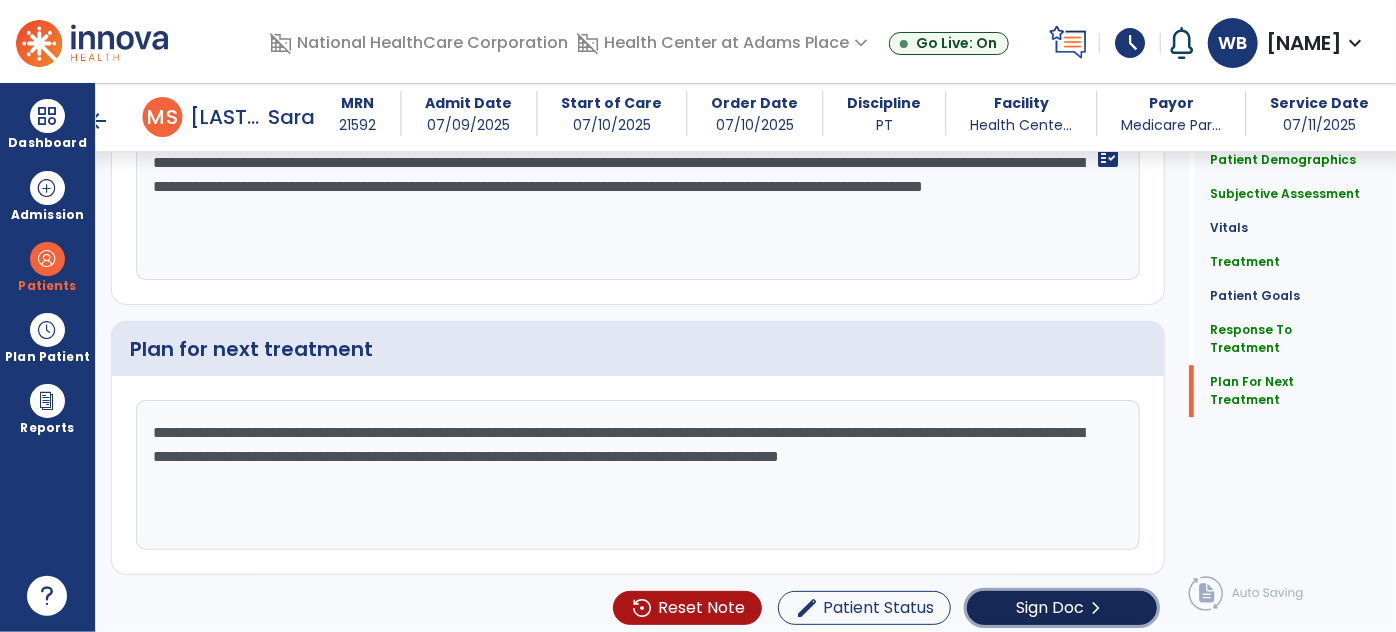 click on "Sign Doc" 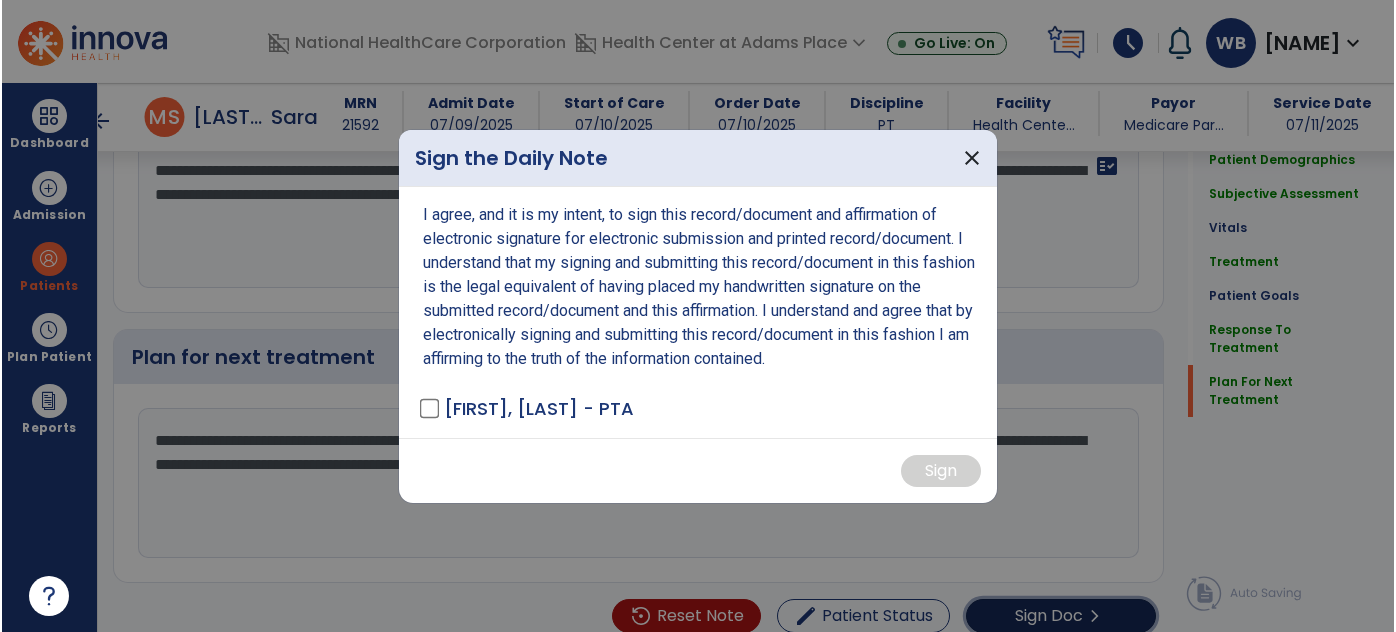 scroll, scrollTop: 2782, scrollLeft: 0, axis: vertical 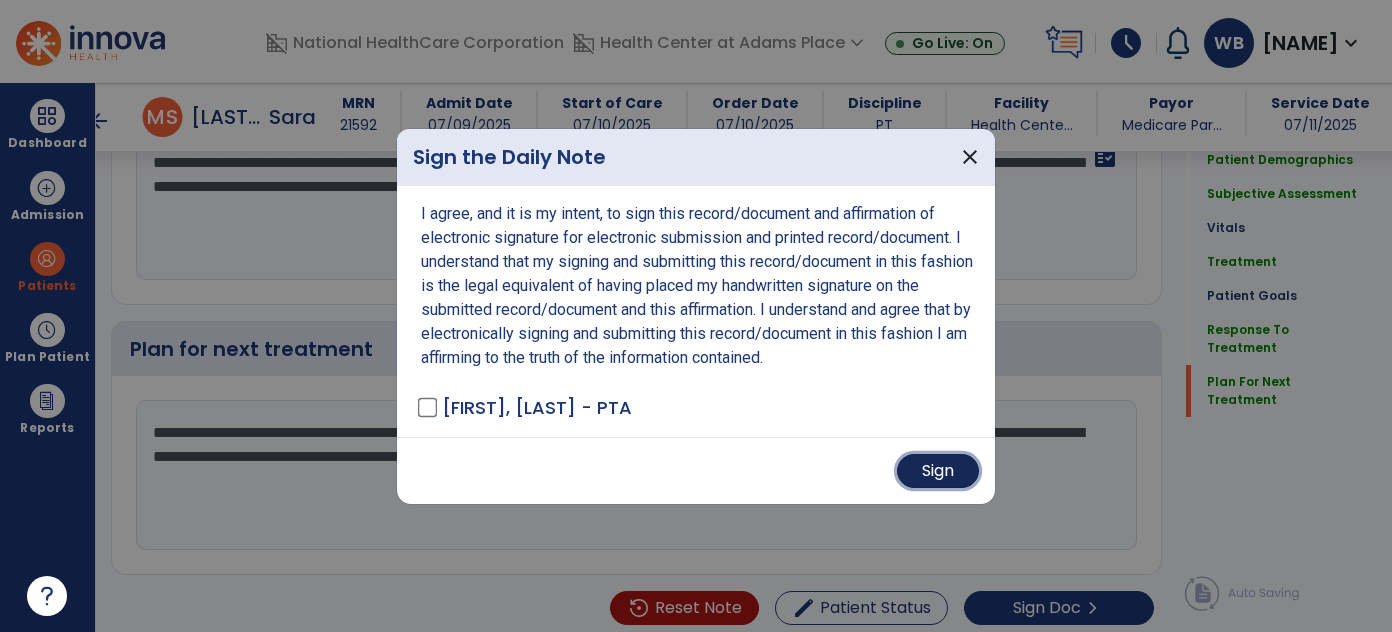 click on "Sign" at bounding box center (938, 471) 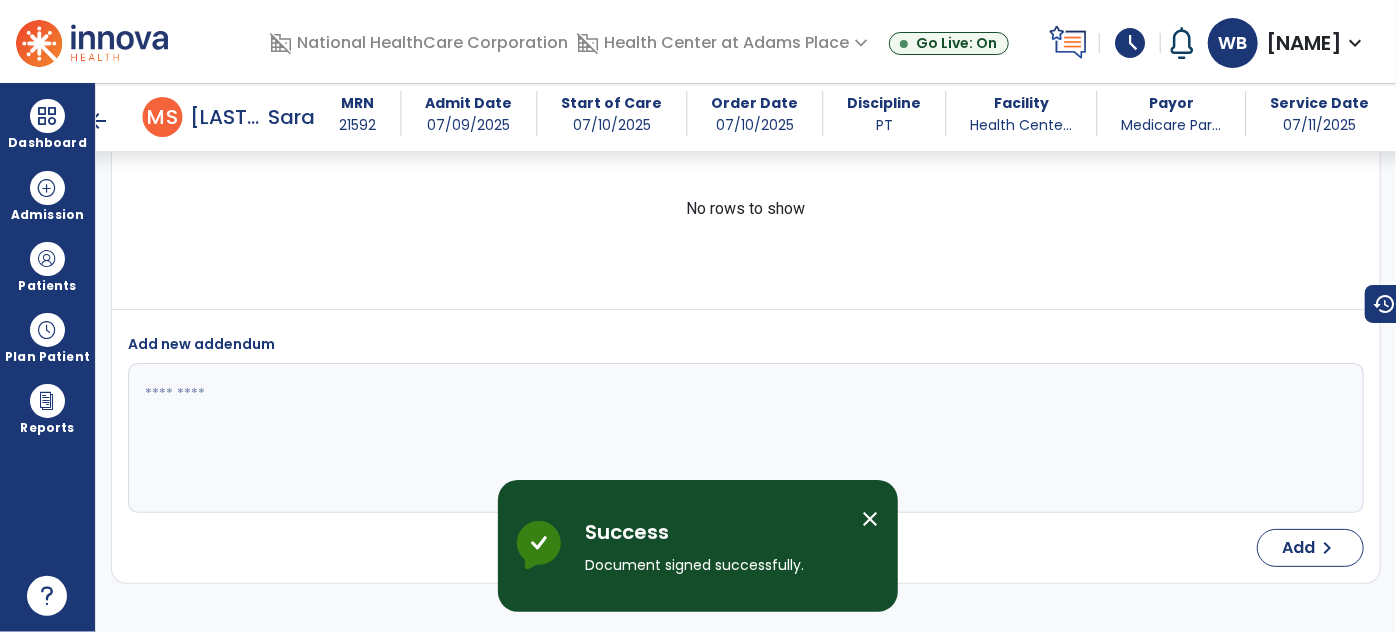 scroll, scrollTop: 4426, scrollLeft: 0, axis: vertical 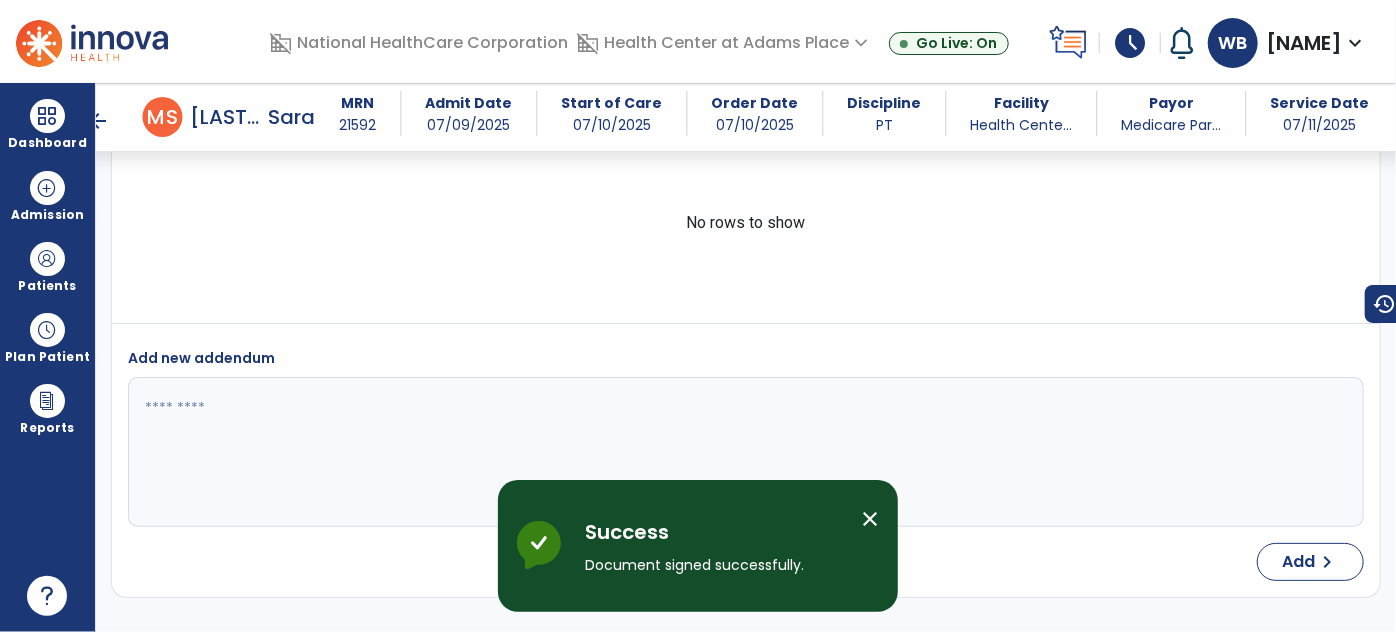 click on "arrow_back" at bounding box center (99, 121) 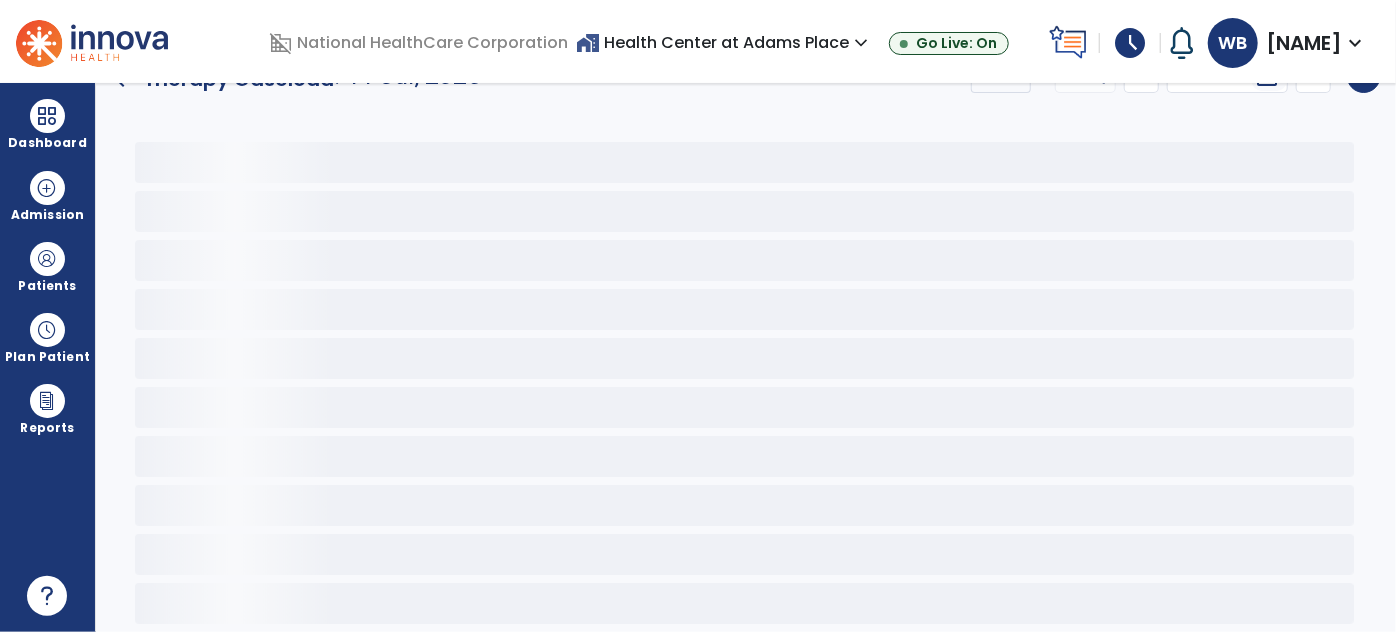 scroll, scrollTop: 32, scrollLeft: 0, axis: vertical 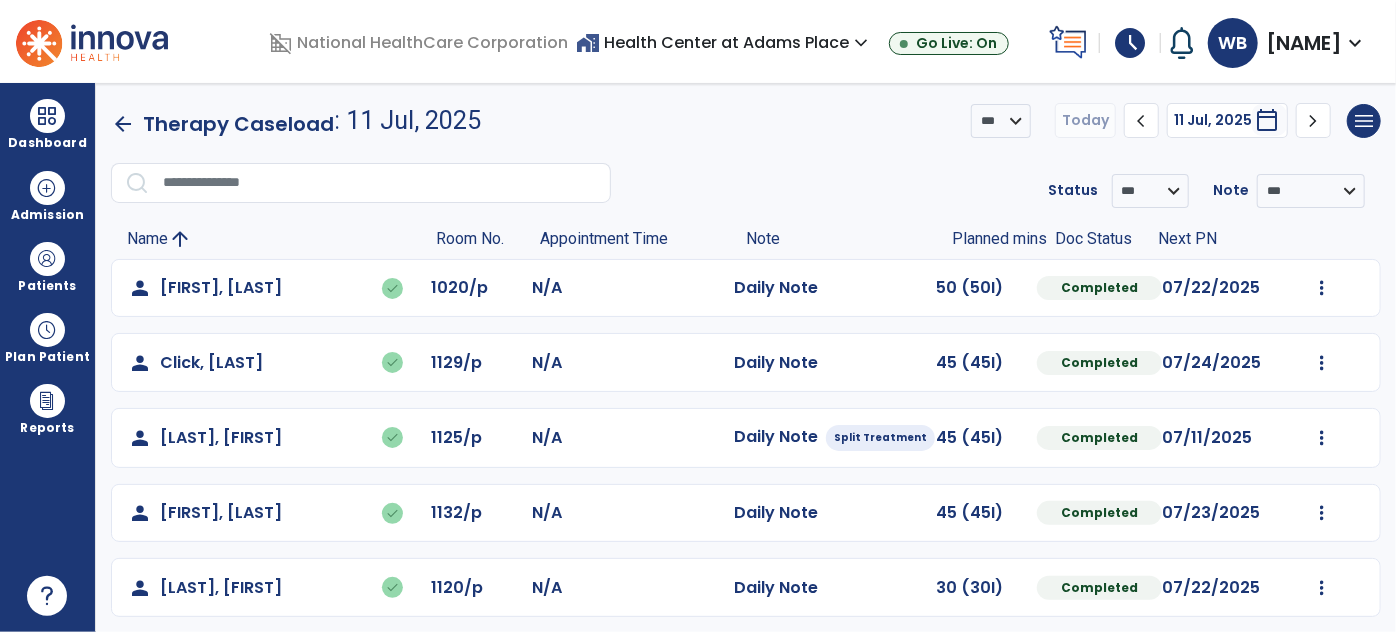 click on "schedule" at bounding box center (1130, 43) 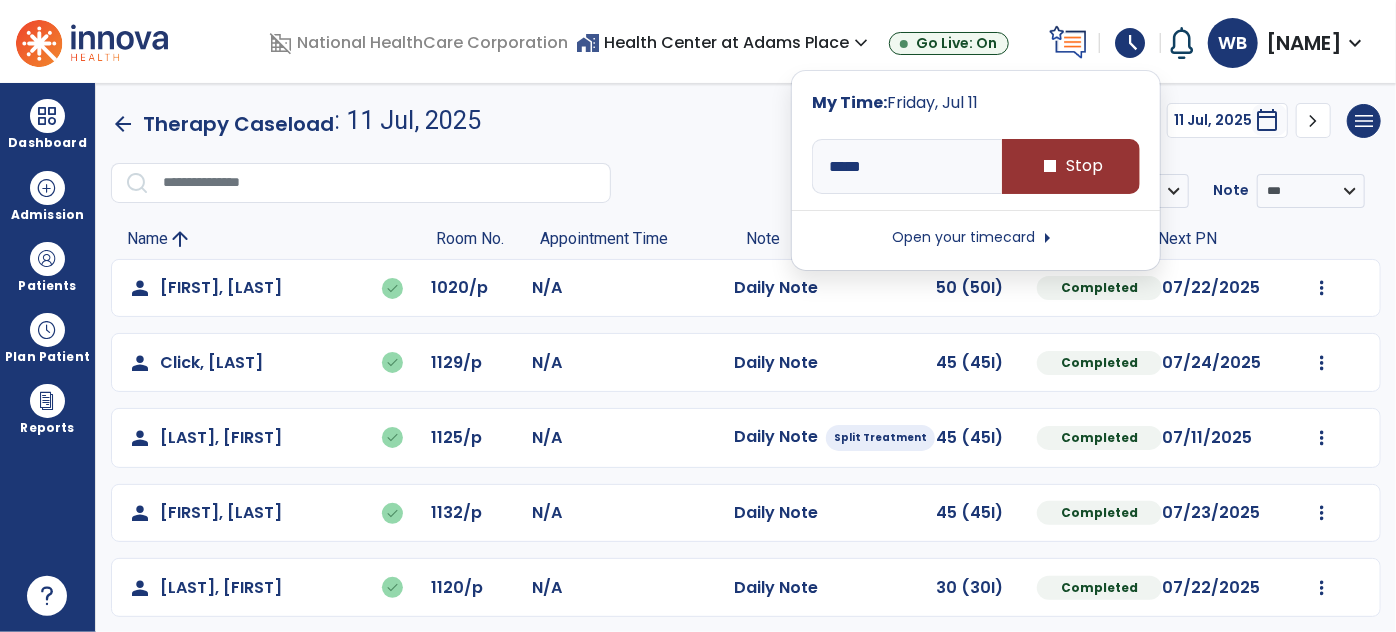 click on "stop  Stop" at bounding box center [1071, 166] 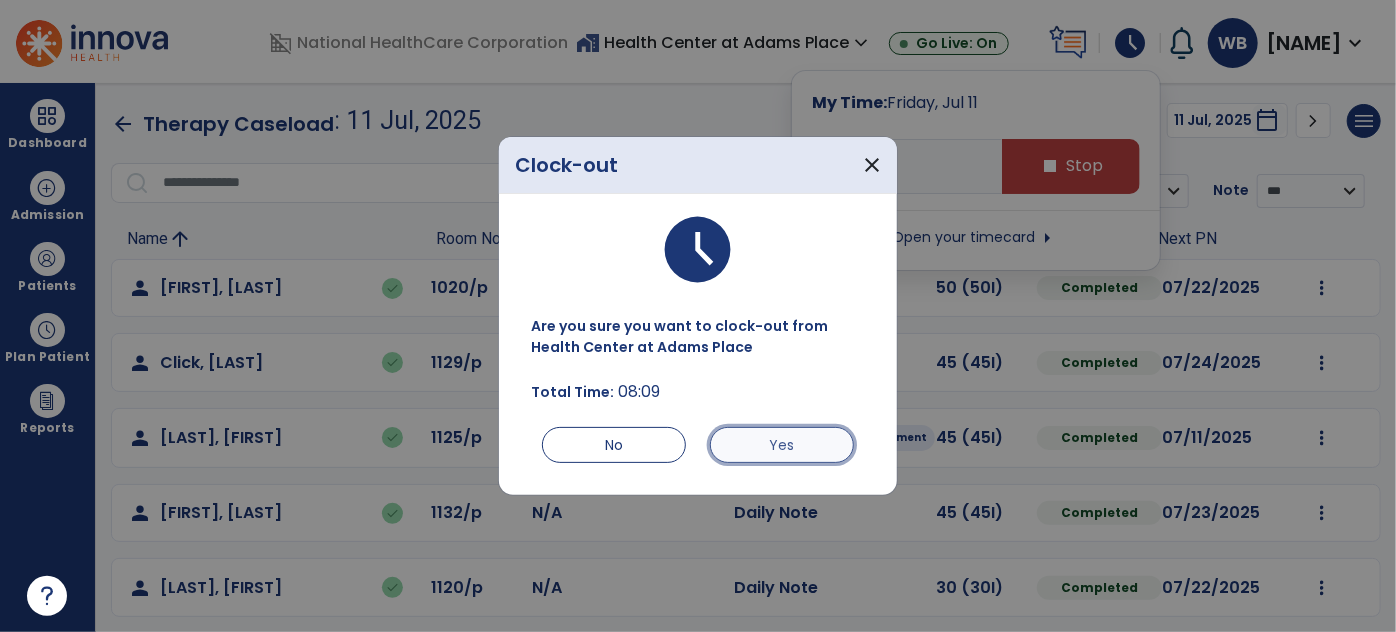 click on "Yes" at bounding box center (782, 445) 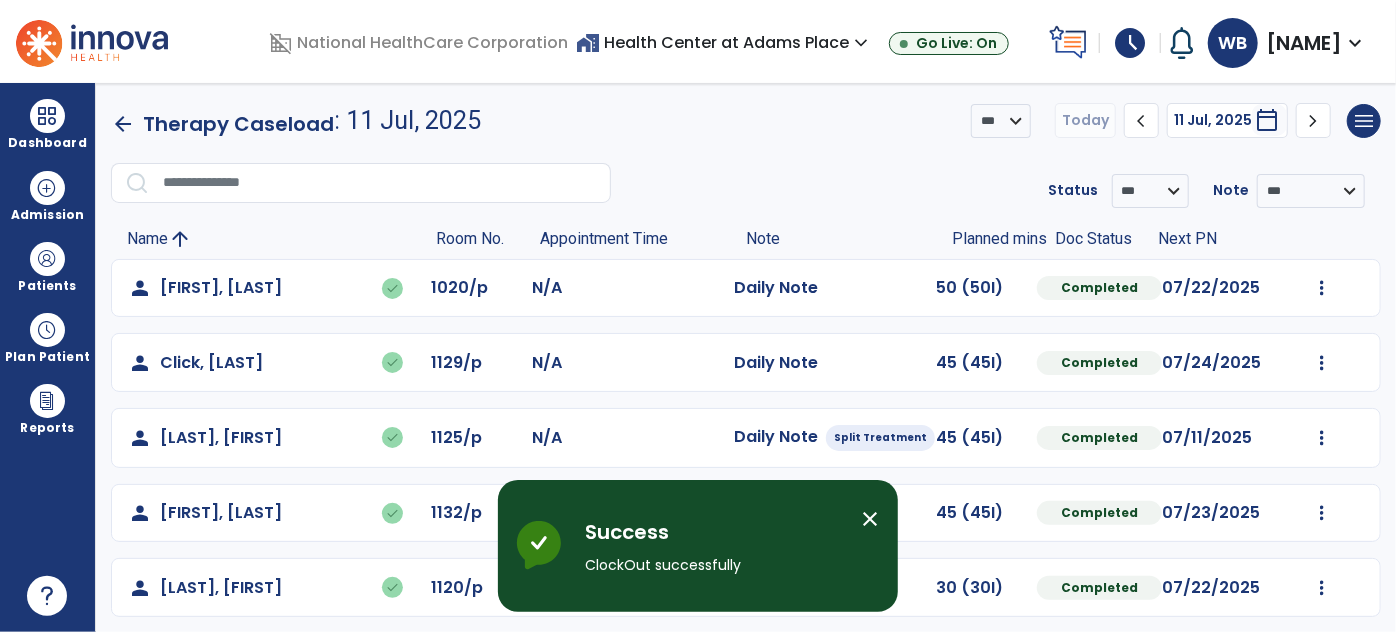 click on "schedule" at bounding box center (1130, 43) 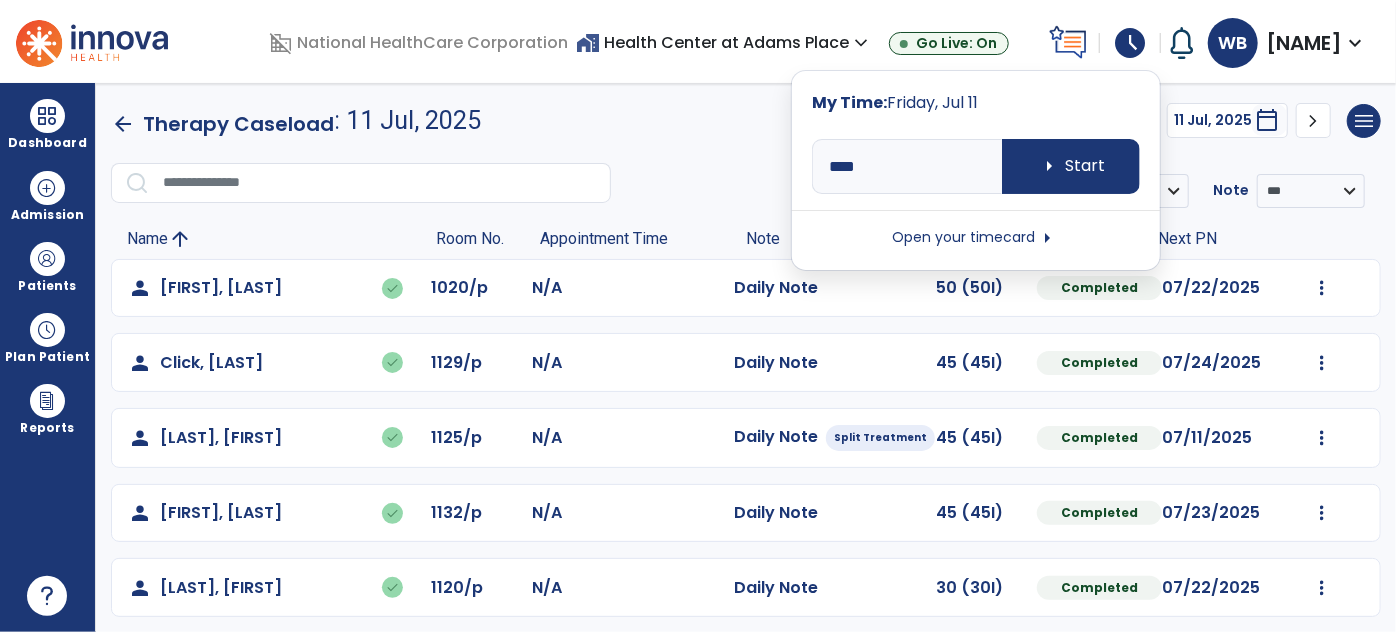 click on "Open your timecard  arrow_right" at bounding box center (976, 238) 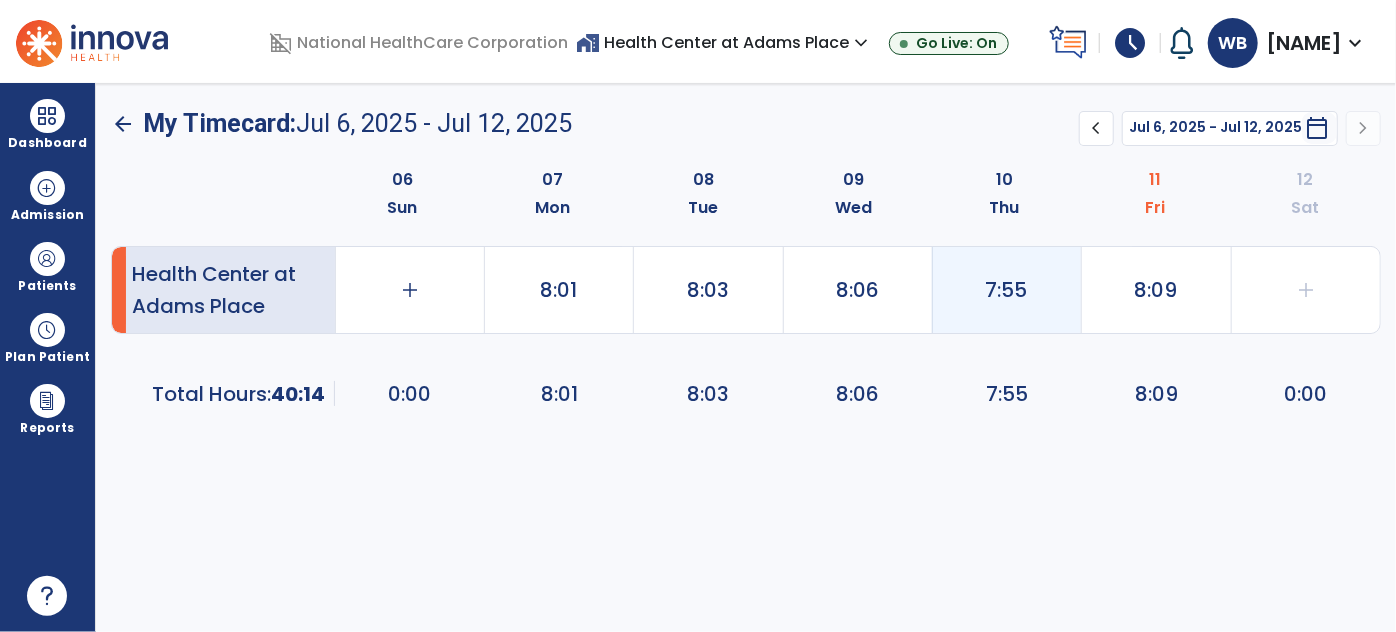 click on "7:55" 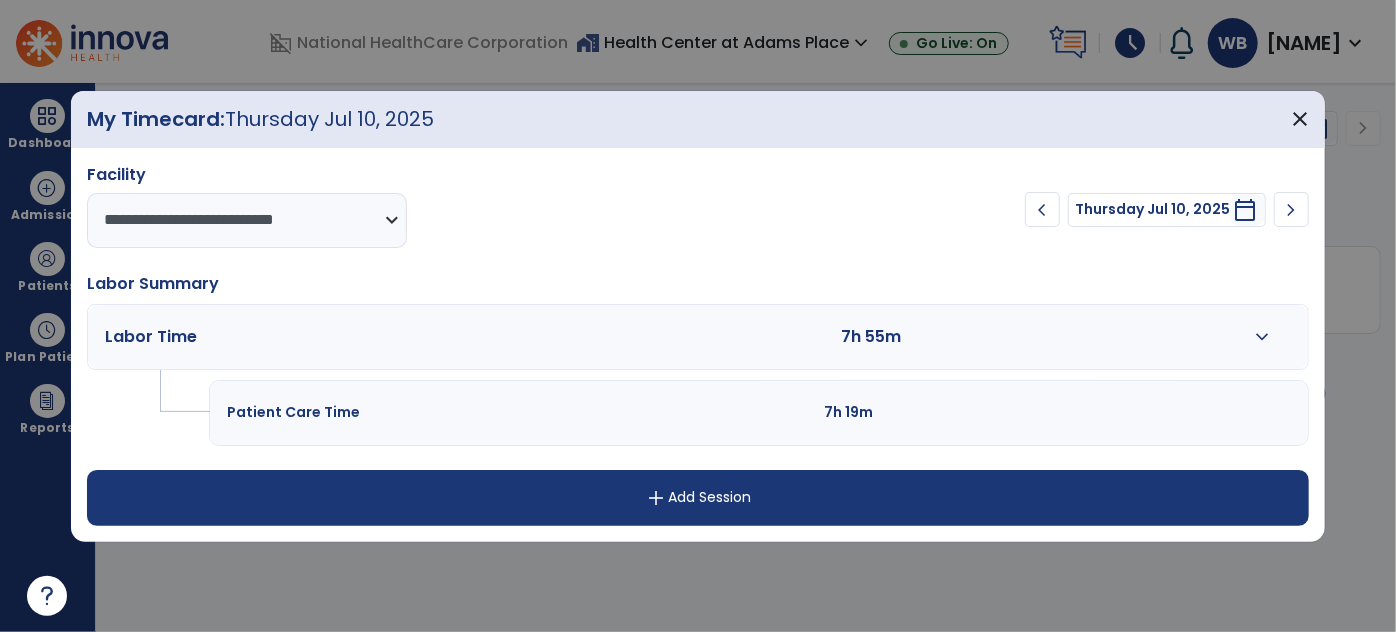 click on "Labor Time  7h 55m   expand_more" at bounding box center (698, 337) 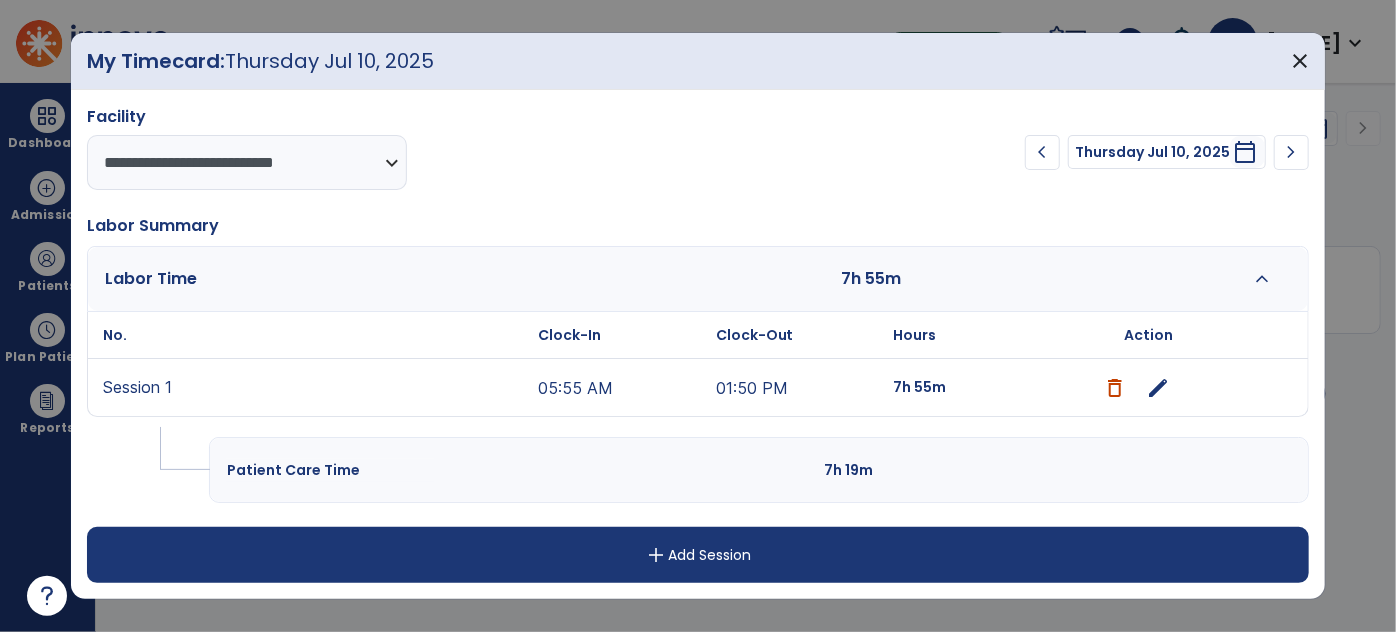 click on "edit" at bounding box center (1158, 388) 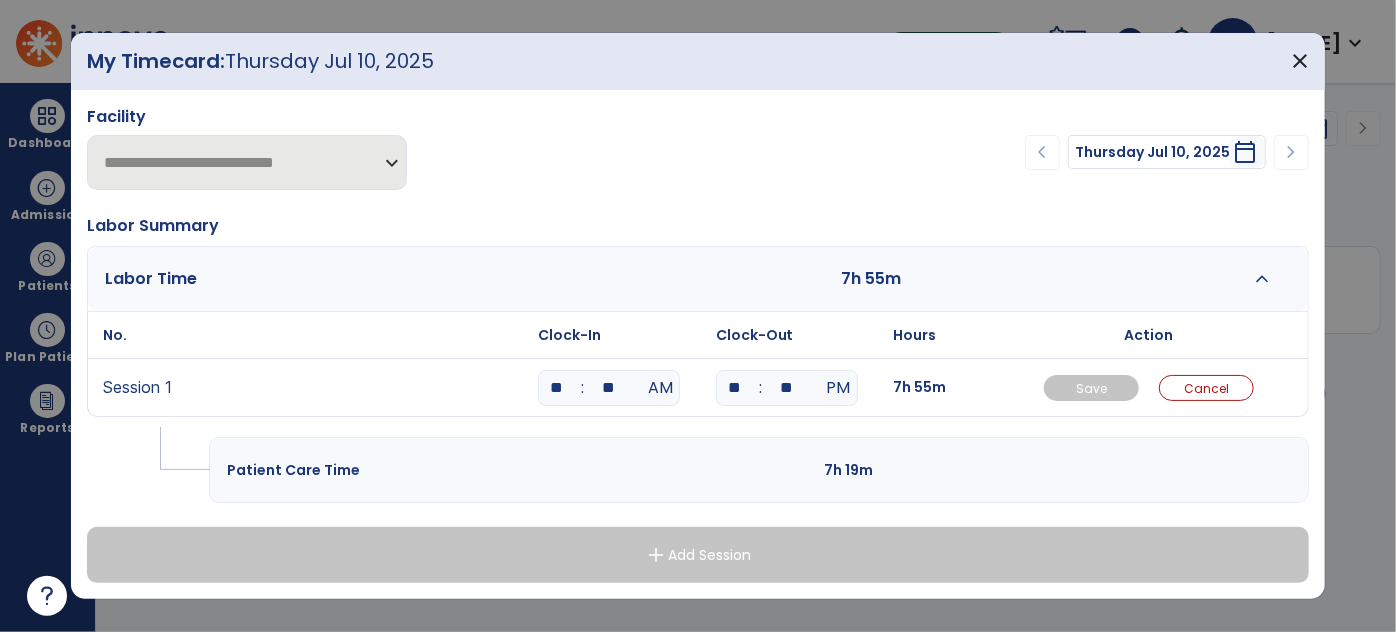 click on "**" at bounding box center (735, 388) 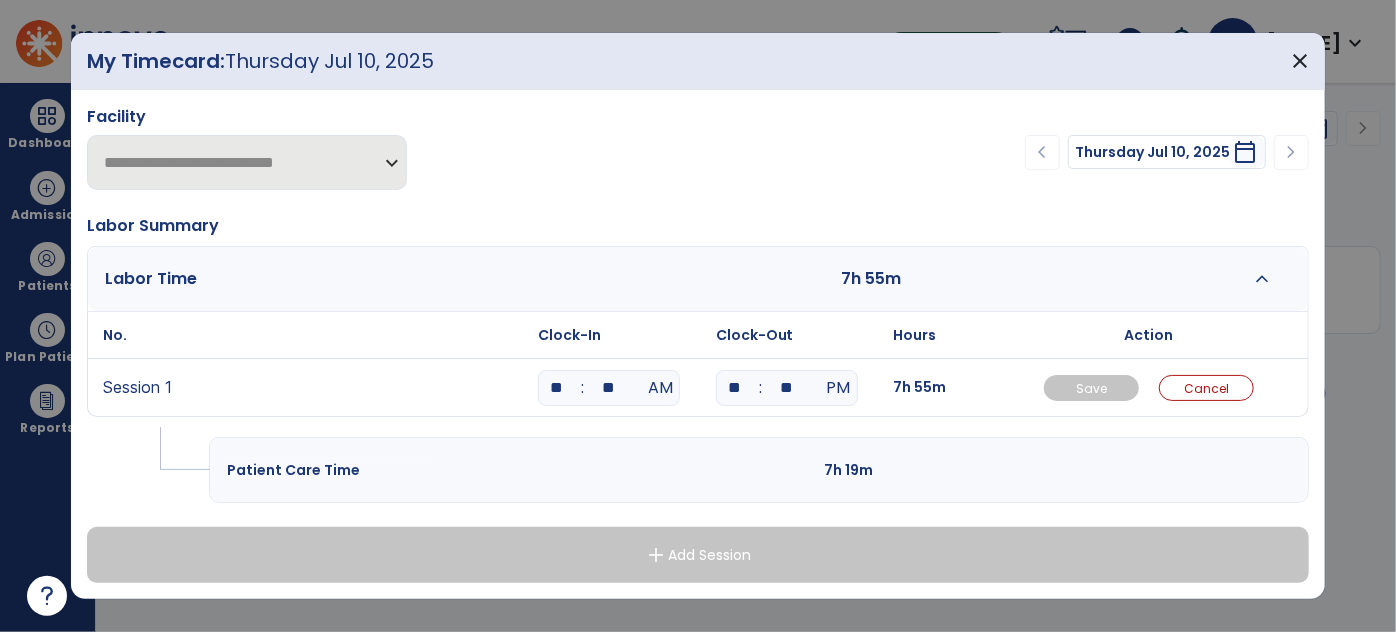 type on "**" 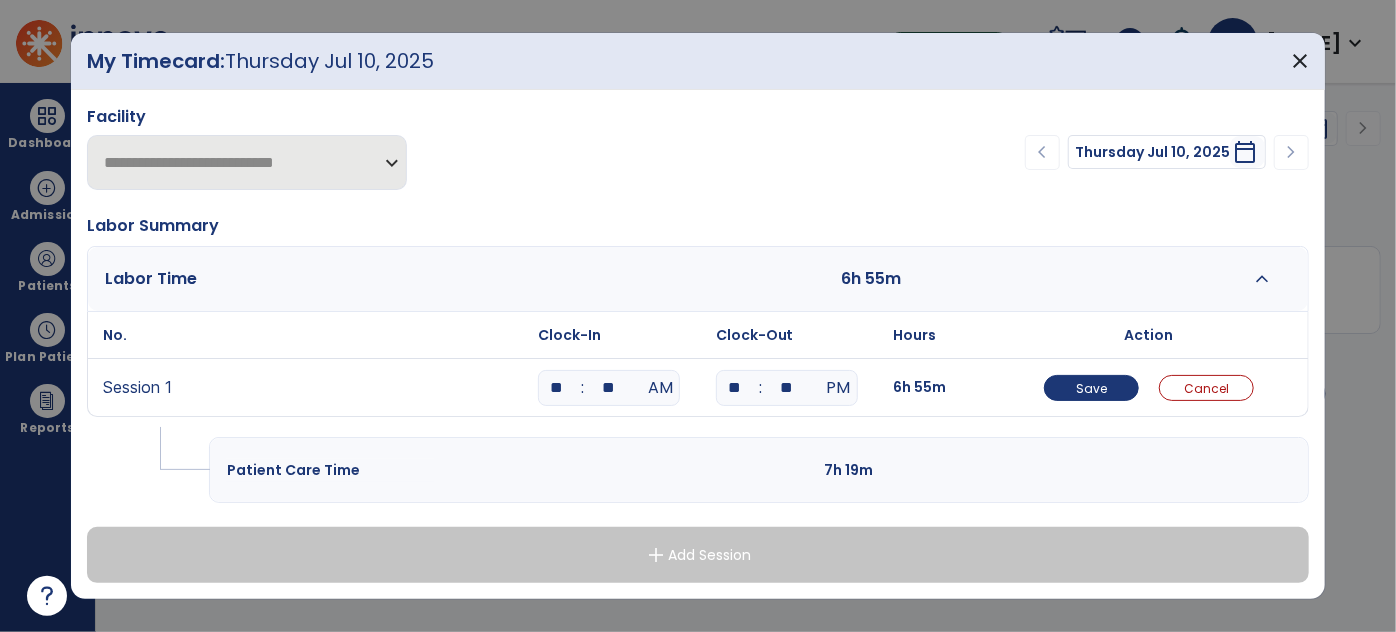 click on "**" at bounding box center (787, 388) 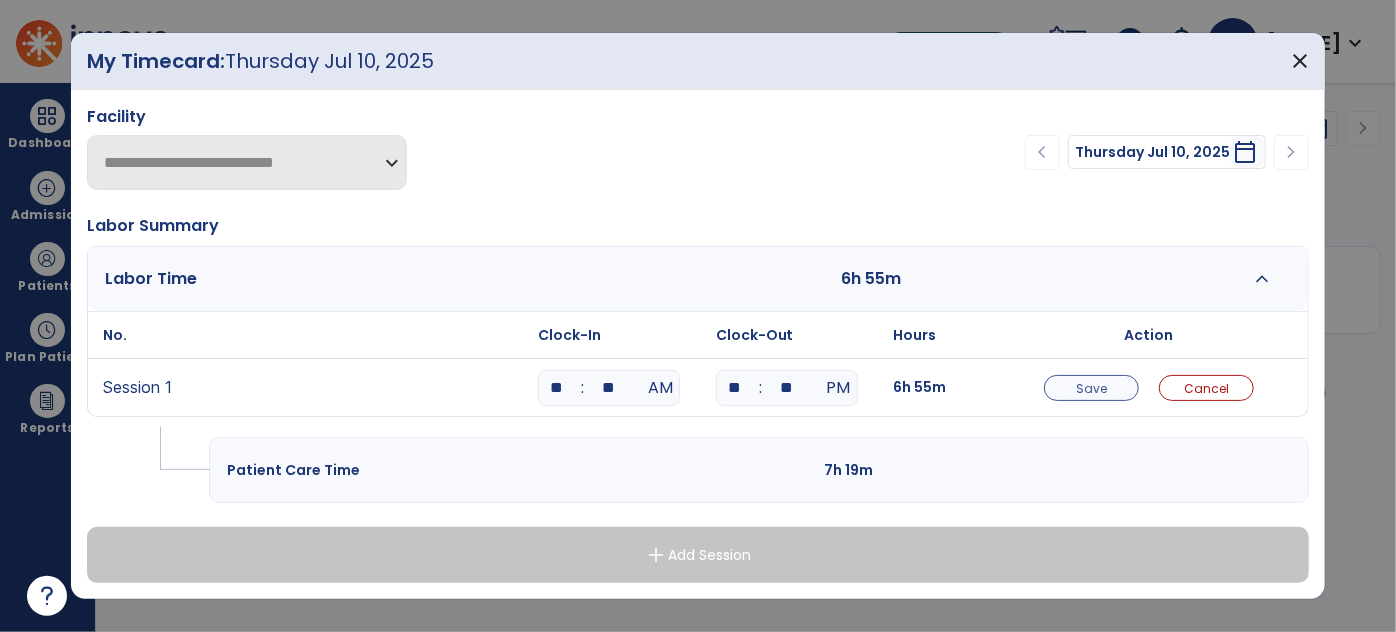 type on "**" 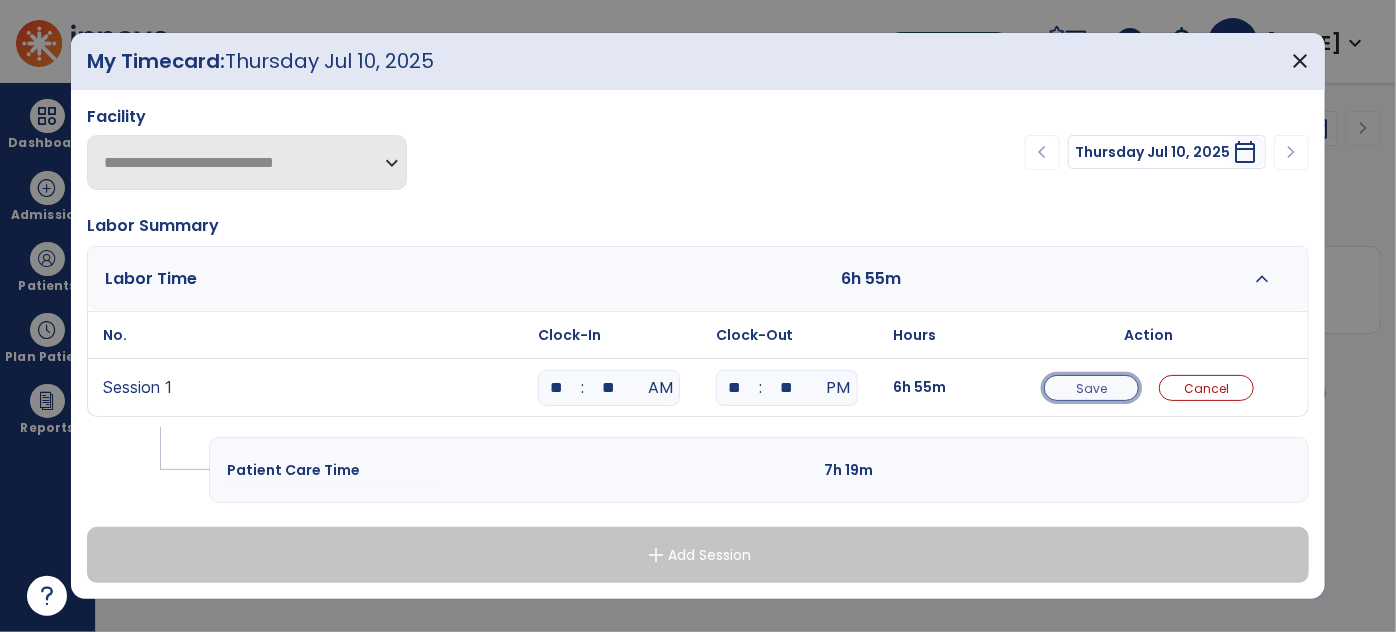 click on "Save" at bounding box center (1091, 388) 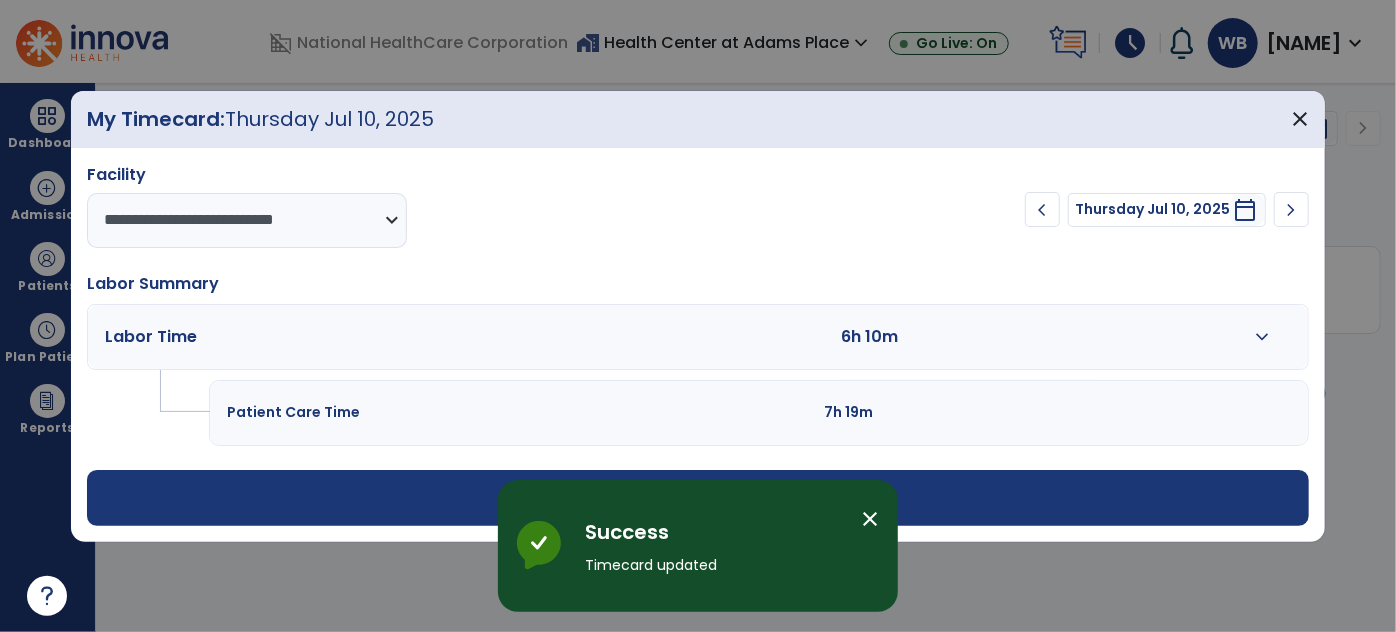 click on "add  Add Session" at bounding box center [698, 498] 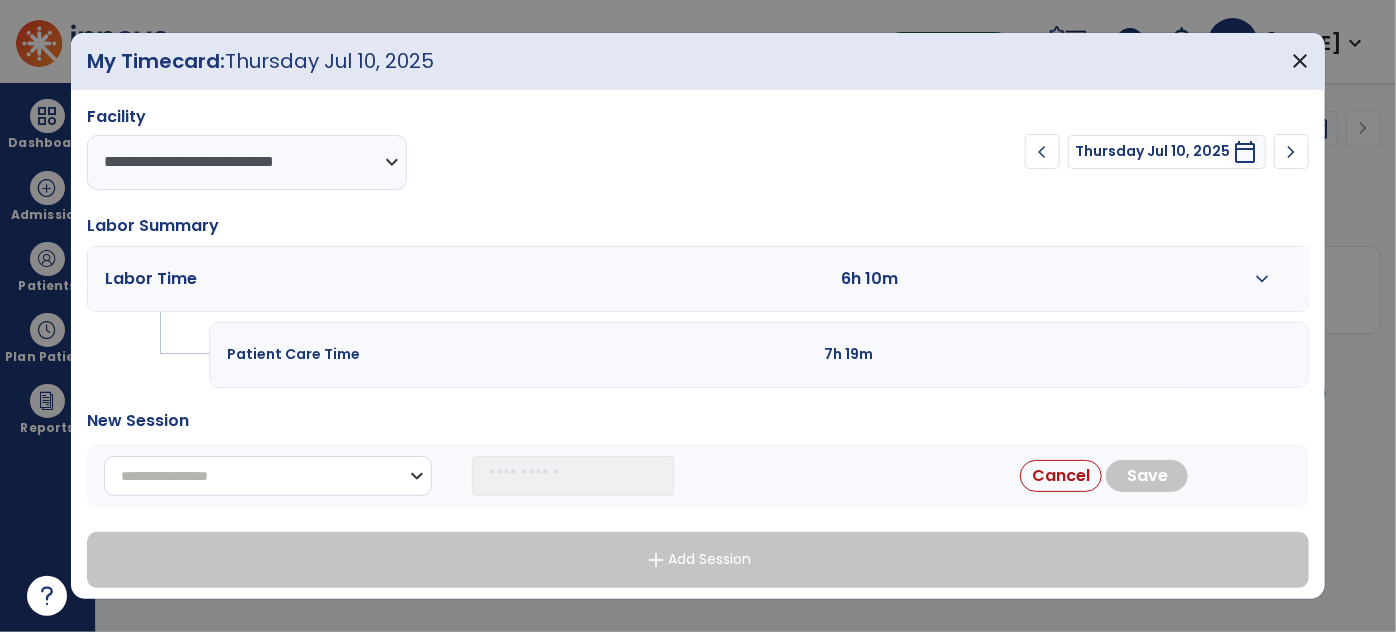 click on "**********" at bounding box center [268, 476] 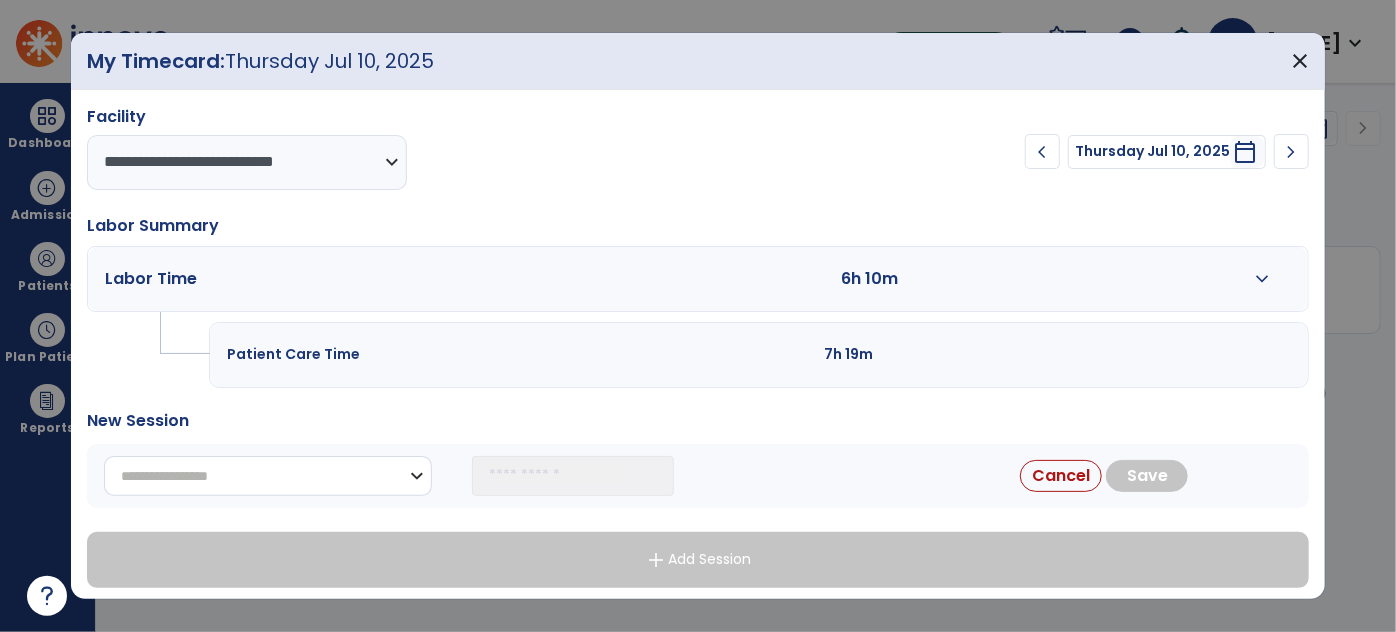 select on "**********" 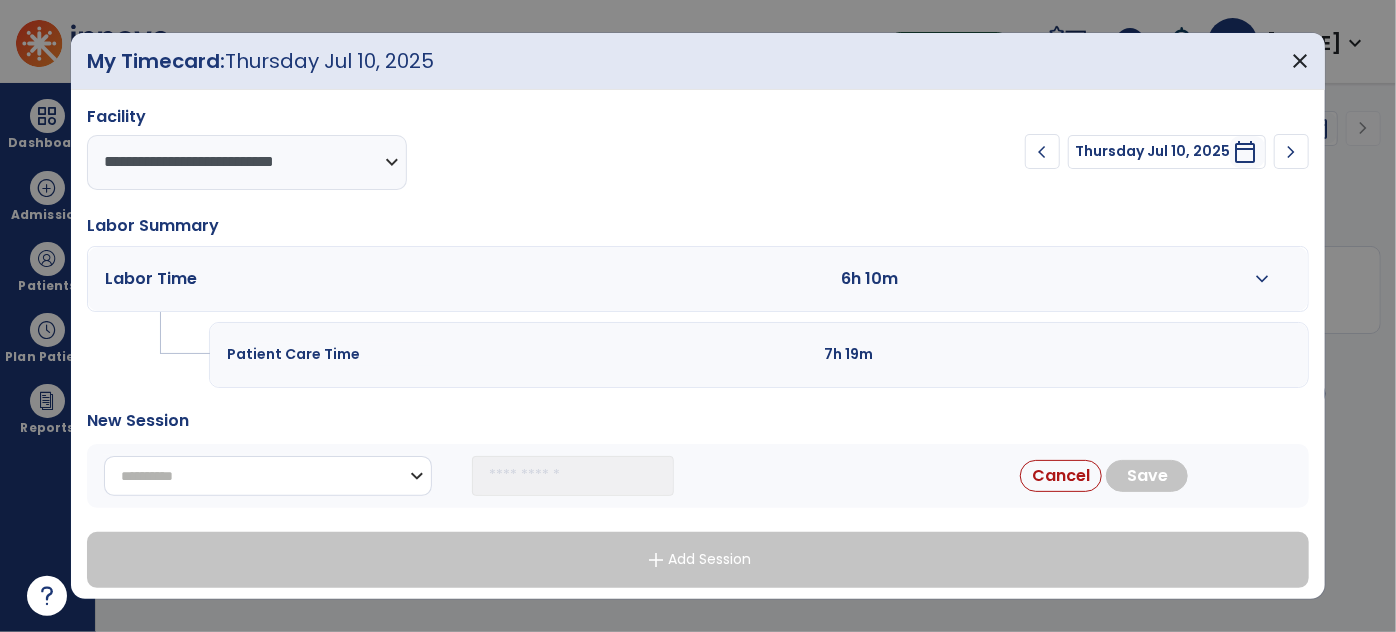 click on "**********" at bounding box center [268, 476] 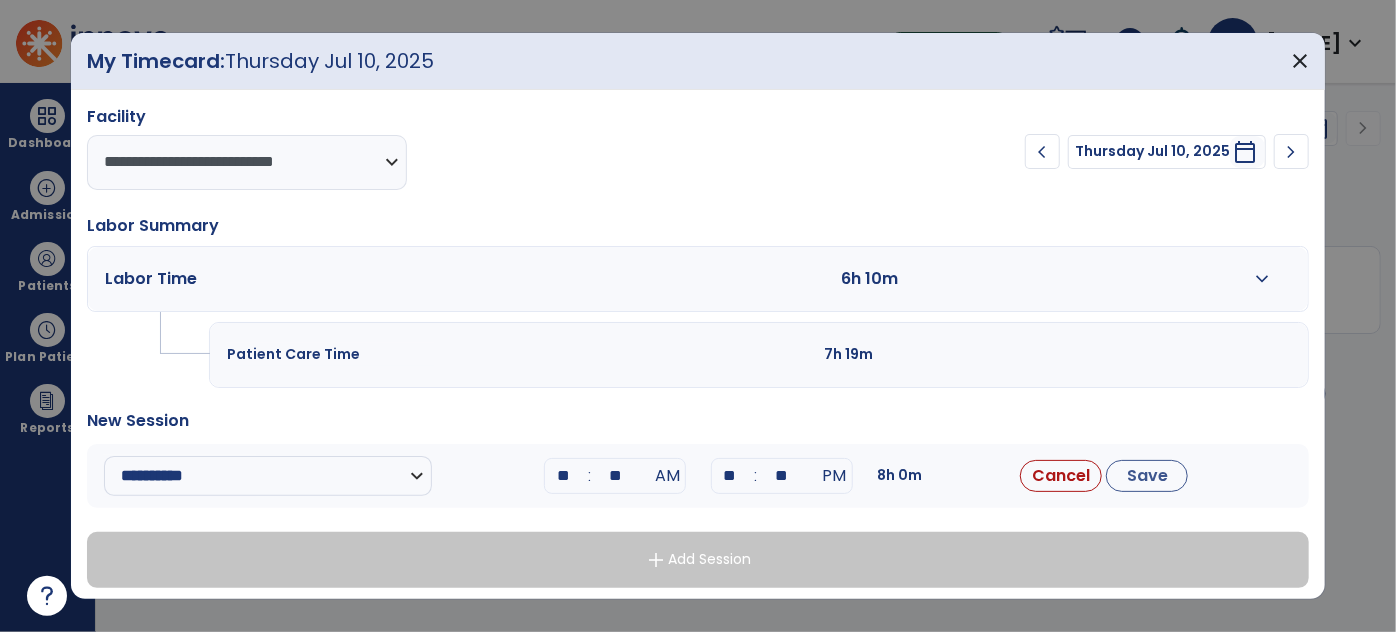 click on "**" at bounding box center [563, 476] 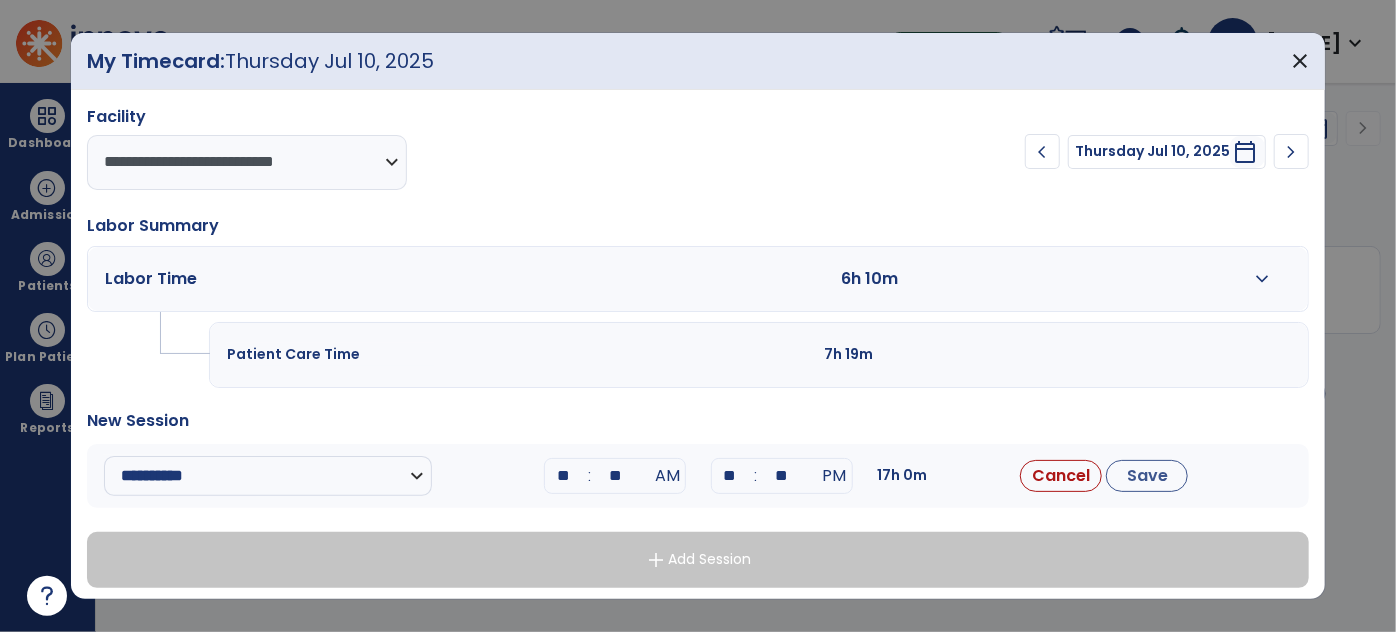 click on "**" at bounding box center (615, 476) 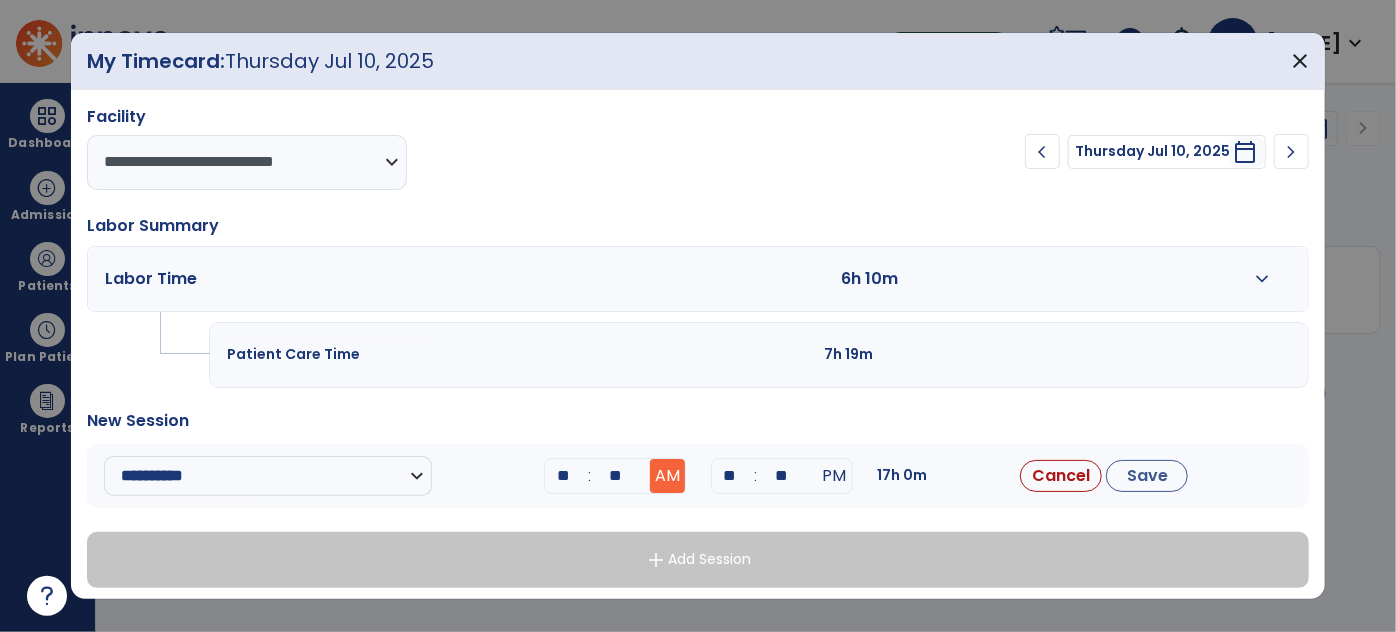 type on "**" 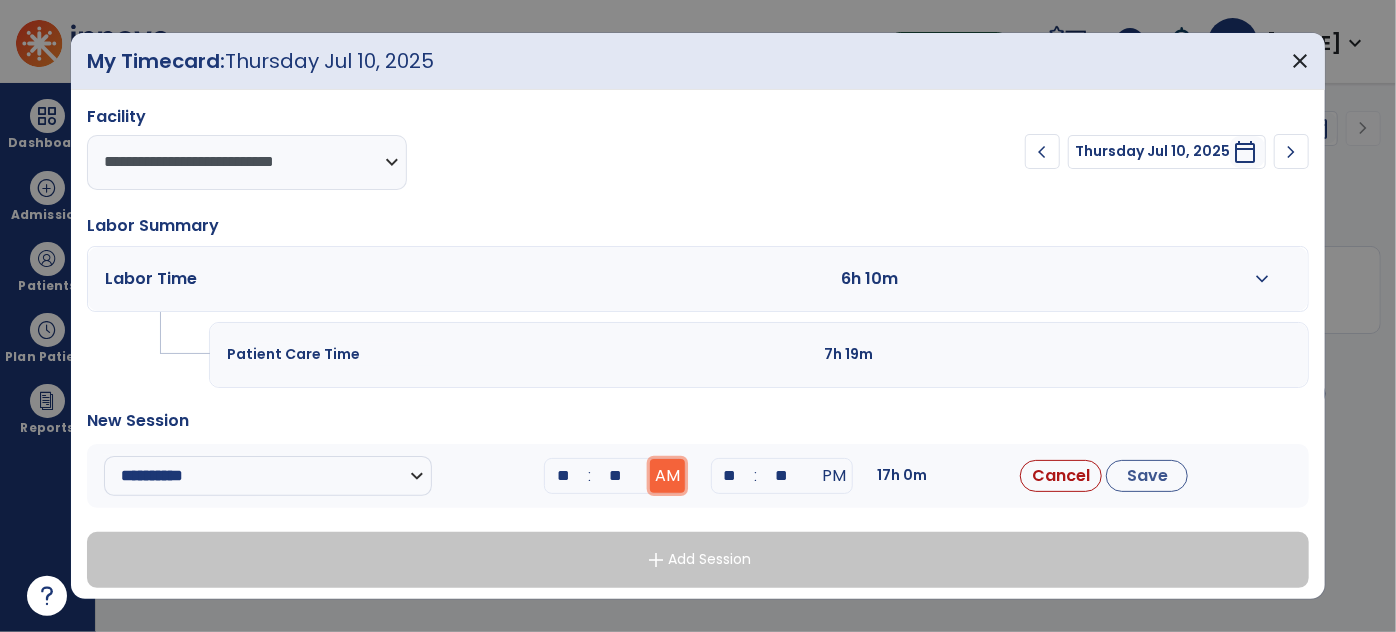 click on "AM" at bounding box center [667, 476] 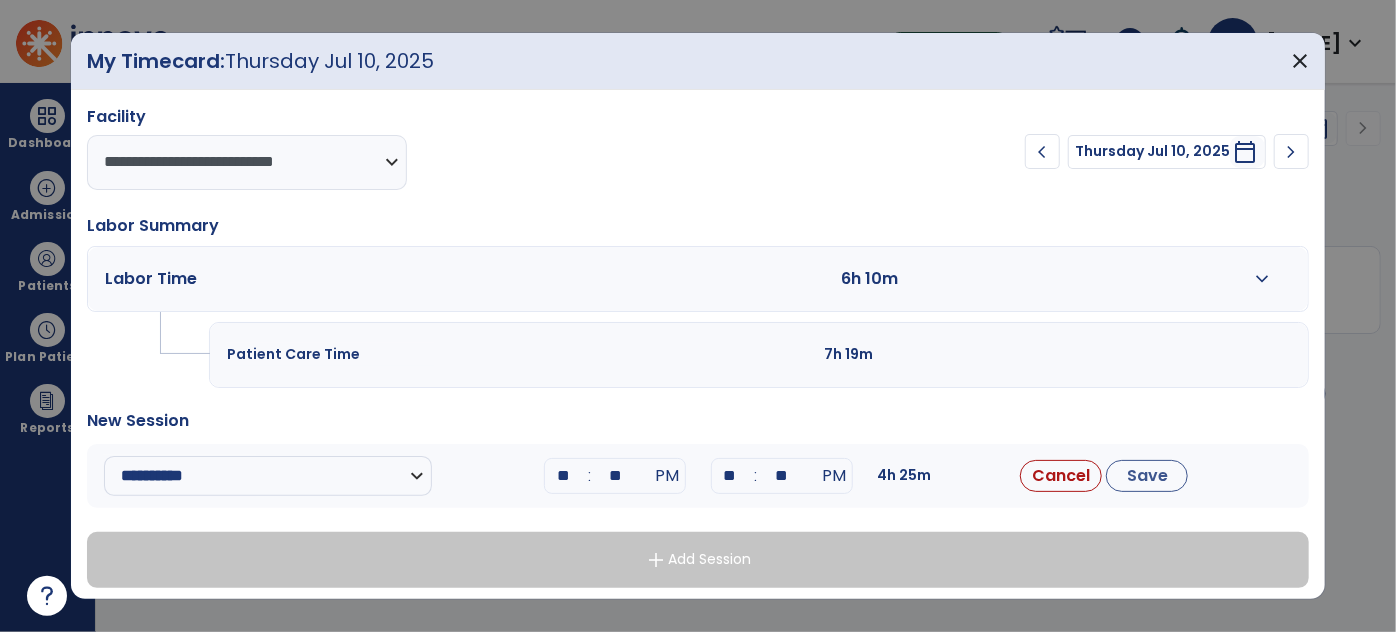 click on "**" at bounding box center (730, 476) 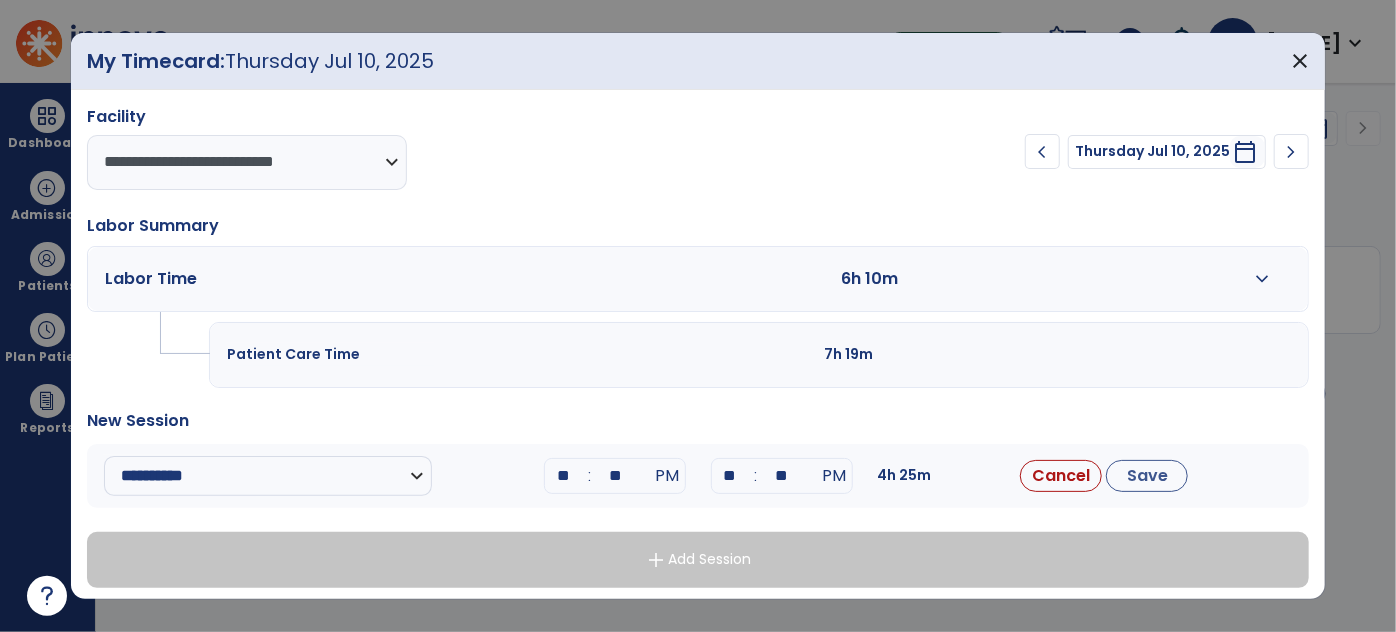 type on "*" 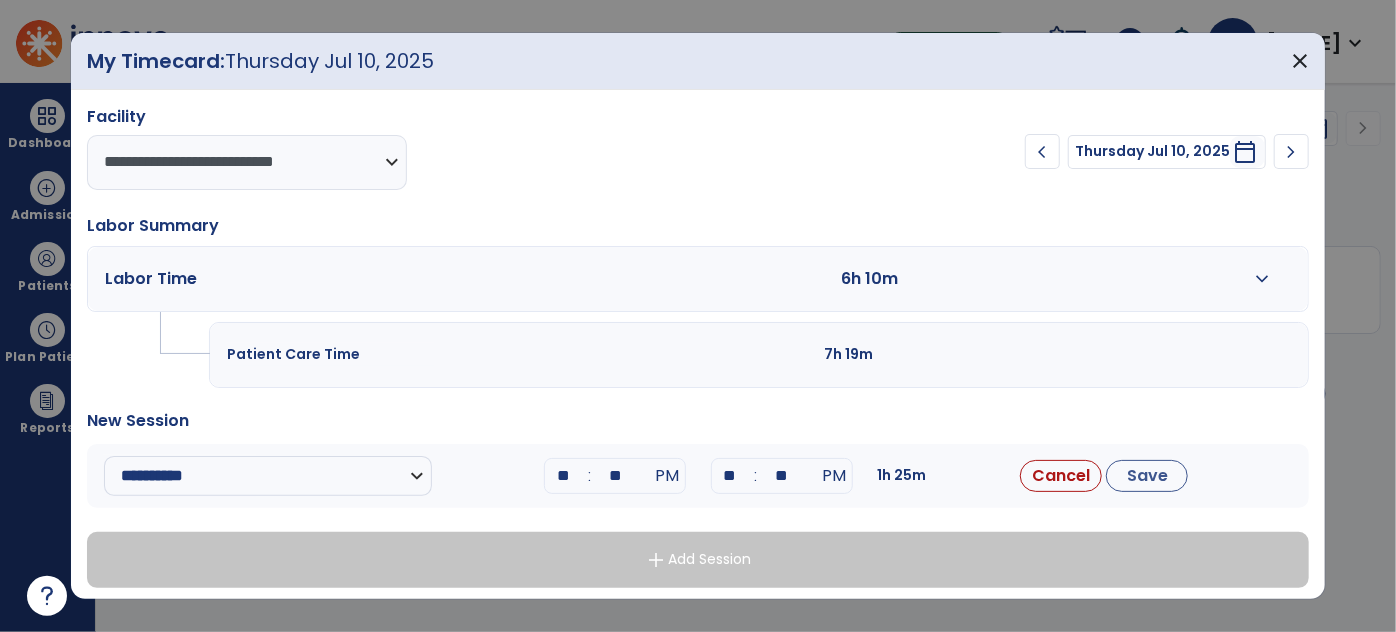 click on "**" at bounding box center [782, 476] 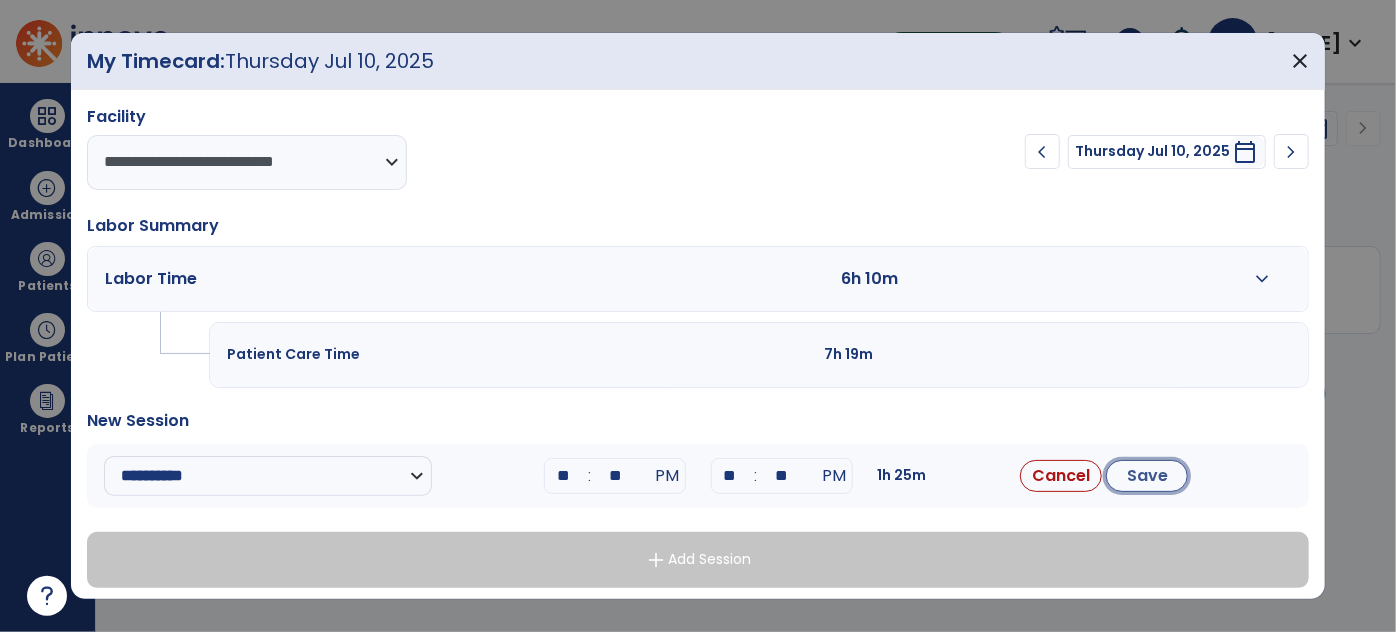 click on "Save" at bounding box center (1147, 476) 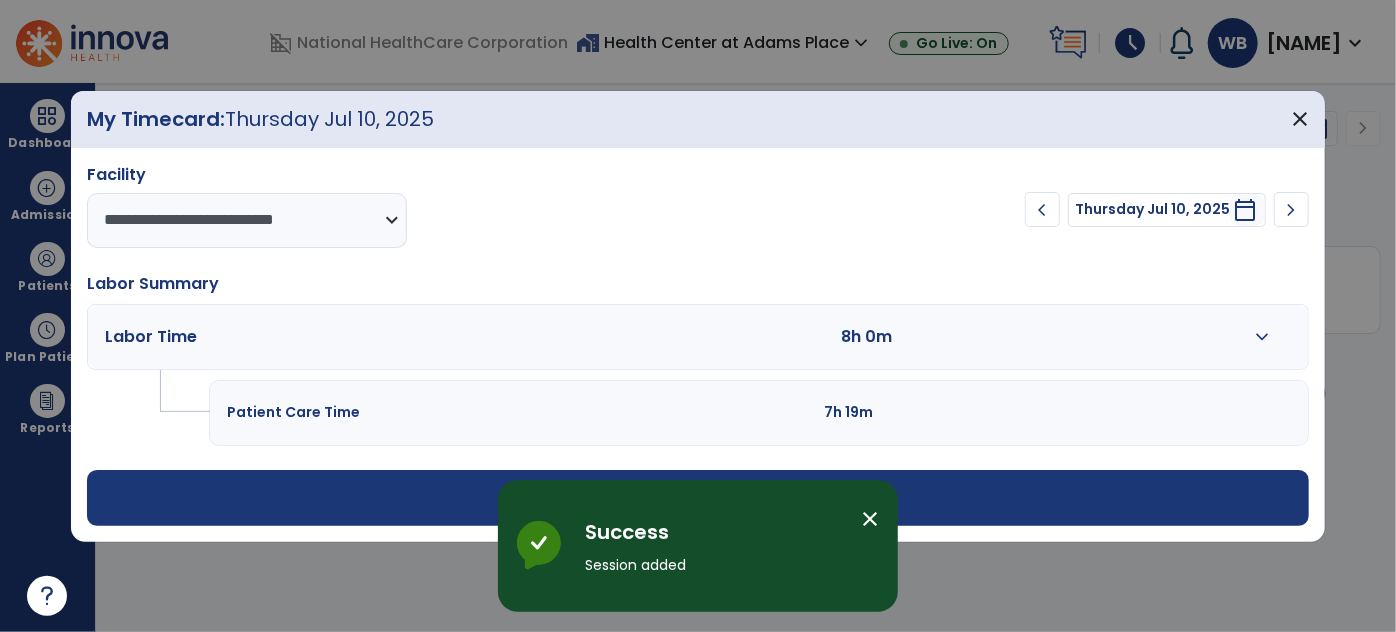 click on "close" at bounding box center (870, 519) 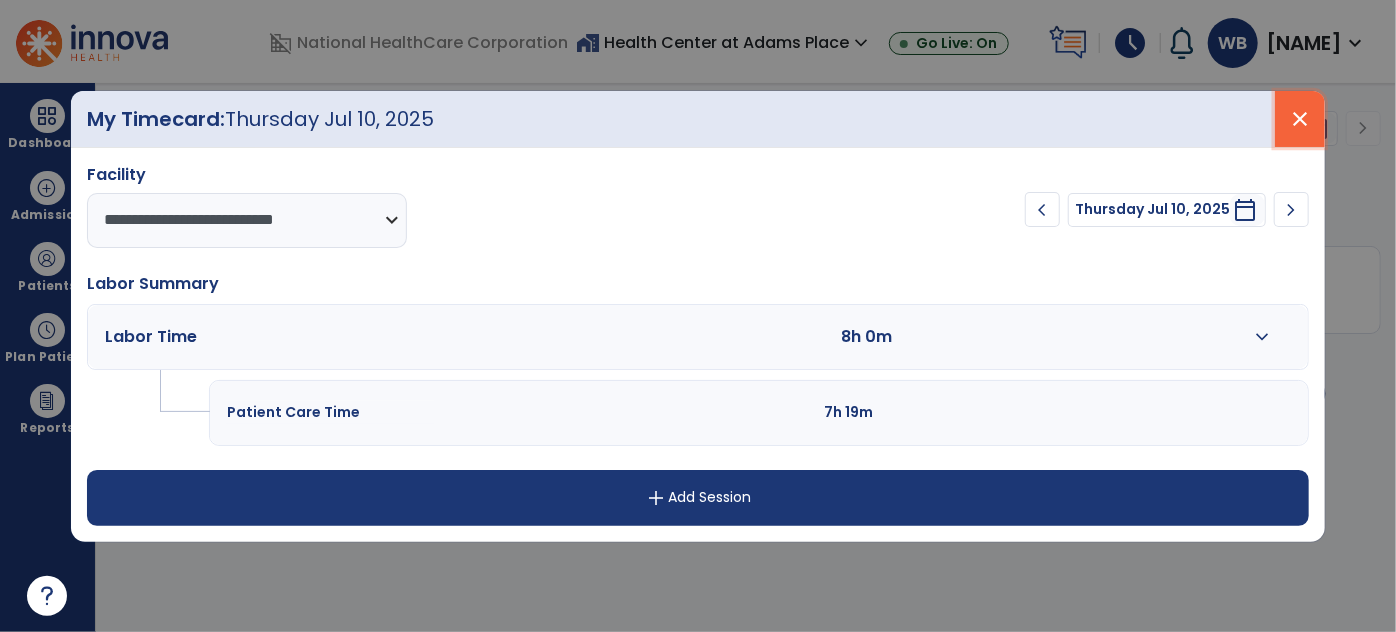 click on "close" at bounding box center [1300, 119] 